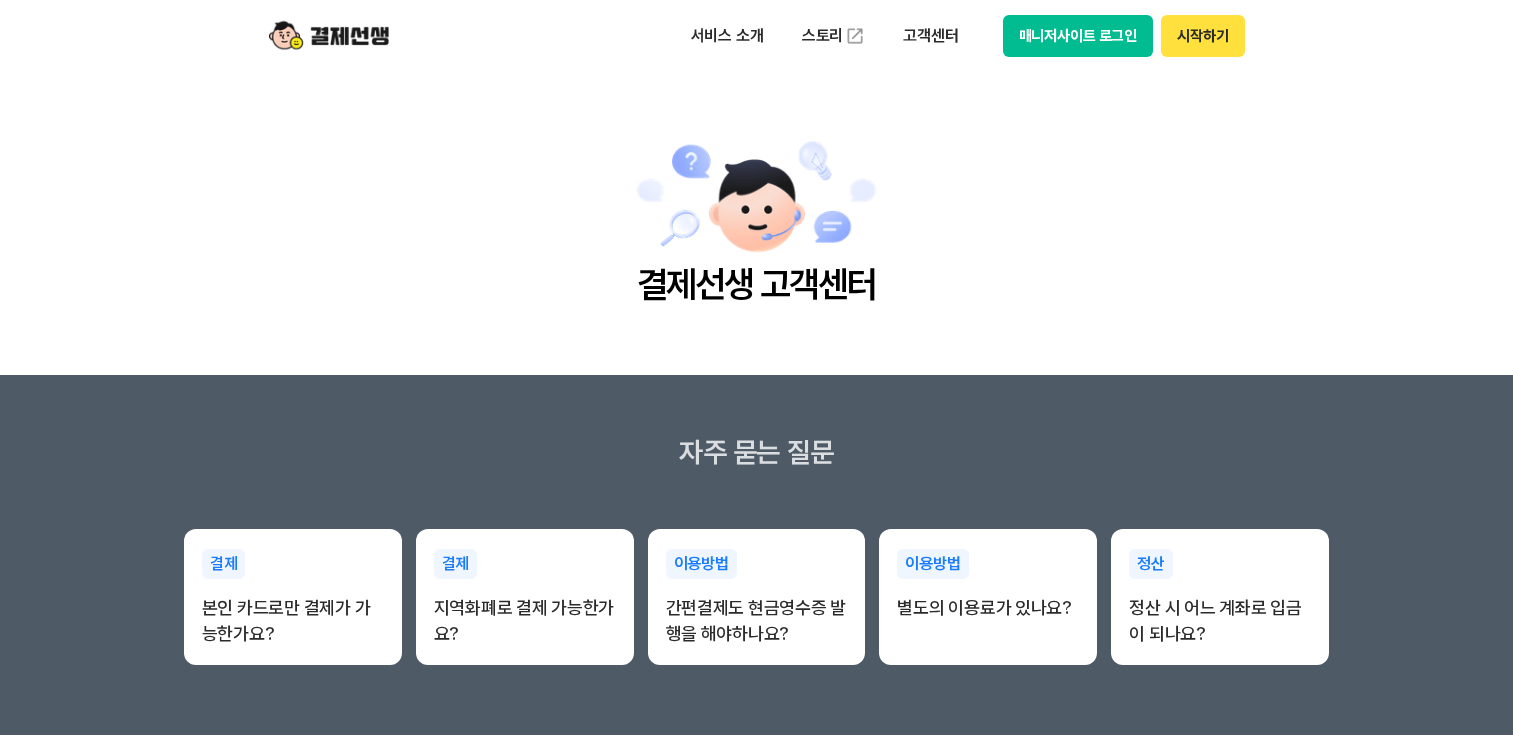 scroll, scrollTop: 0, scrollLeft: 0, axis: both 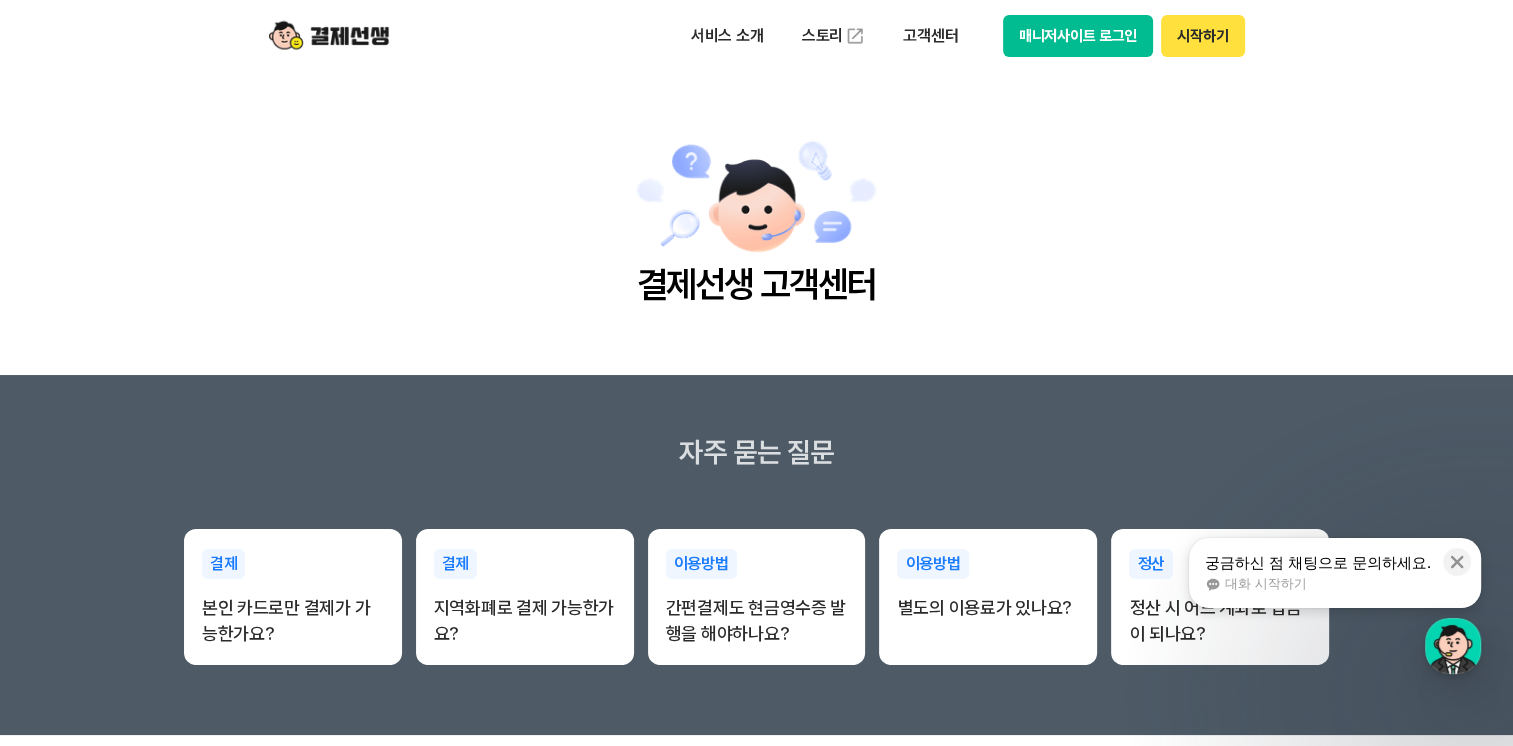 click on "자주 묻는 질문 결제 본인 카드로만 결제가 가능한가요? 결제 지역화폐로 결제 가능한가요? 이용방법 간편결제도 현금영수증 발행을 해야하나요? 이용방법 별도의 이용료가 있나요? 정산 정산 시 어느 계좌로 입금이 되나요?" at bounding box center [756, 555] 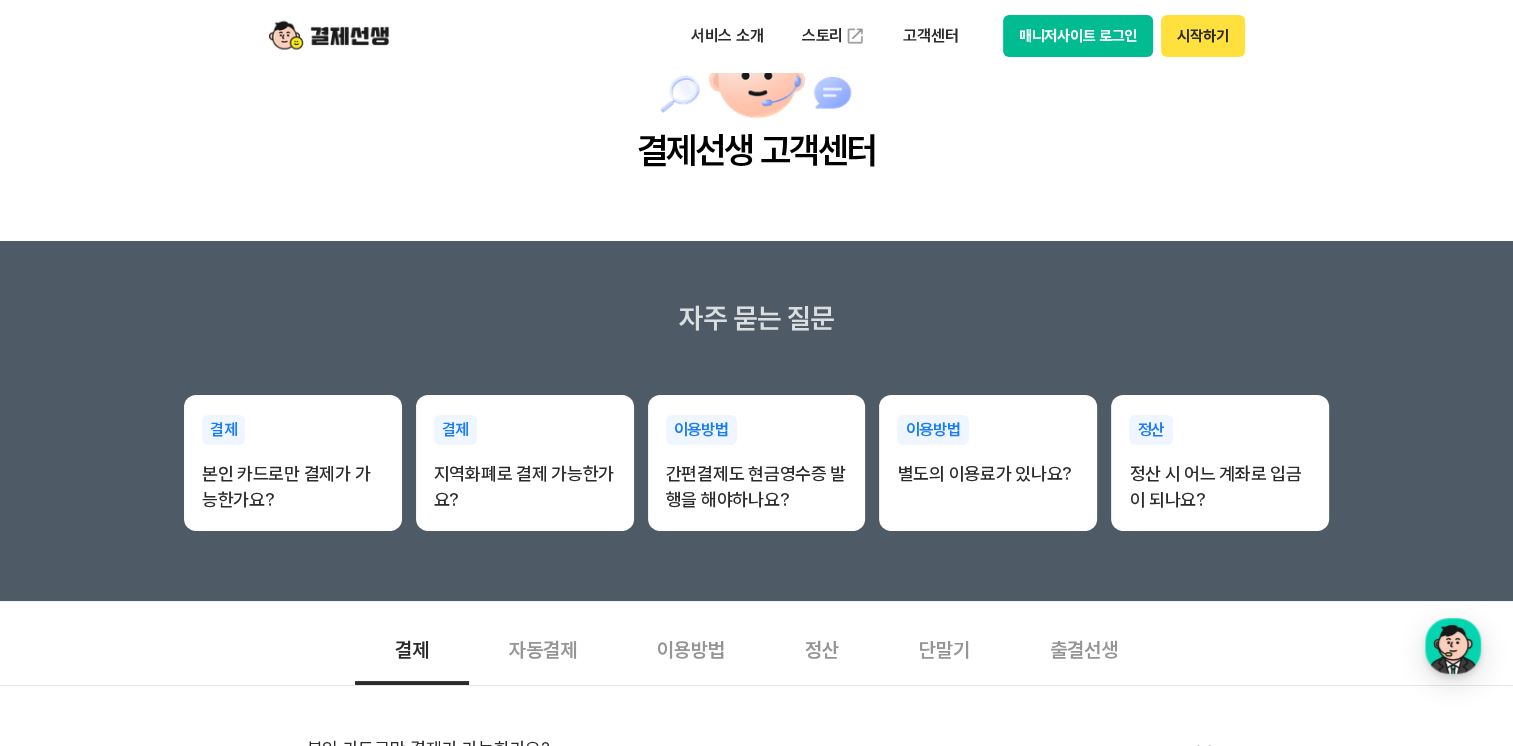 scroll, scrollTop: 0, scrollLeft: 0, axis: both 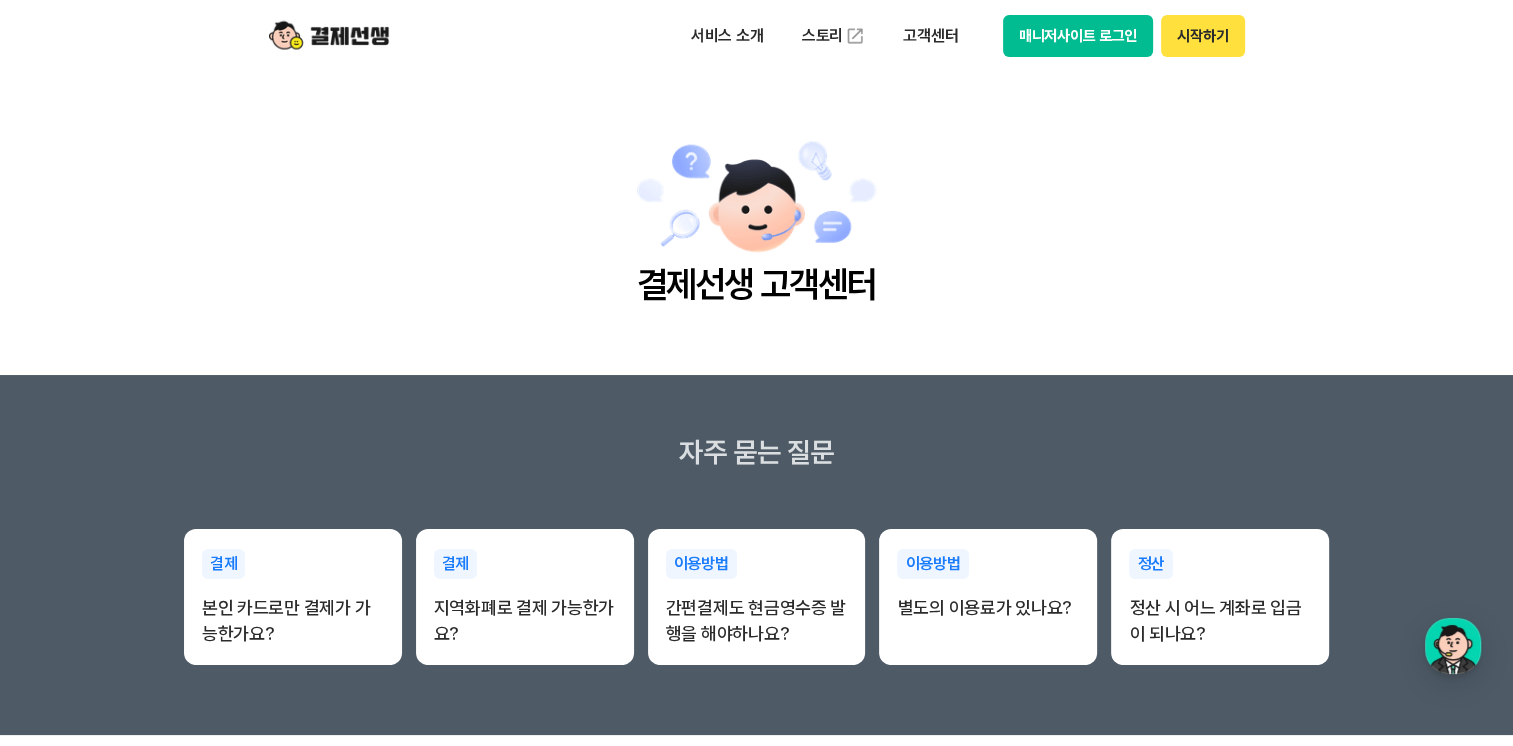 click on "결제선생 고객센터" at bounding box center (756, 223) 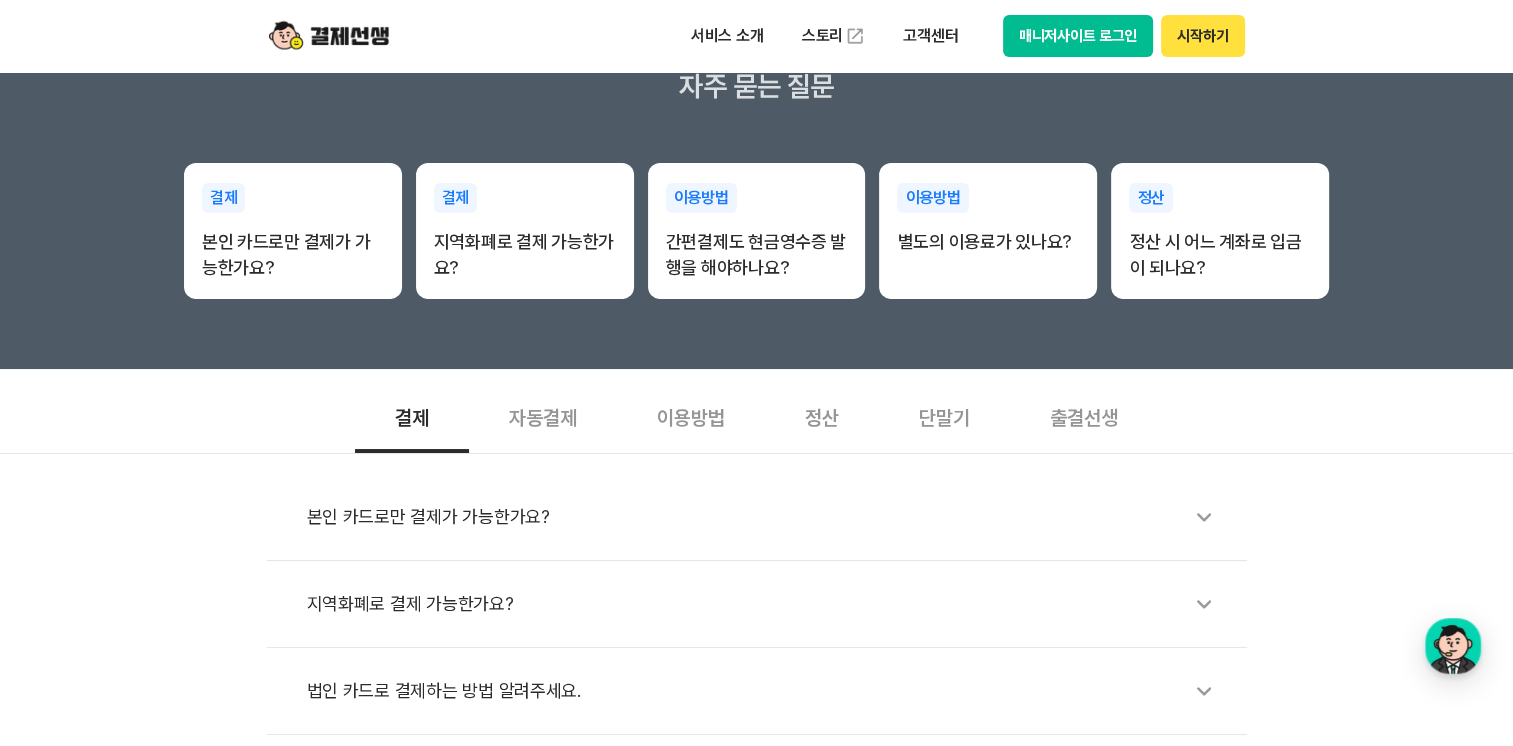 scroll, scrollTop: 500, scrollLeft: 0, axis: vertical 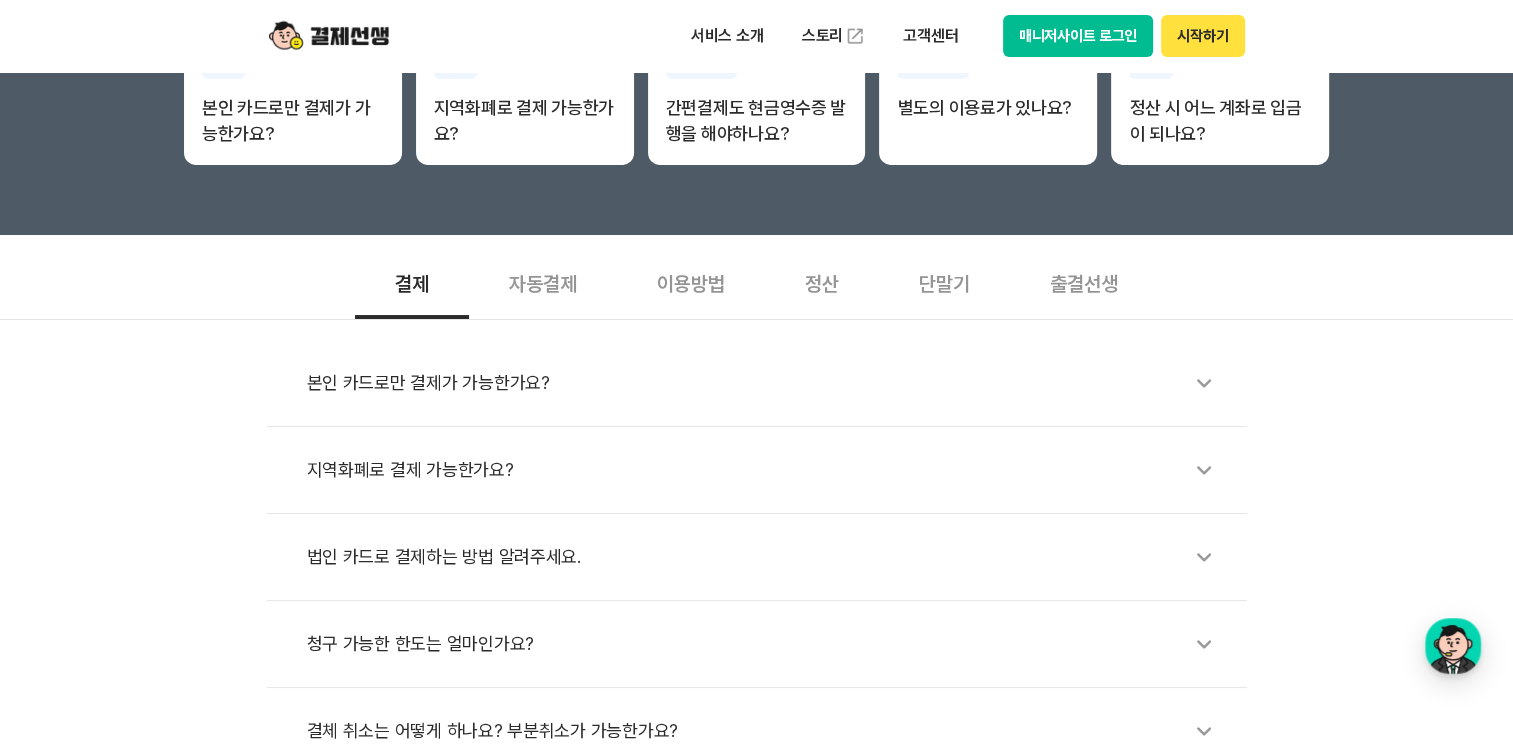 click on "단말기" at bounding box center (944, 282) 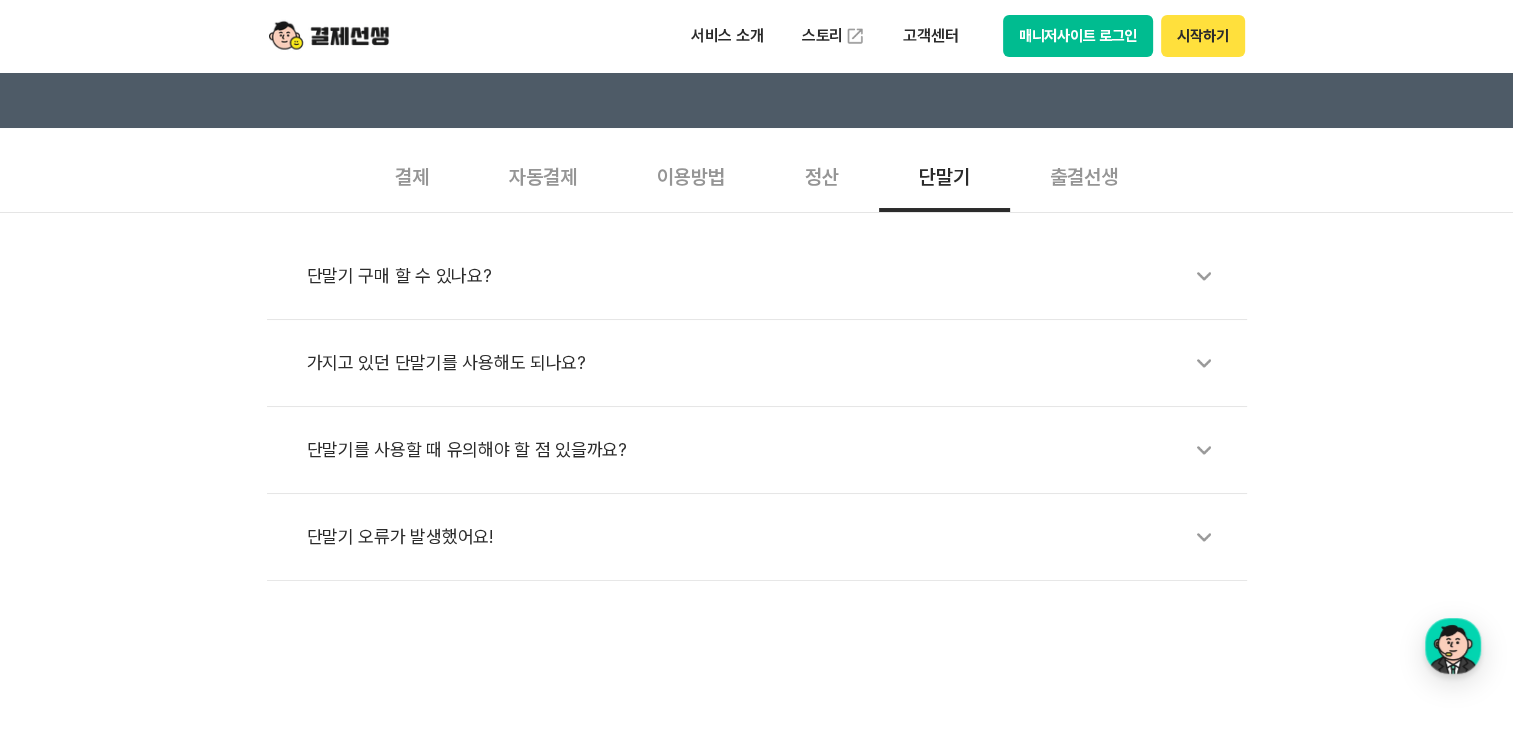 scroll, scrollTop: 500, scrollLeft: 0, axis: vertical 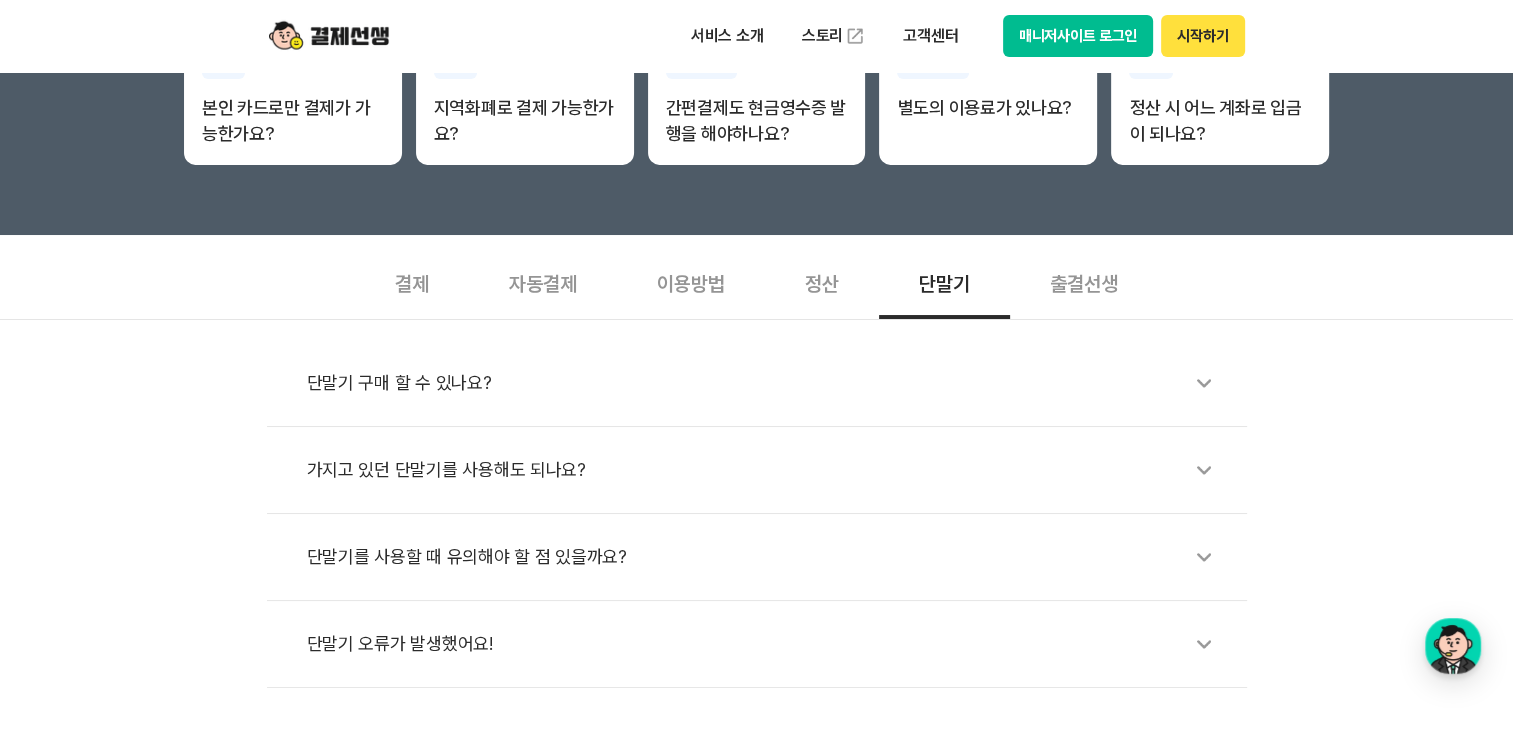 click on "정산" at bounding box center (822, 282) 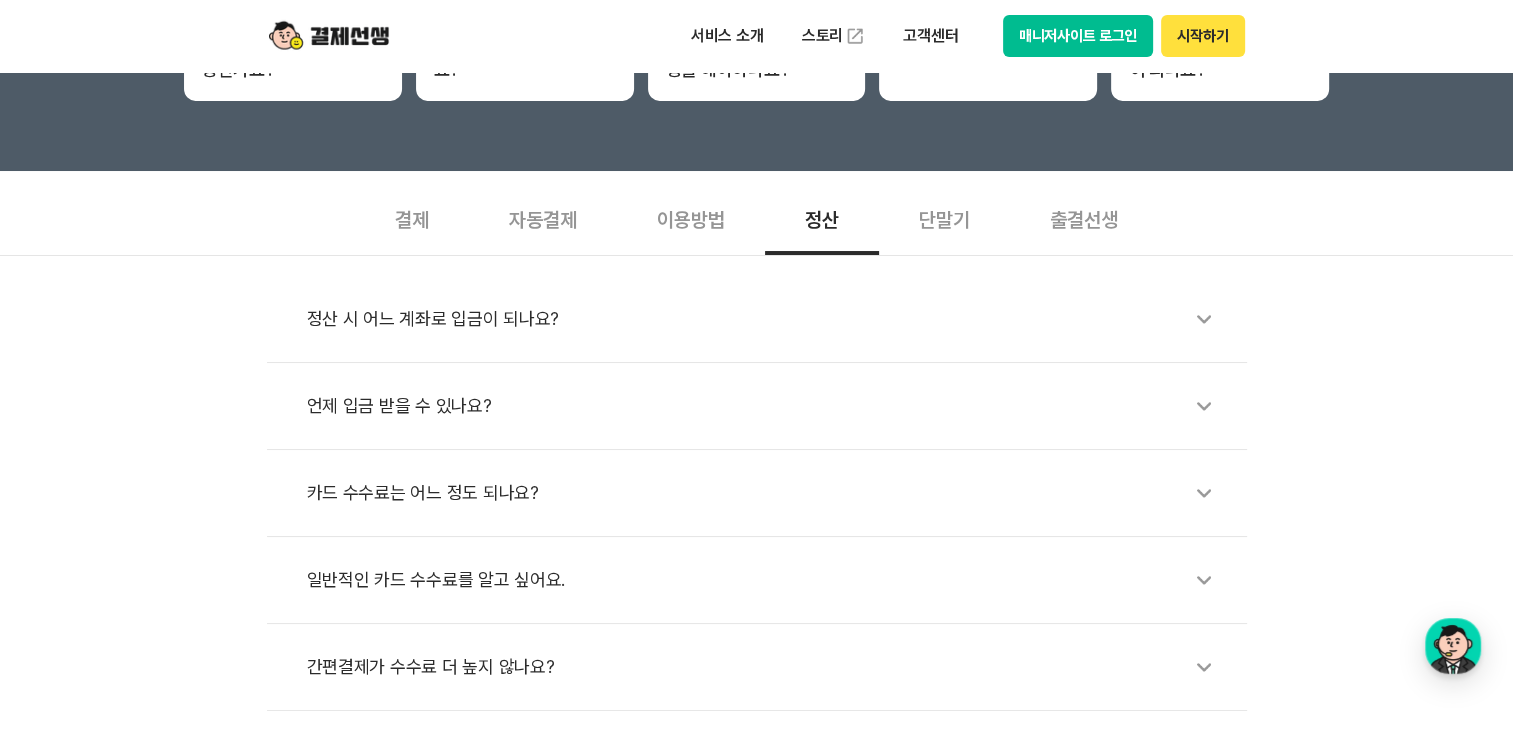 scroll, scrollTop: 600, scrollLeft: 0, axis: vertical 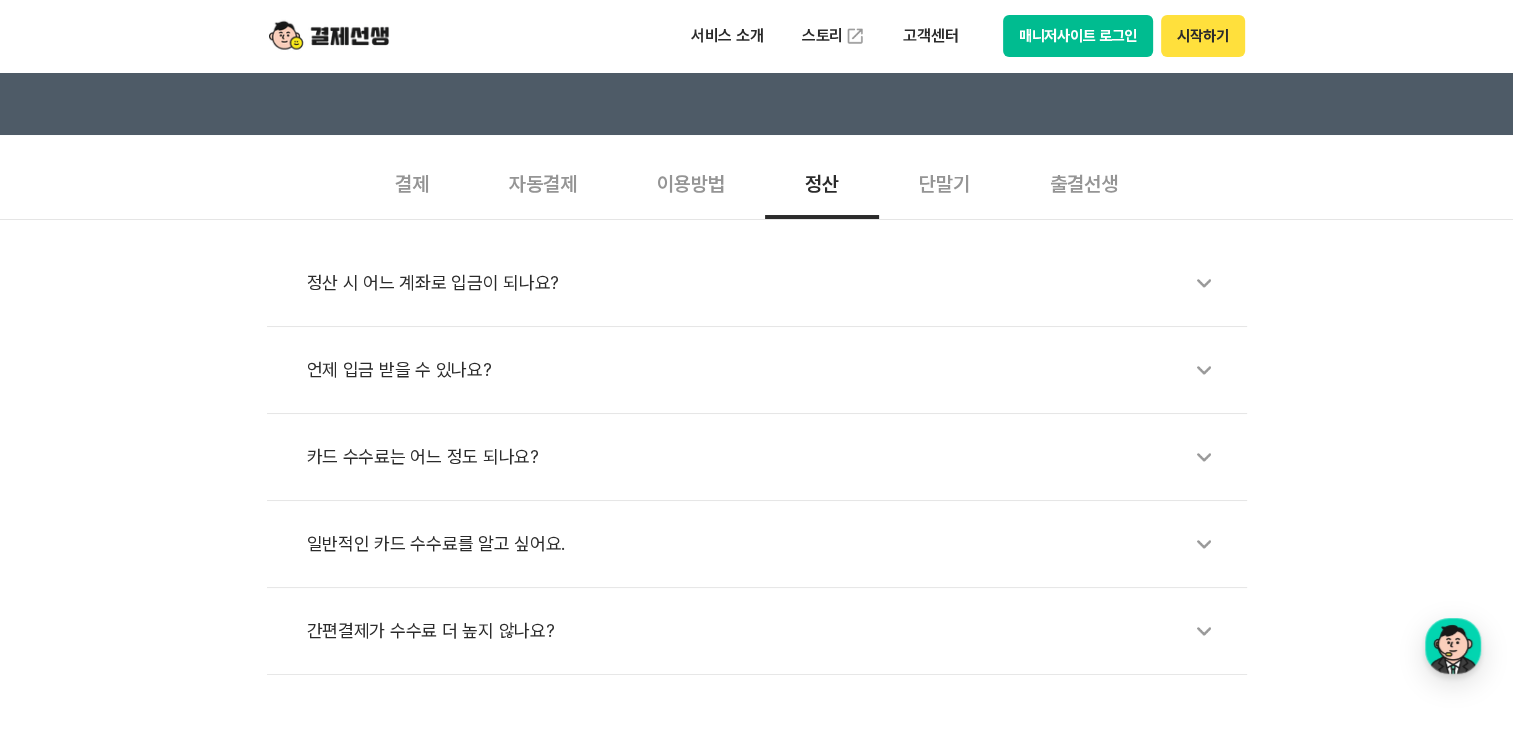 click on "이용방법" at bounding box center (691, 182) 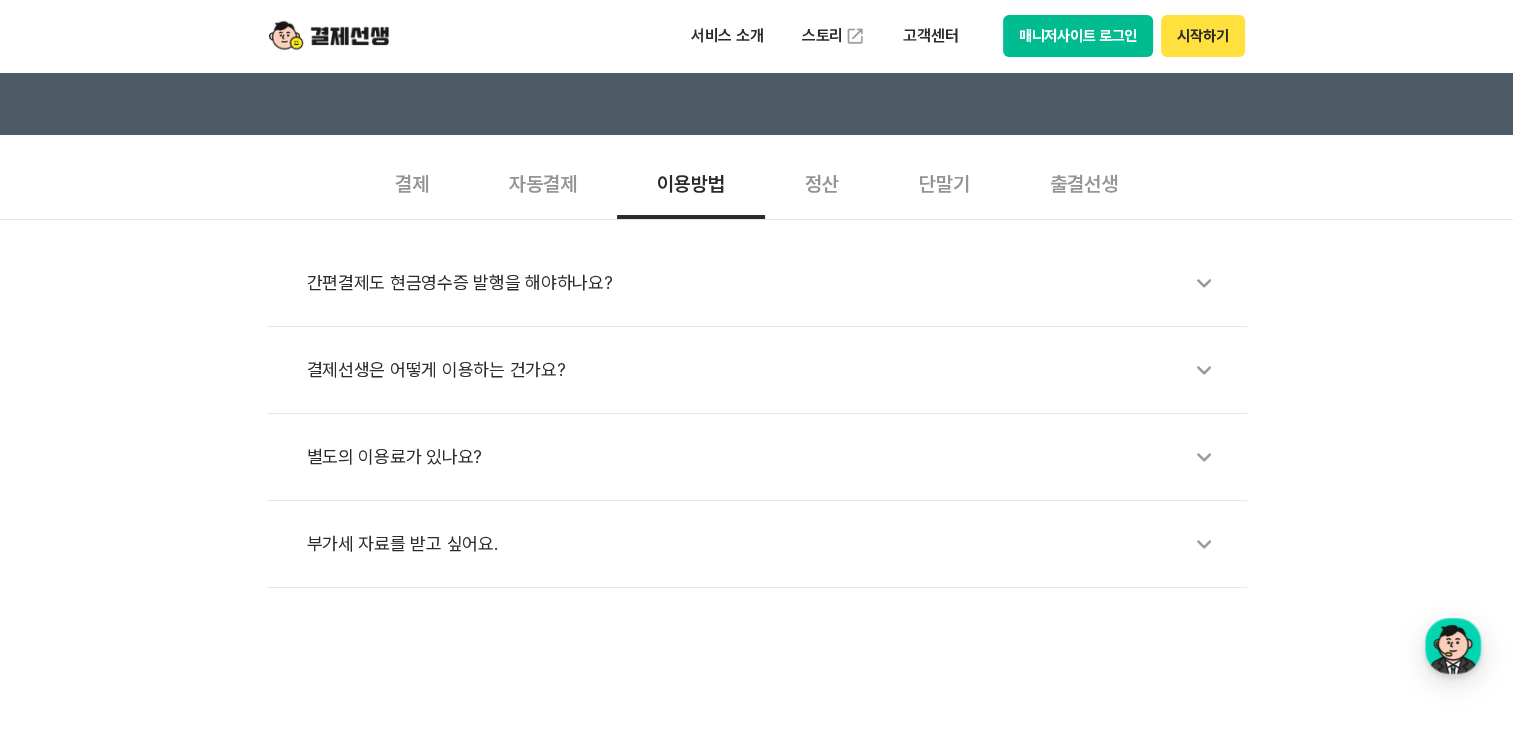 click on "결제선생은 어떻게 이용하는 건가요?" at bounding box center (767, 370) 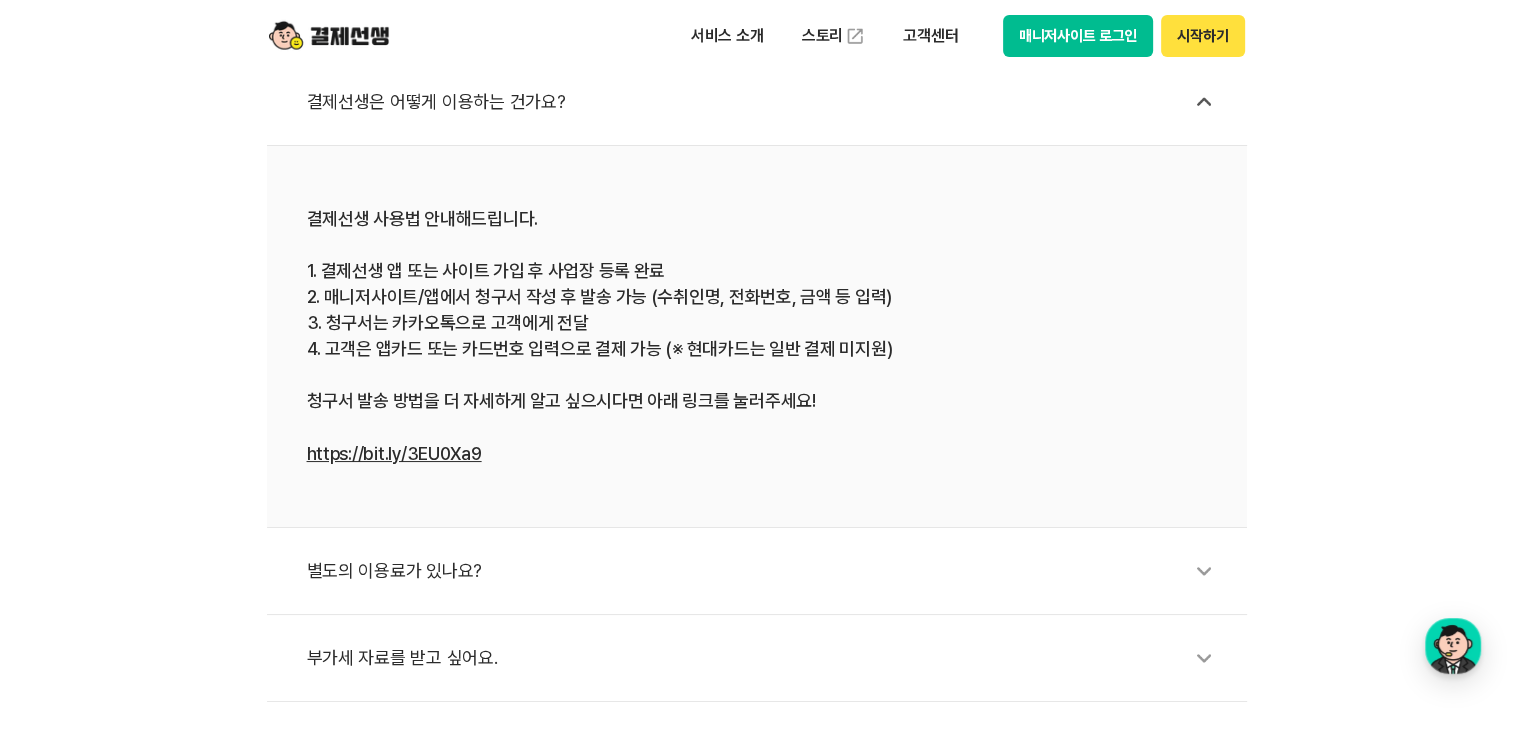 scroll, scrollTop: 900, scrollLeft: 0, axis: vertical 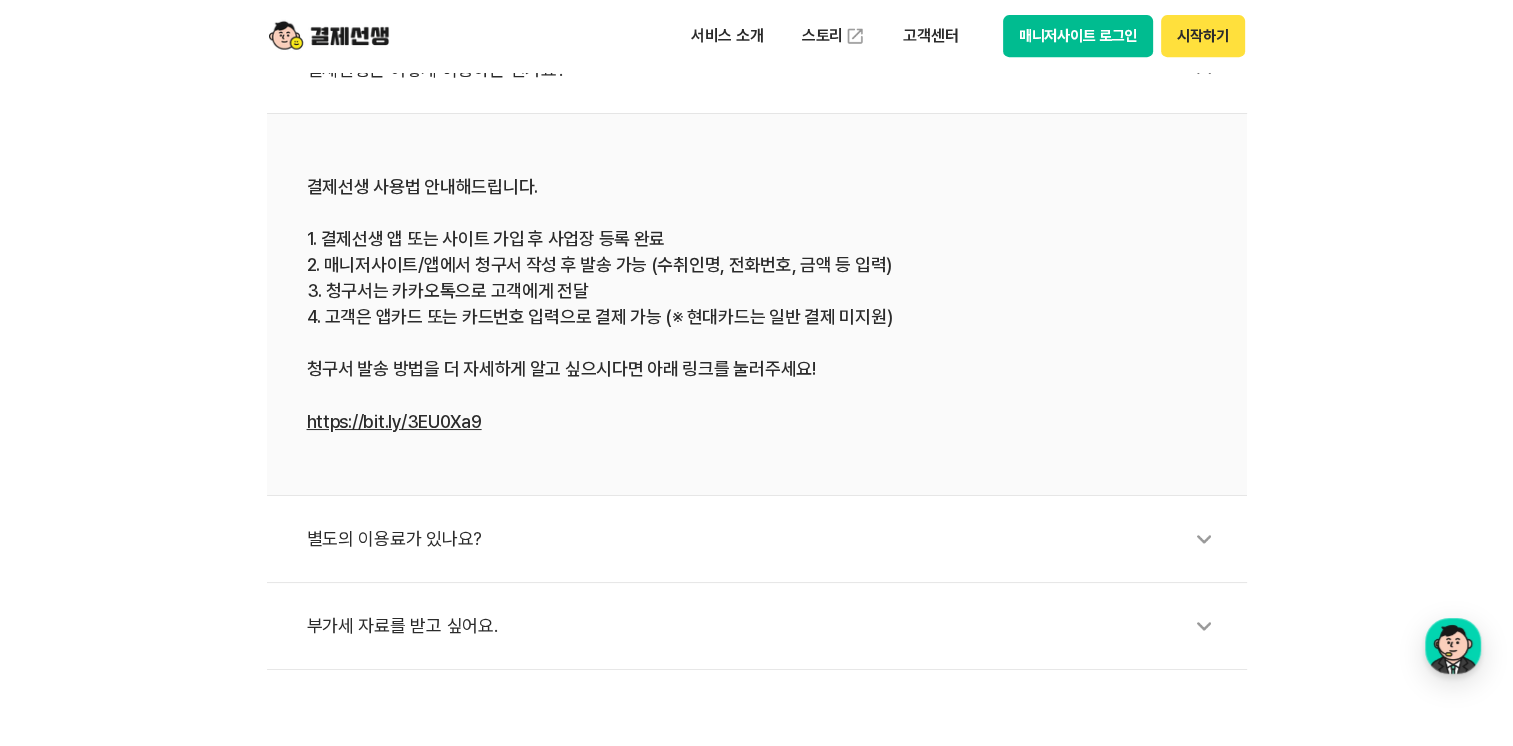 click on "별도의 이용료가 있나요?" at bounding box center (767, 539) 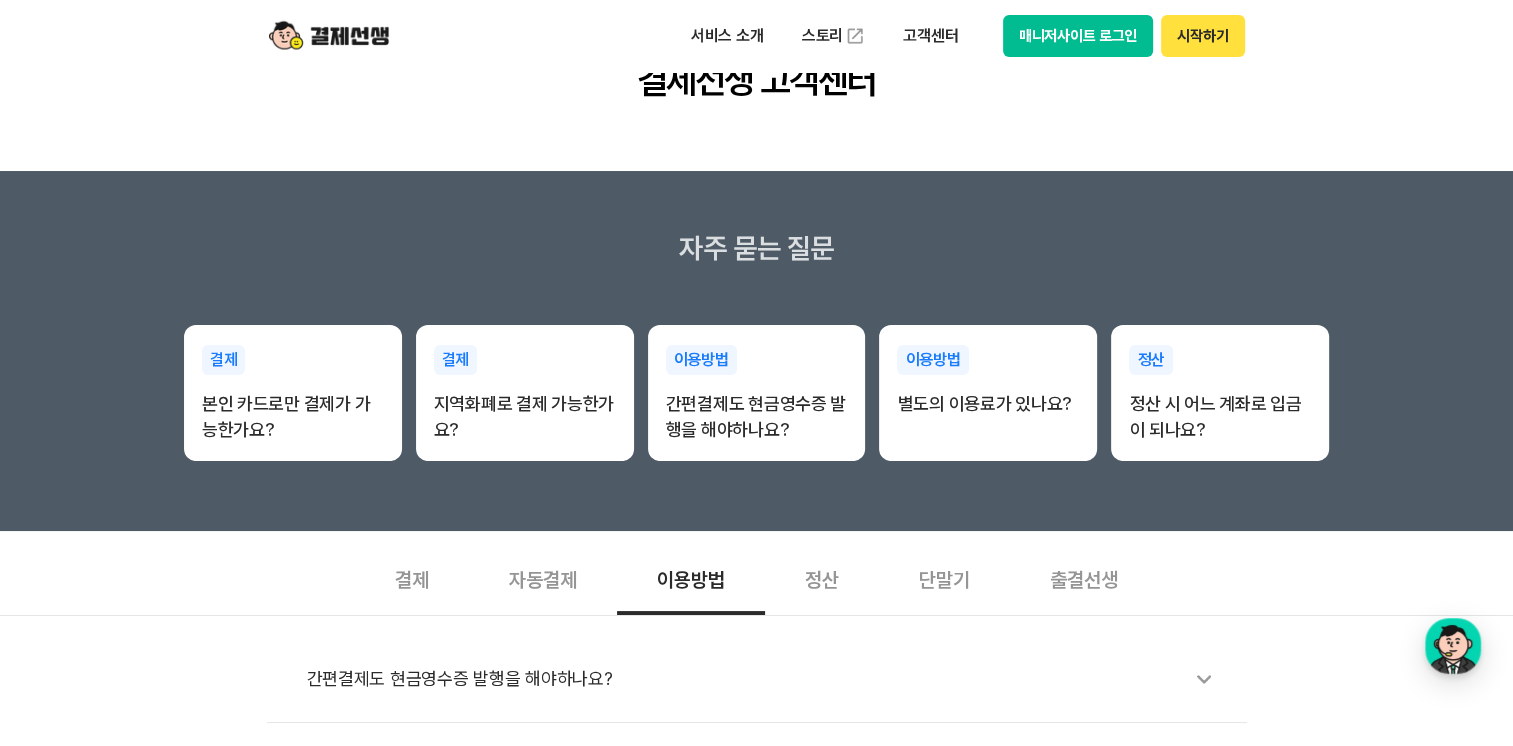 scroll, scrollTop: 427, scrollLeft: 0, axis: vertical 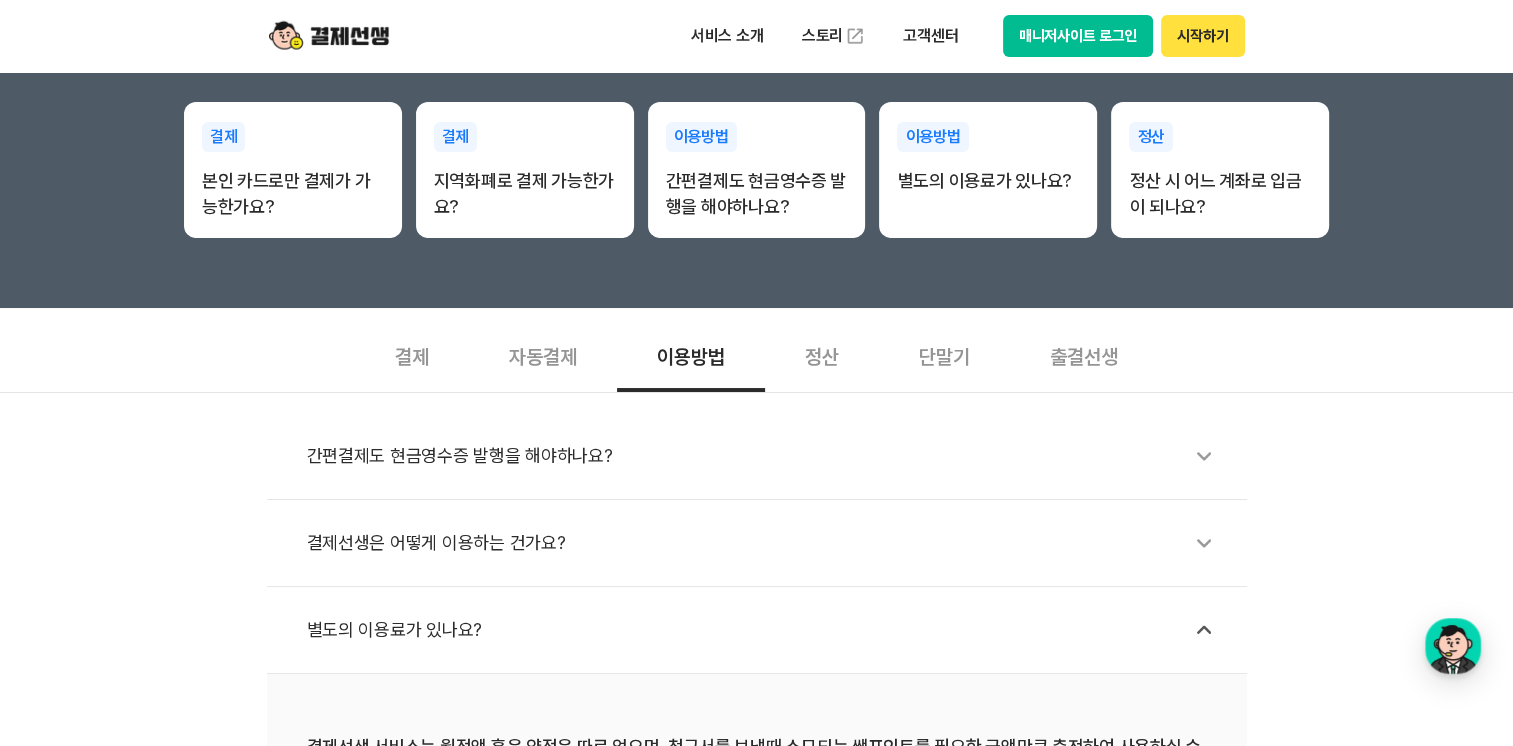 click on "결제선생은 어떻게 이용하는 건가요?" at bounding box center (767, 543) 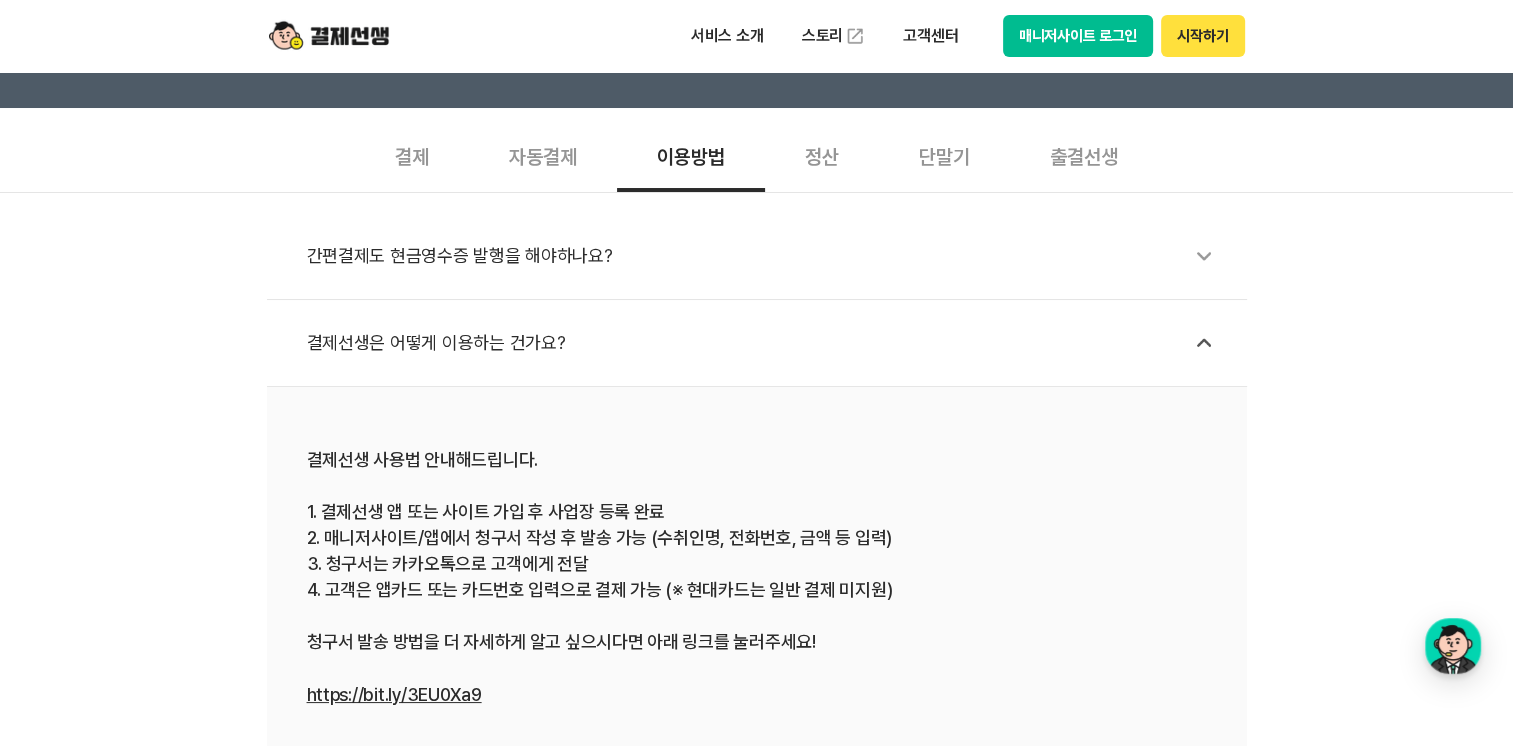 scroll, scrollTop: 727, scrollLeft: 0, axis: vertical 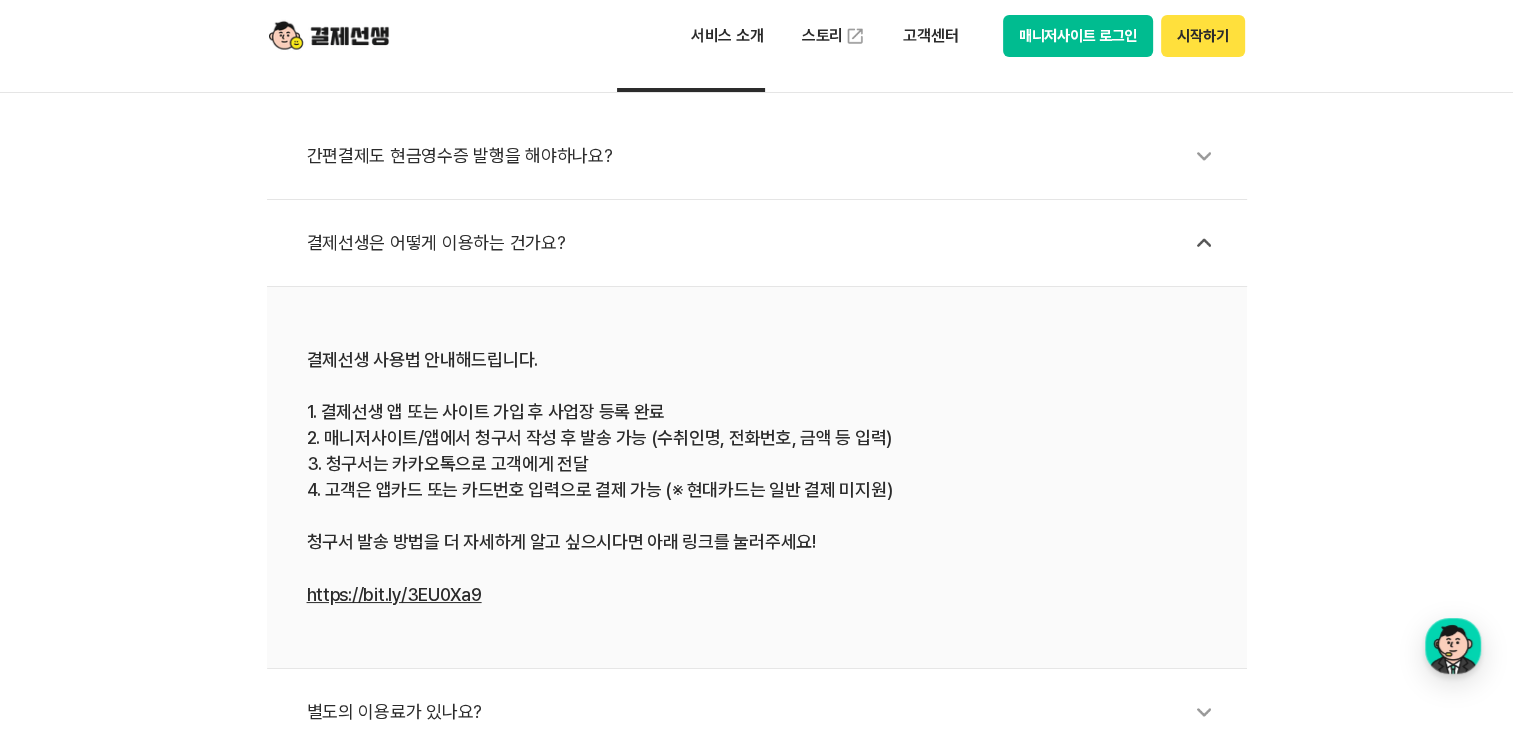 click on "https://bit.ly/3EU0Xa9" at bounding box center [394, 594] 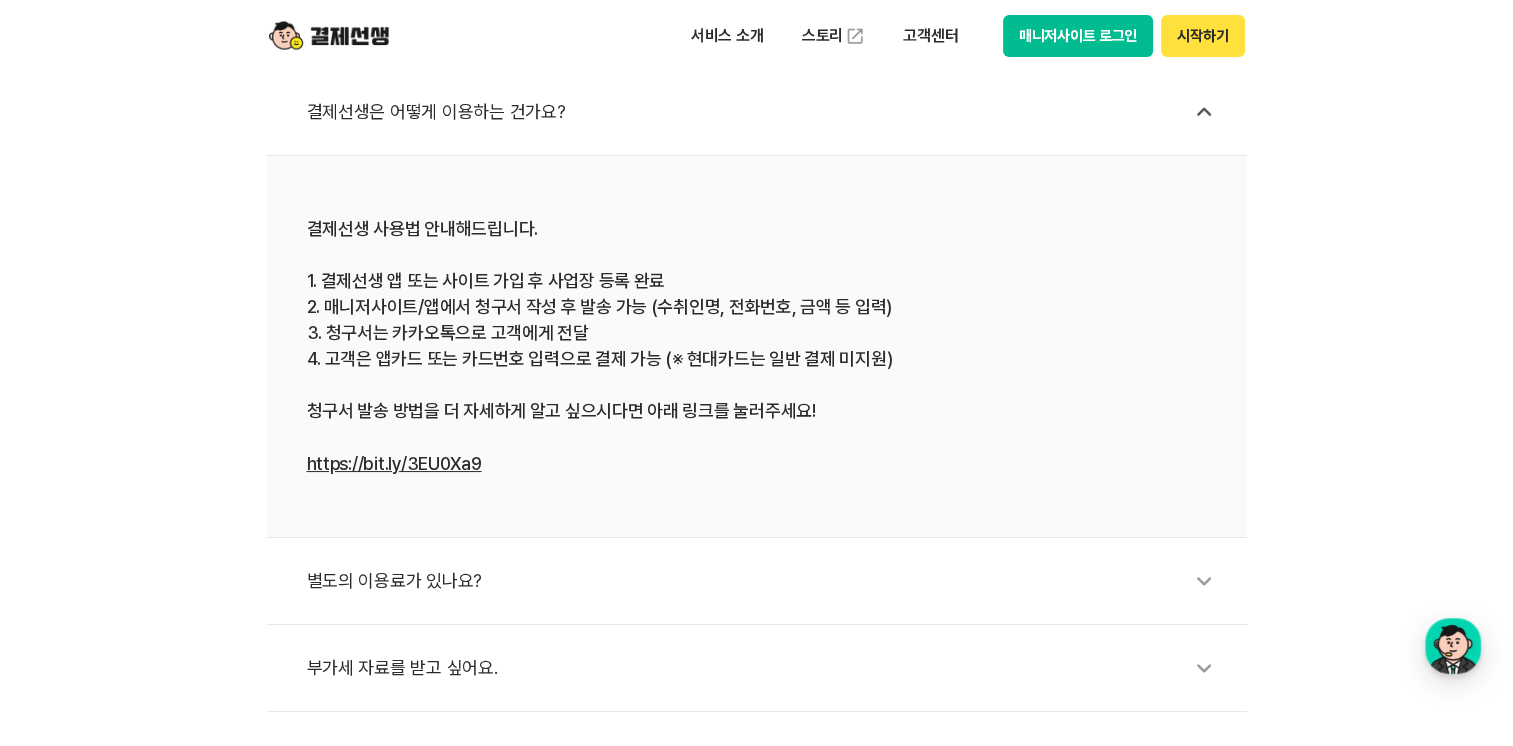 scroll, scrollTop: 1027, scrollLeft: 0, axis: vertical 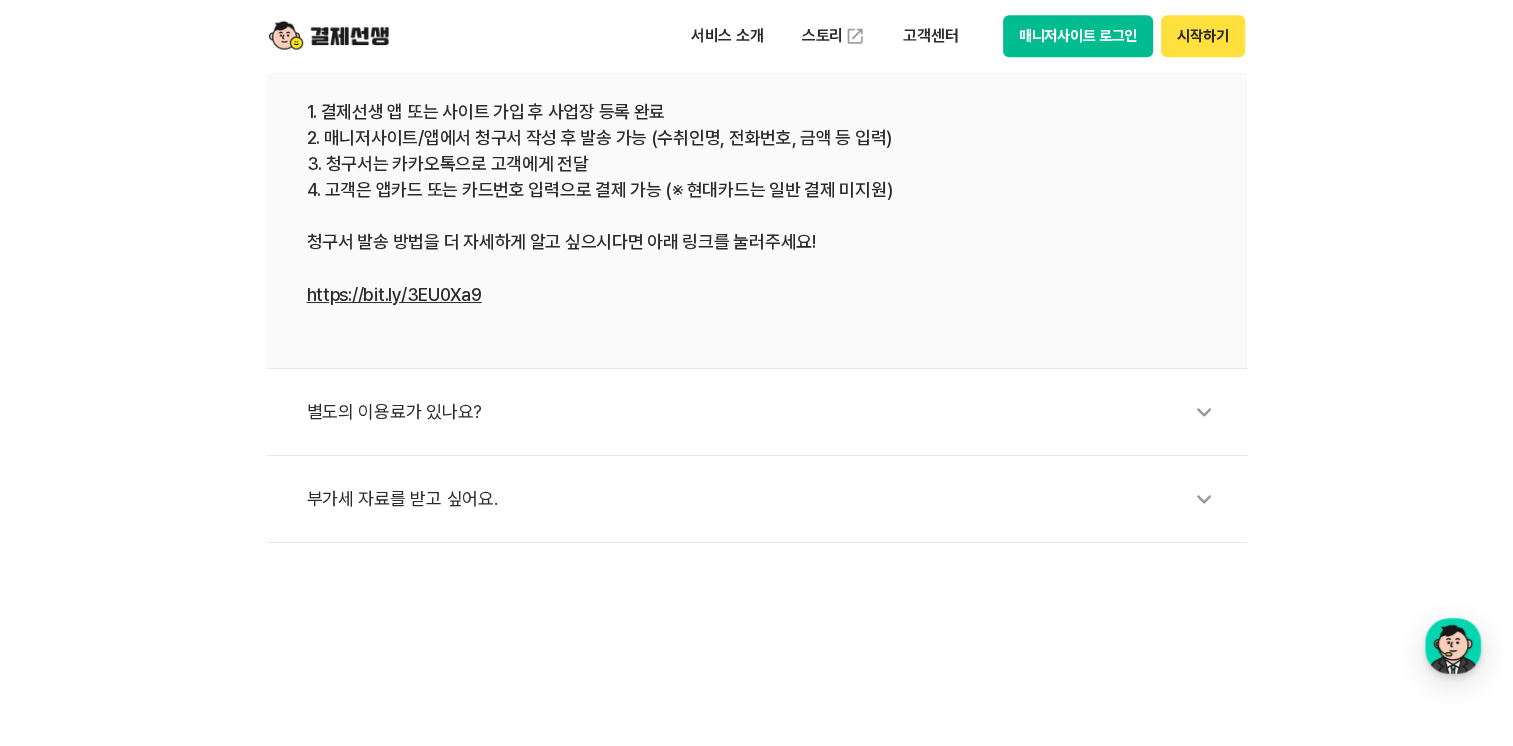 click on "별도의 이용료가 있나요?" at bounding box center (767, 412) 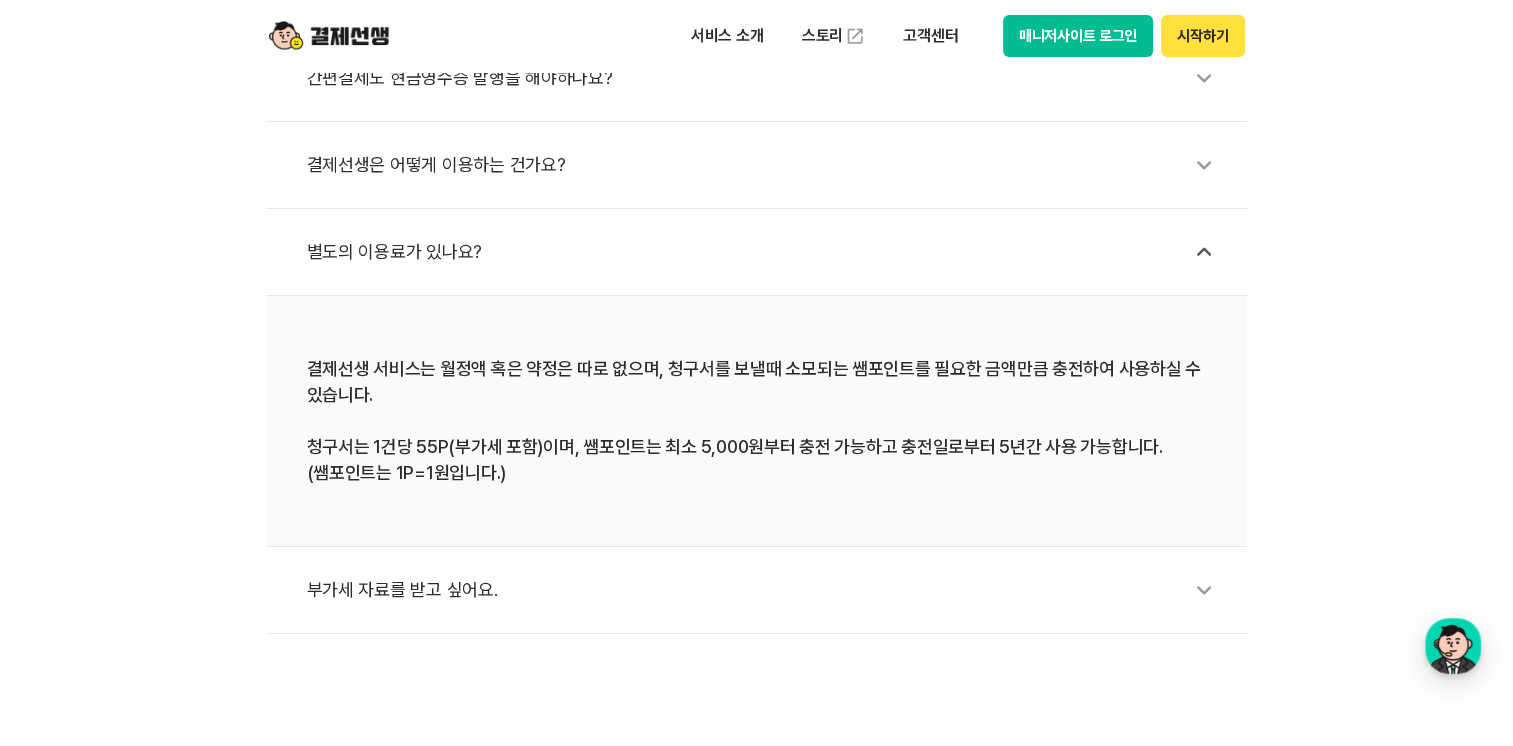 scroll, scrollTop: 627, scrollLeft: 0, axis: vertical 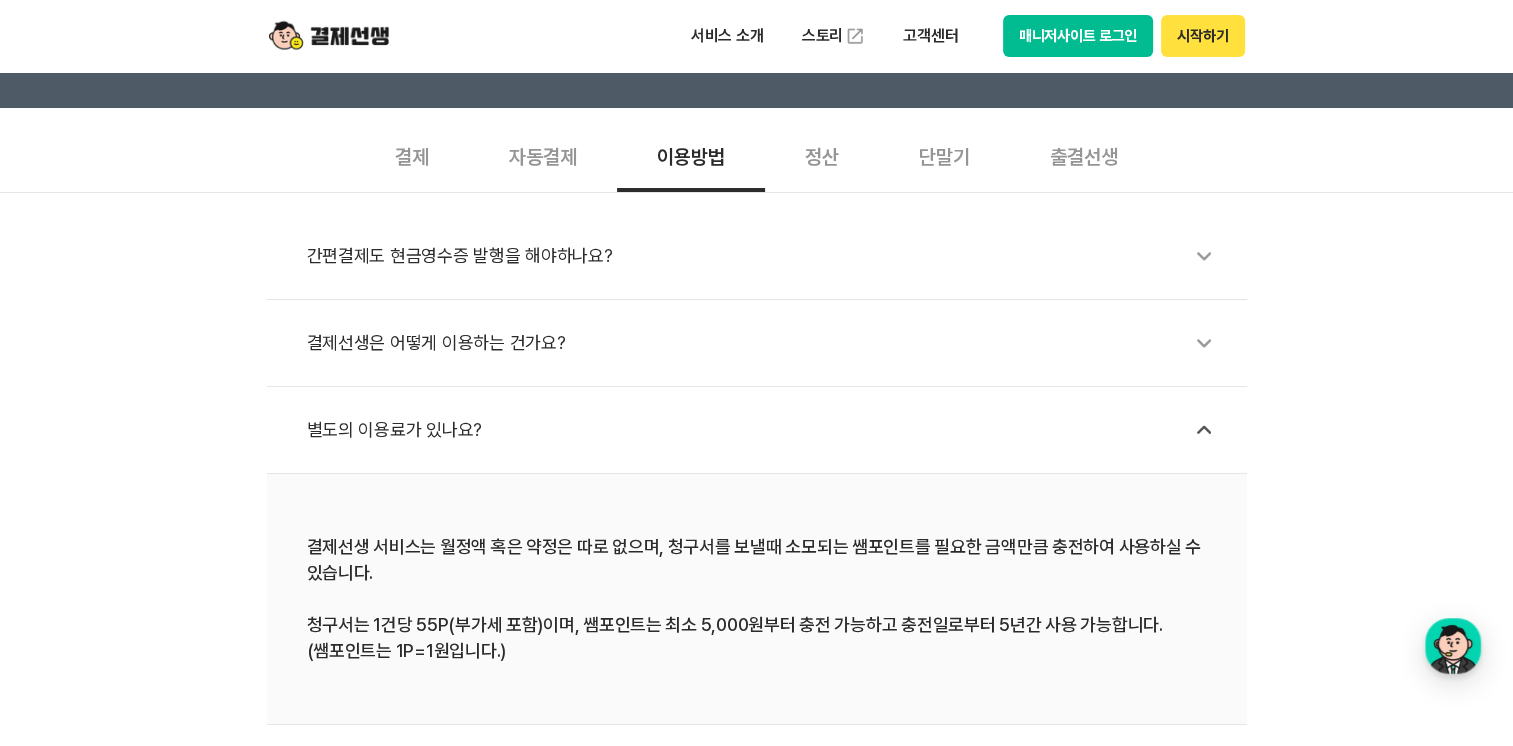 click on "간편결제도 현금영수증 발행을 해야하나요?" at bounding box center (767, 256) 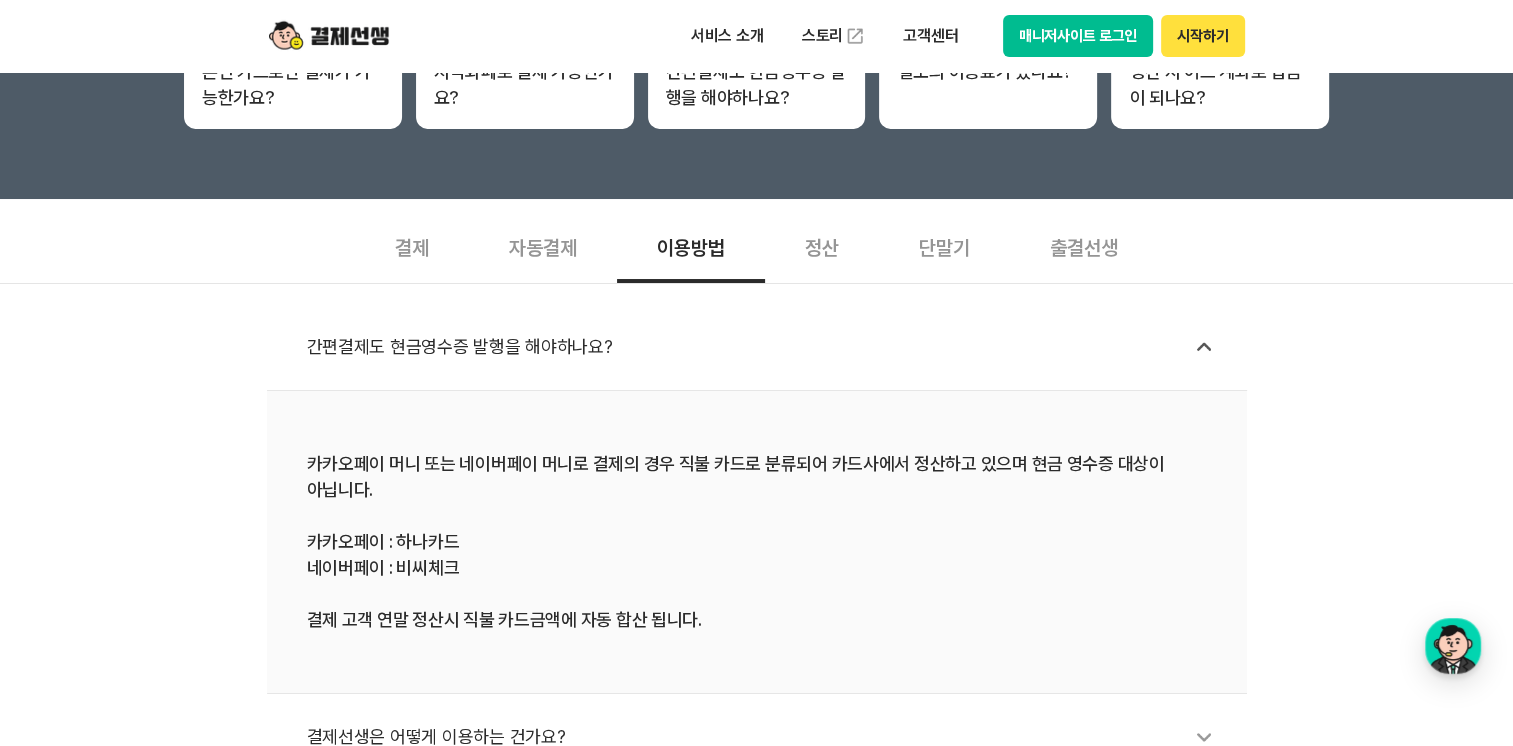 scroll, scrollTop: 327, scrollLeft: 0, axis: vertical 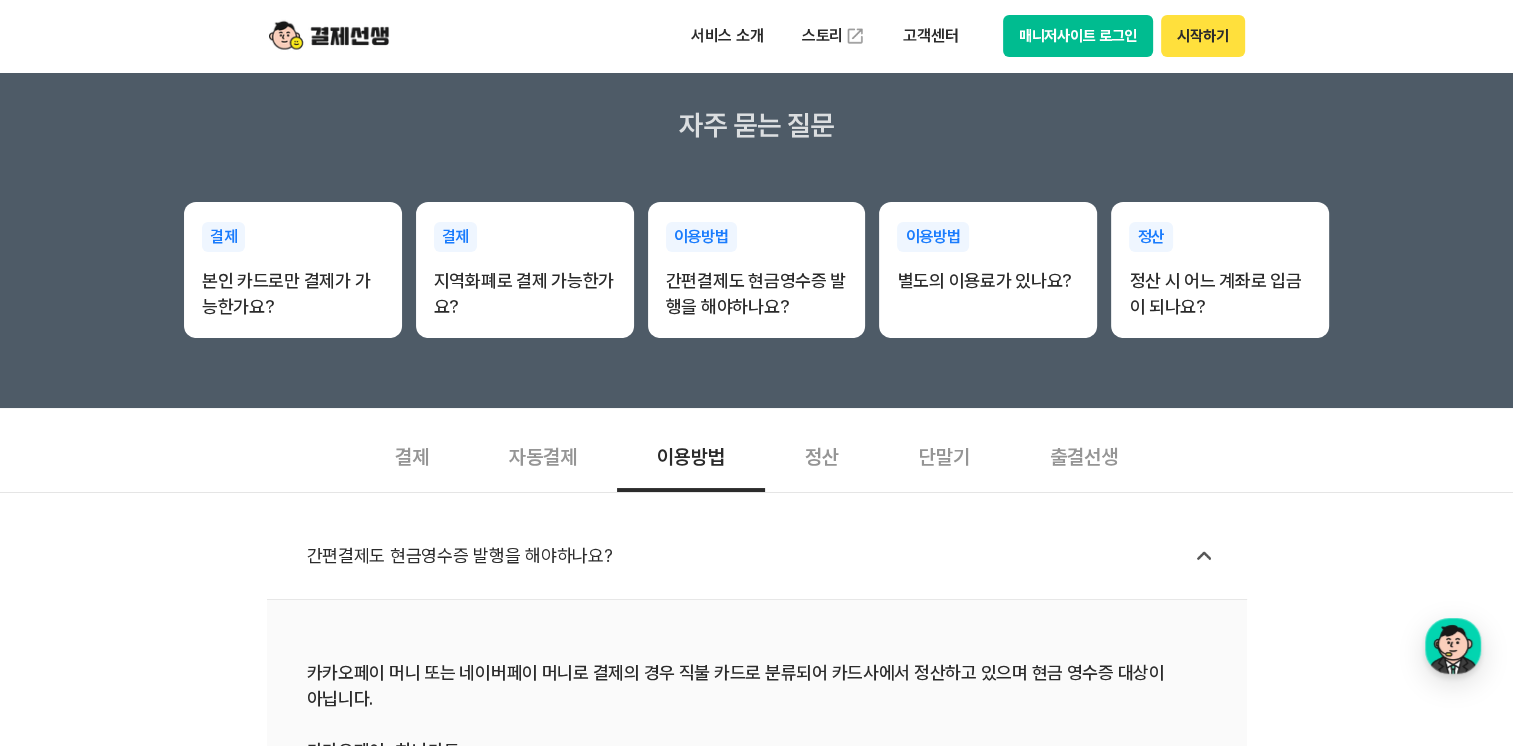 click on "정산" at bounding box center [822, 455] 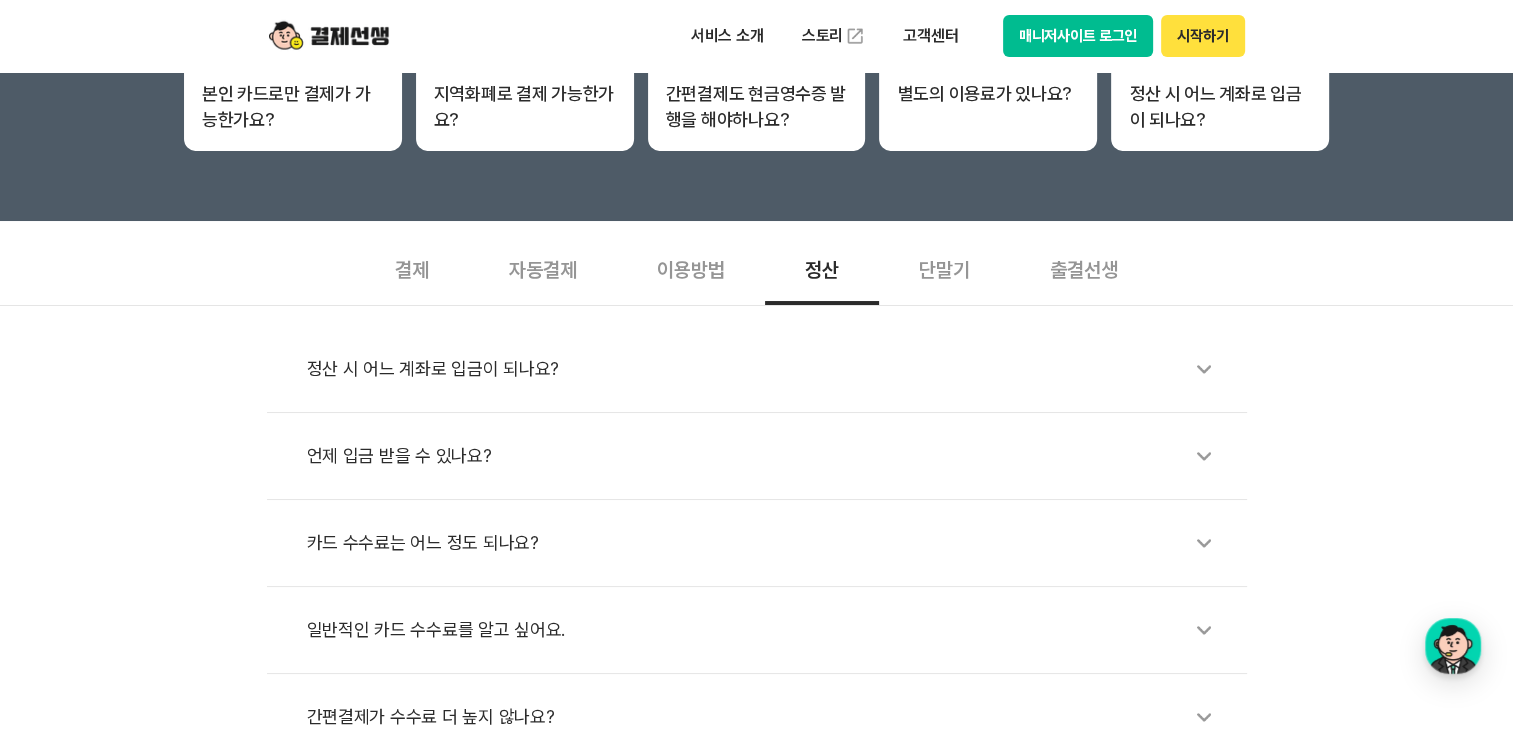 scroll, scrollTop: 527, scrollLeft: 0, axis: vertical 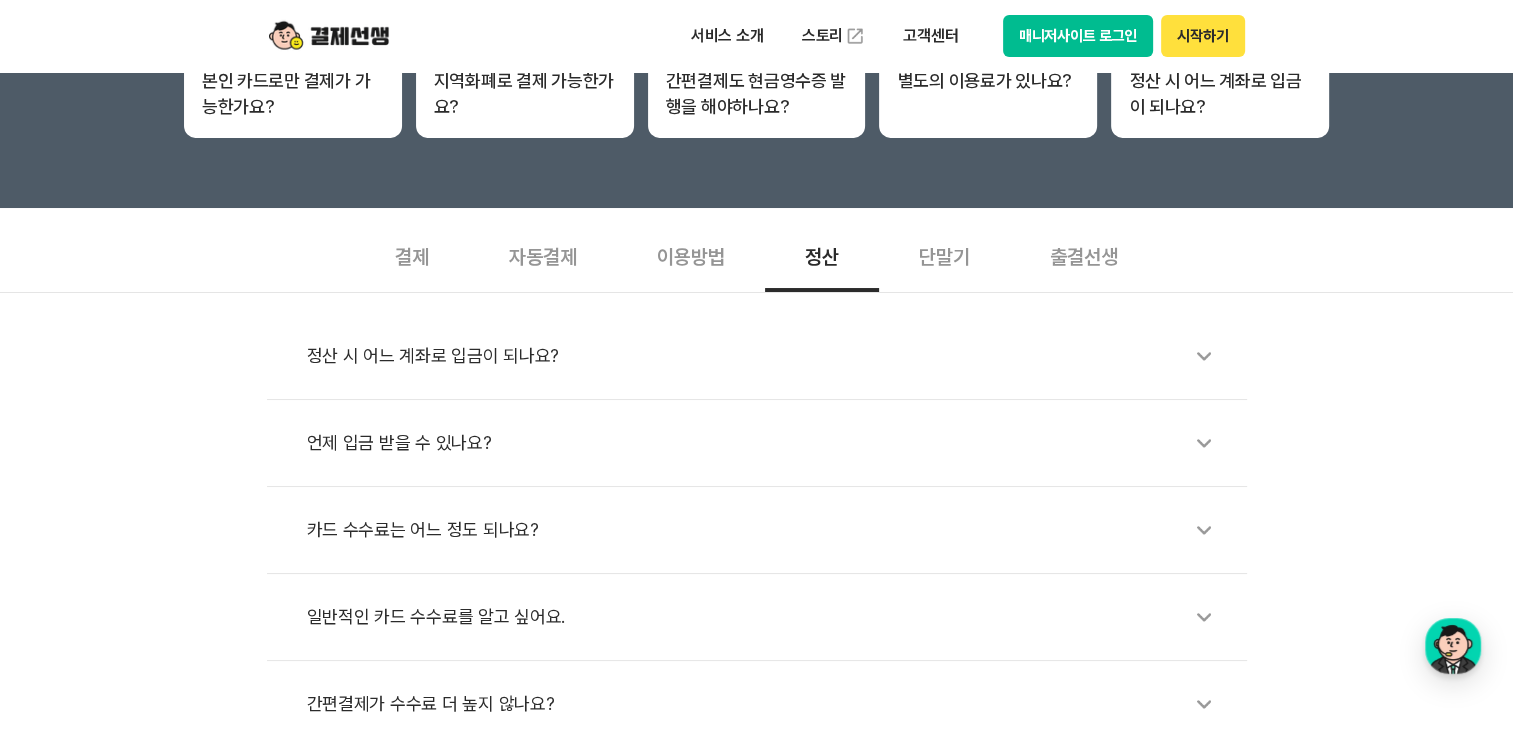 click on "정산 시 어느 계좌로 입금이 되나요?" at bounding box center [767, 356] 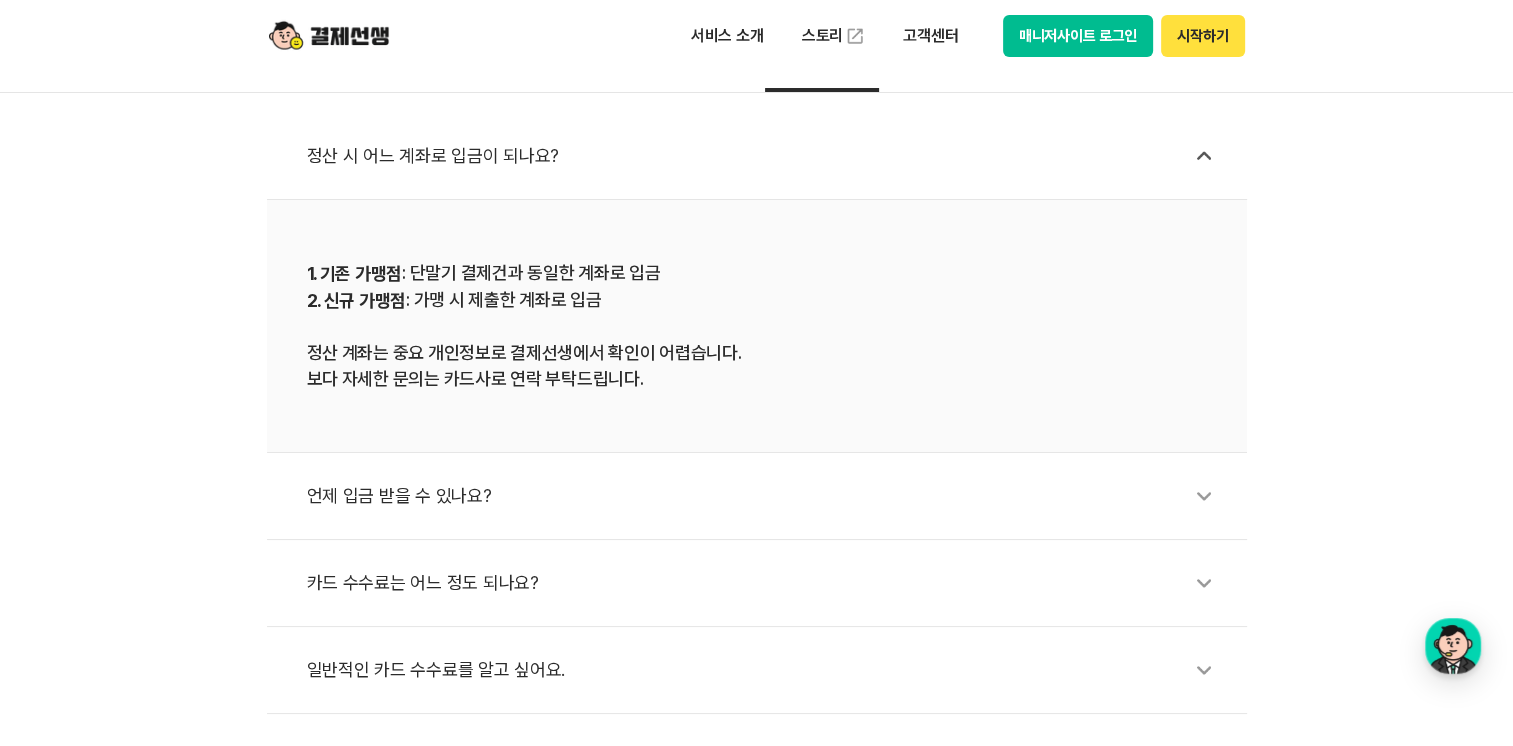 scroll, scrollTop: 827, scrollLeft: 0, axis: vertical 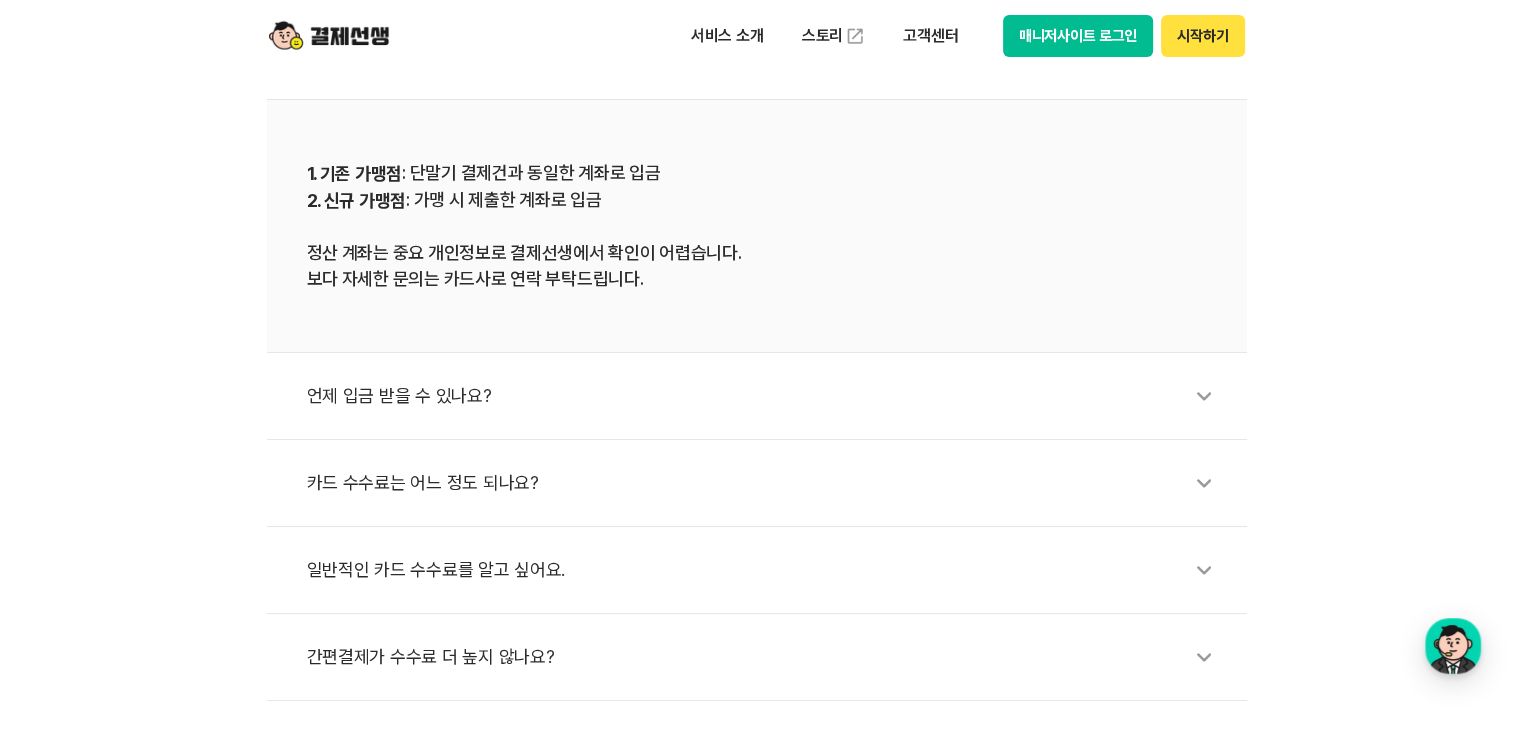 click on "언제 입금 받을 수 있나요?" at bounding box center (767, 396) 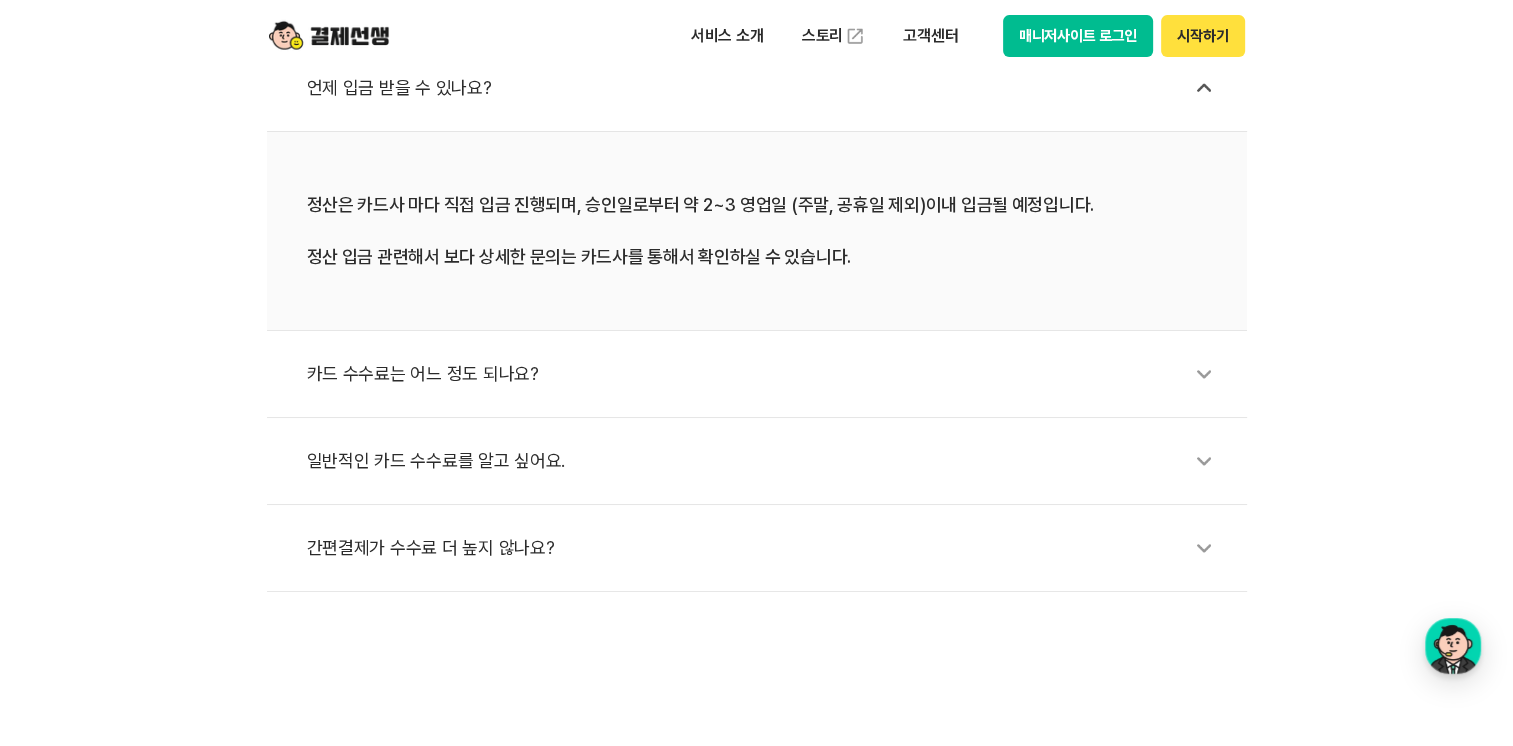 scroll, scrollTop: 927, scrollLeft: 0, axis: vertical 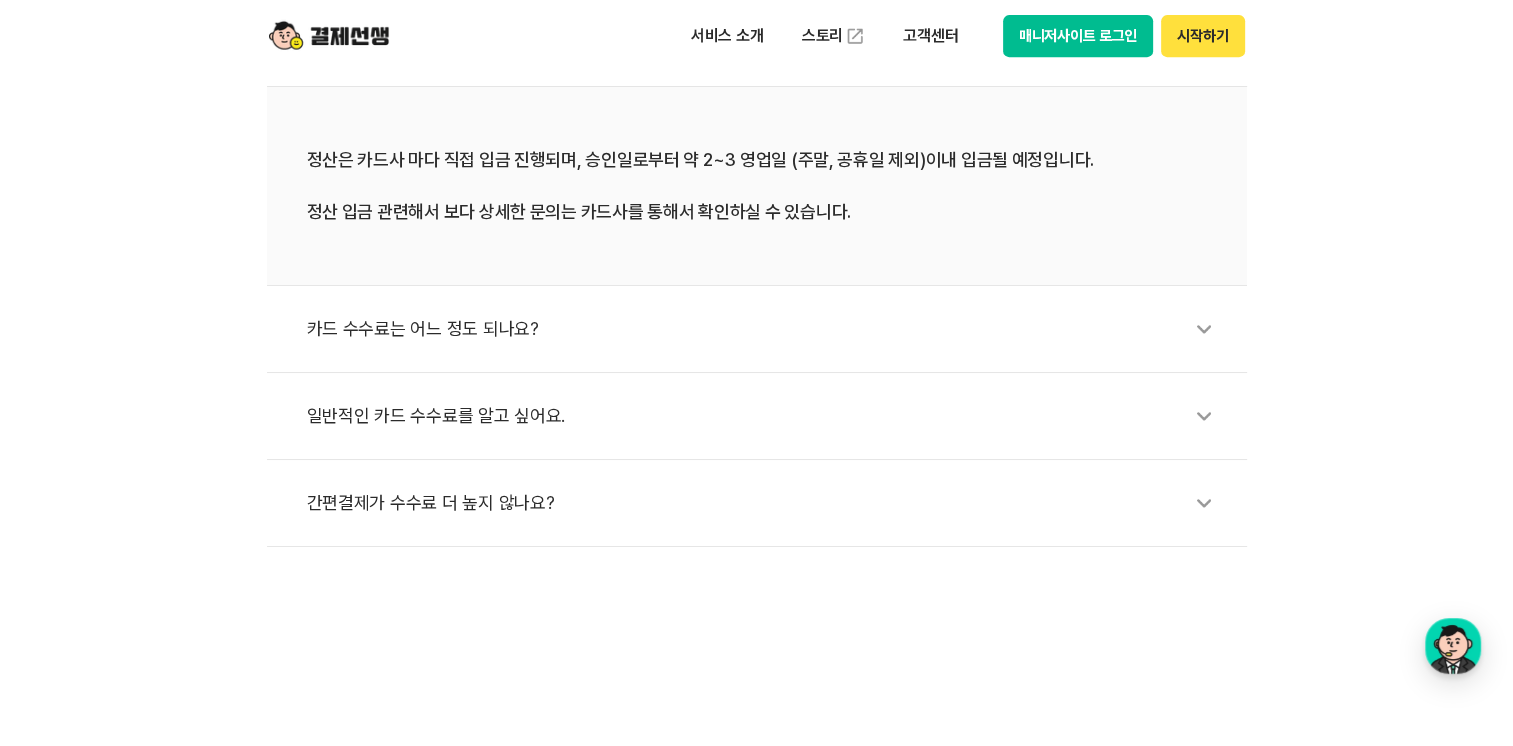 click on "카드 수수료는 어느 정도 되나요?" at bounding box center [767, 329] 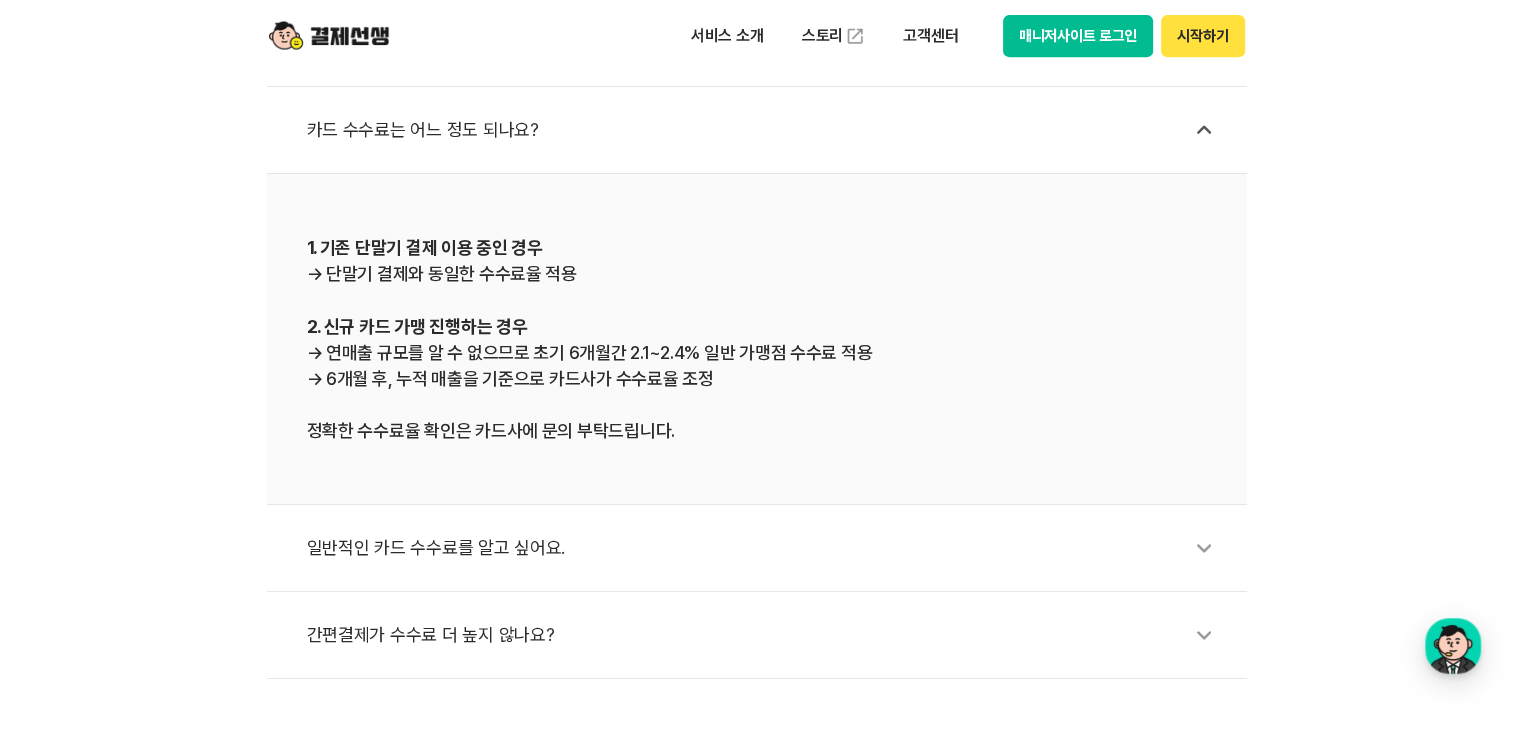 scroll, scrollTop: 1027, scrollLeft: 0, axis: vertical 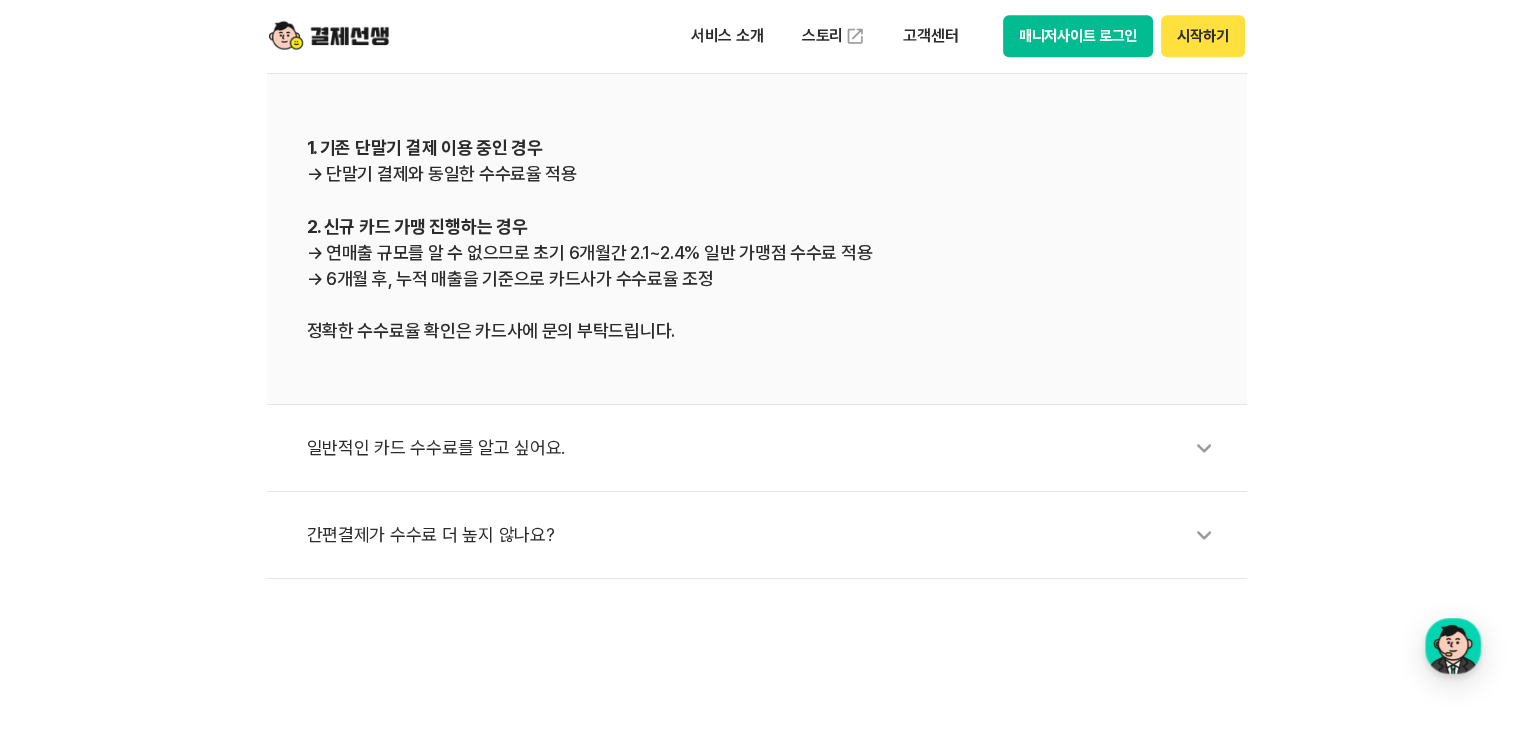 click on "일반적인 카드 수수료를 알고 싶어요." at bounding box center (767, 448) 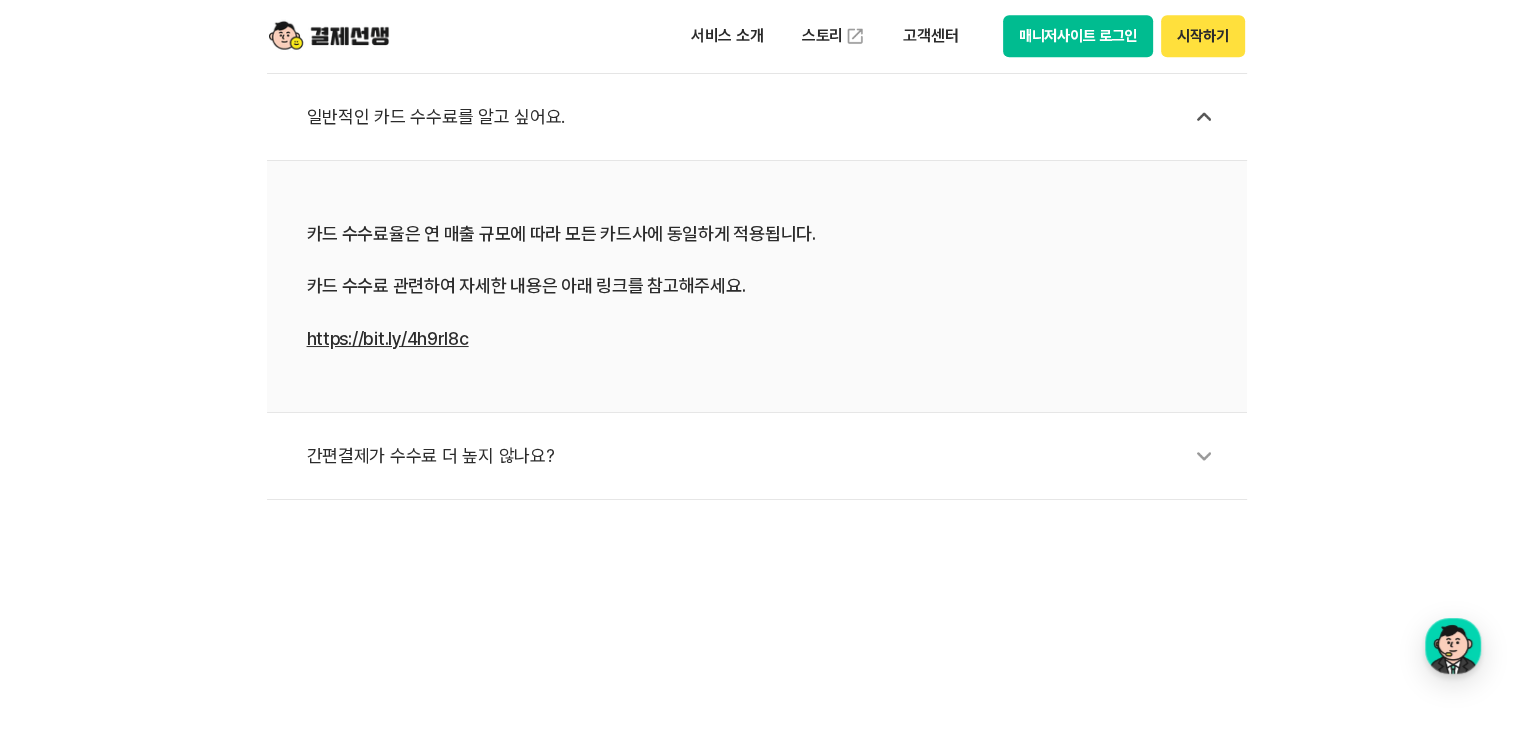 click on "https://bit.ly/4h9rI8c" at bounding box center (388, 338) 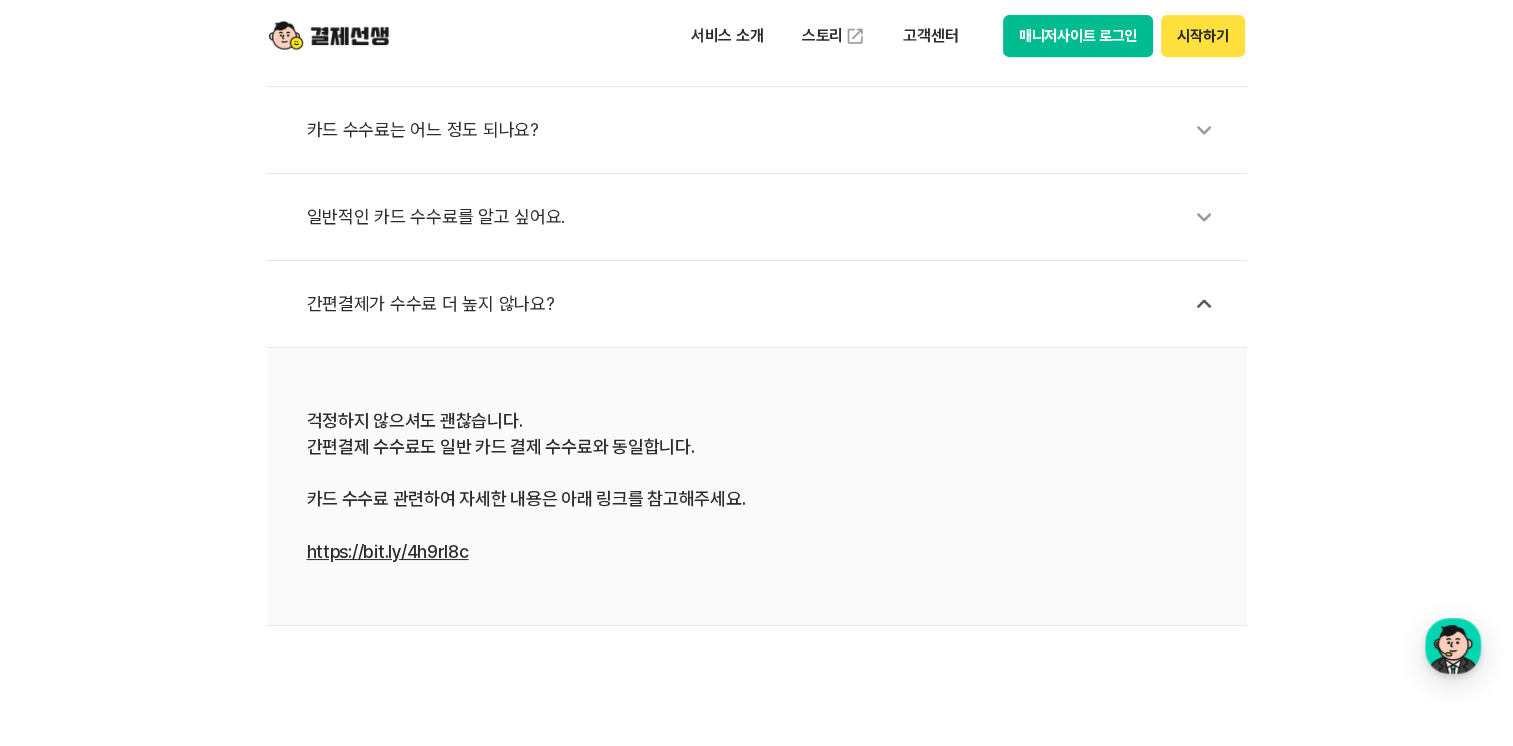 scroll, scrollTop: 227, scrollLeft: 0, axis: vertical 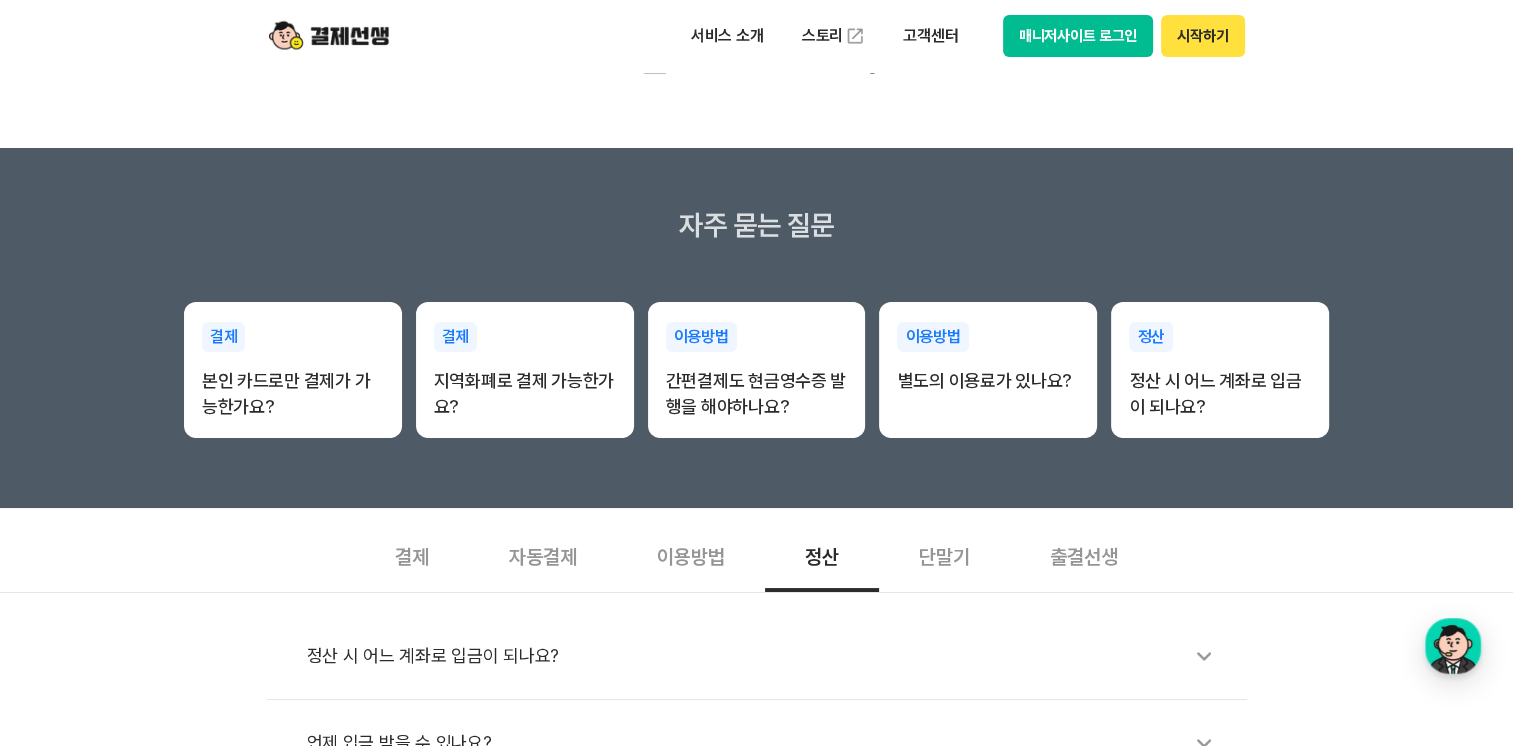 click on "단말기" at bounding box center [944, 555] 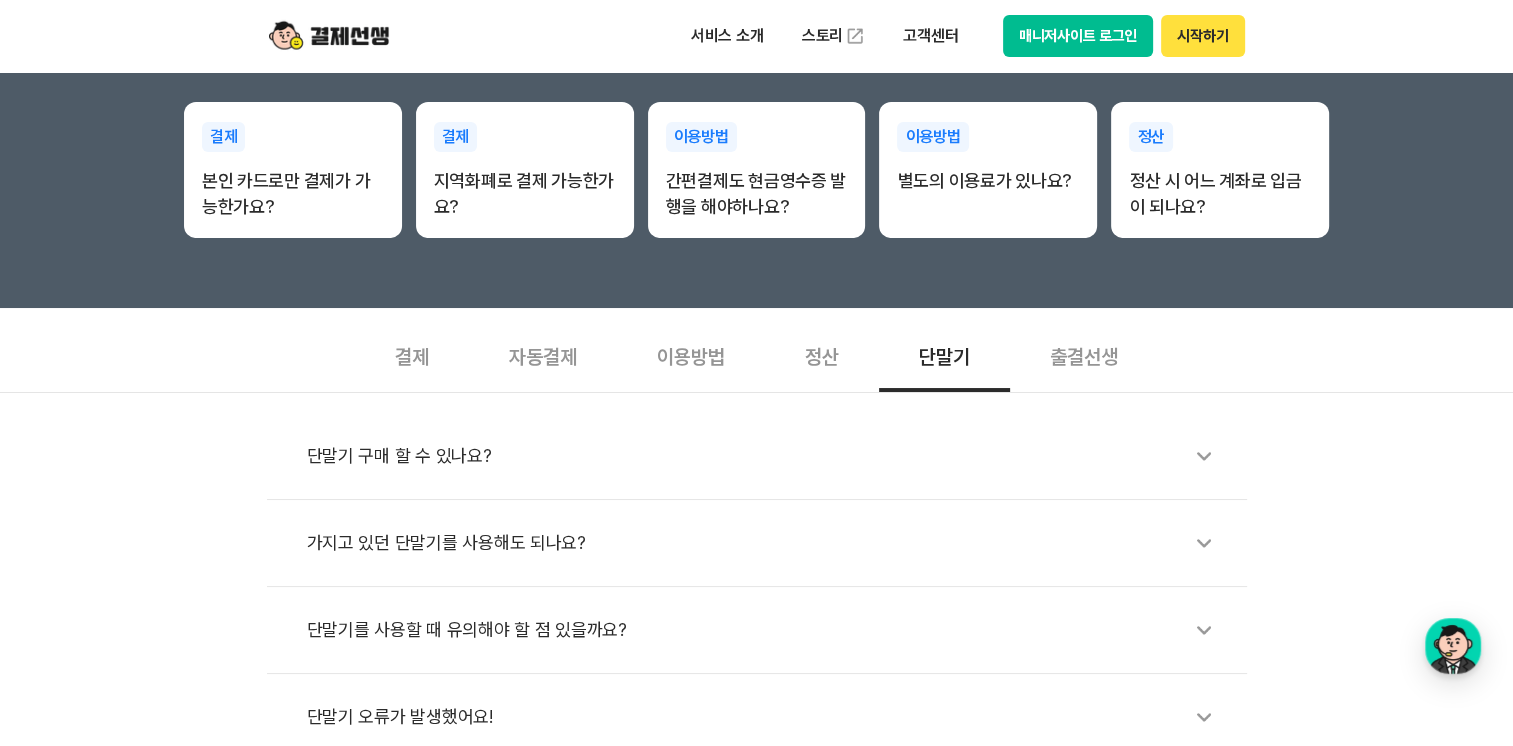 scroll, scrollTop: 627, scrollLeft: 0, axis: vertical 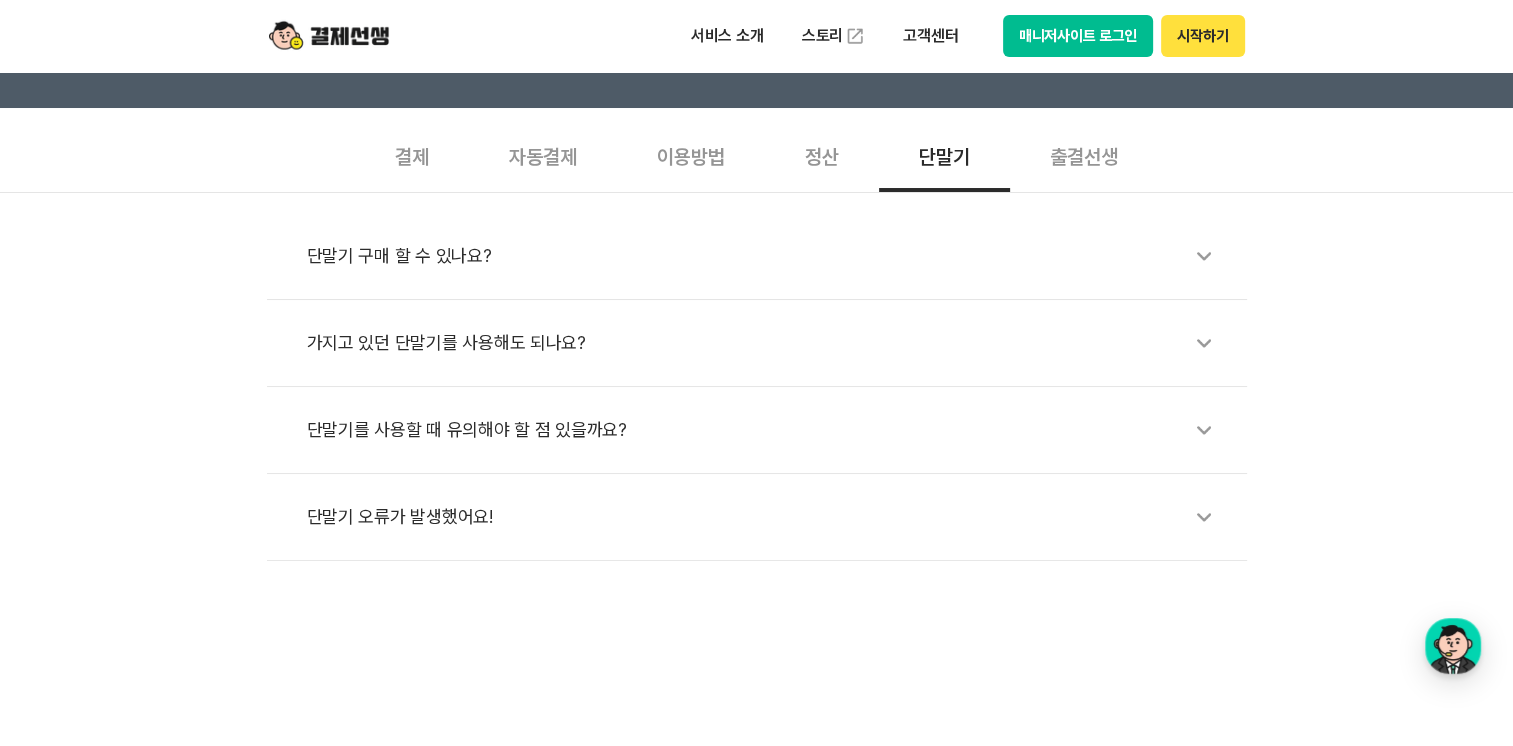click on "출결선생" at bounding box center (1084, 155) 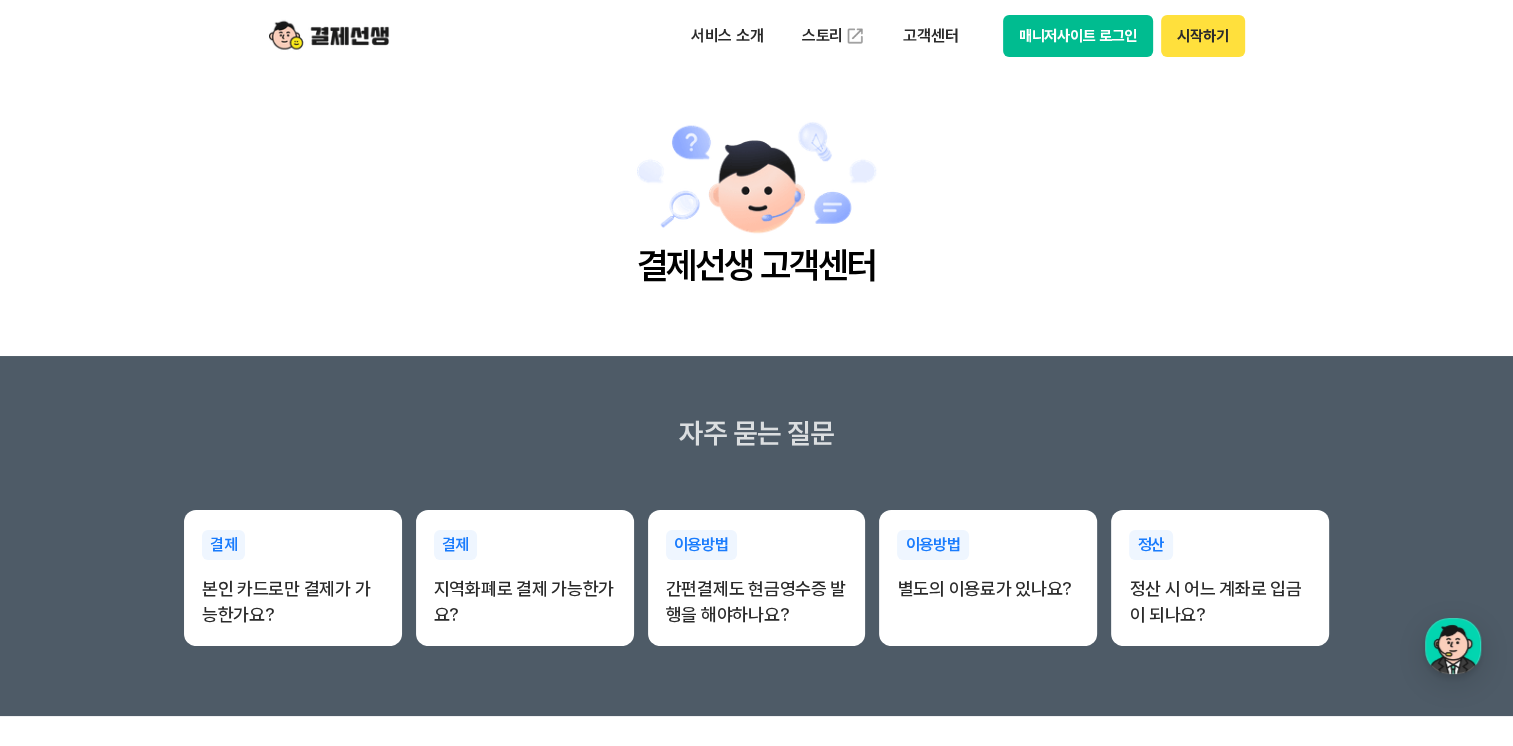 scroll, scrollTop: 0, scrollLeft: 0, axis: both 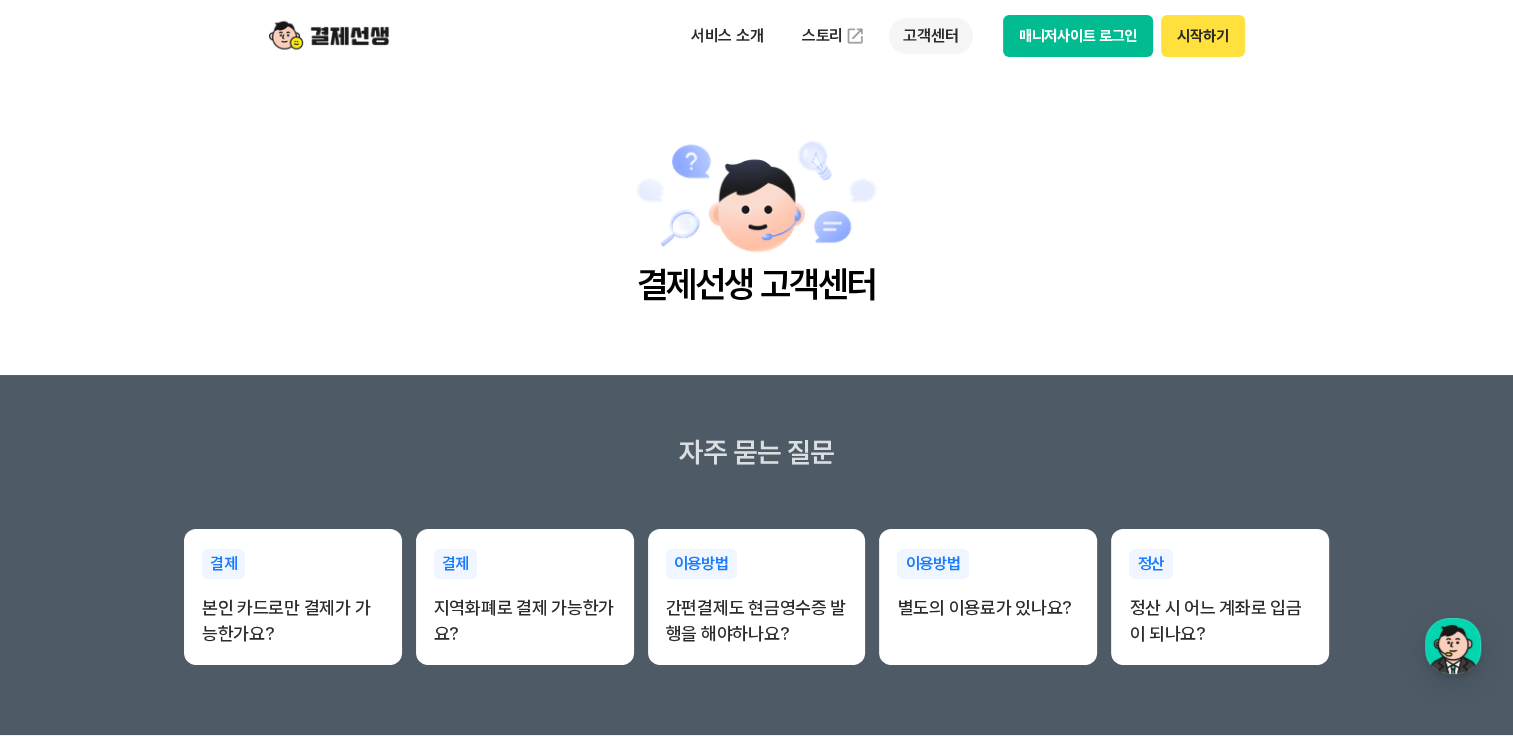 click on "고객센터" at bounding box center [930, 36] 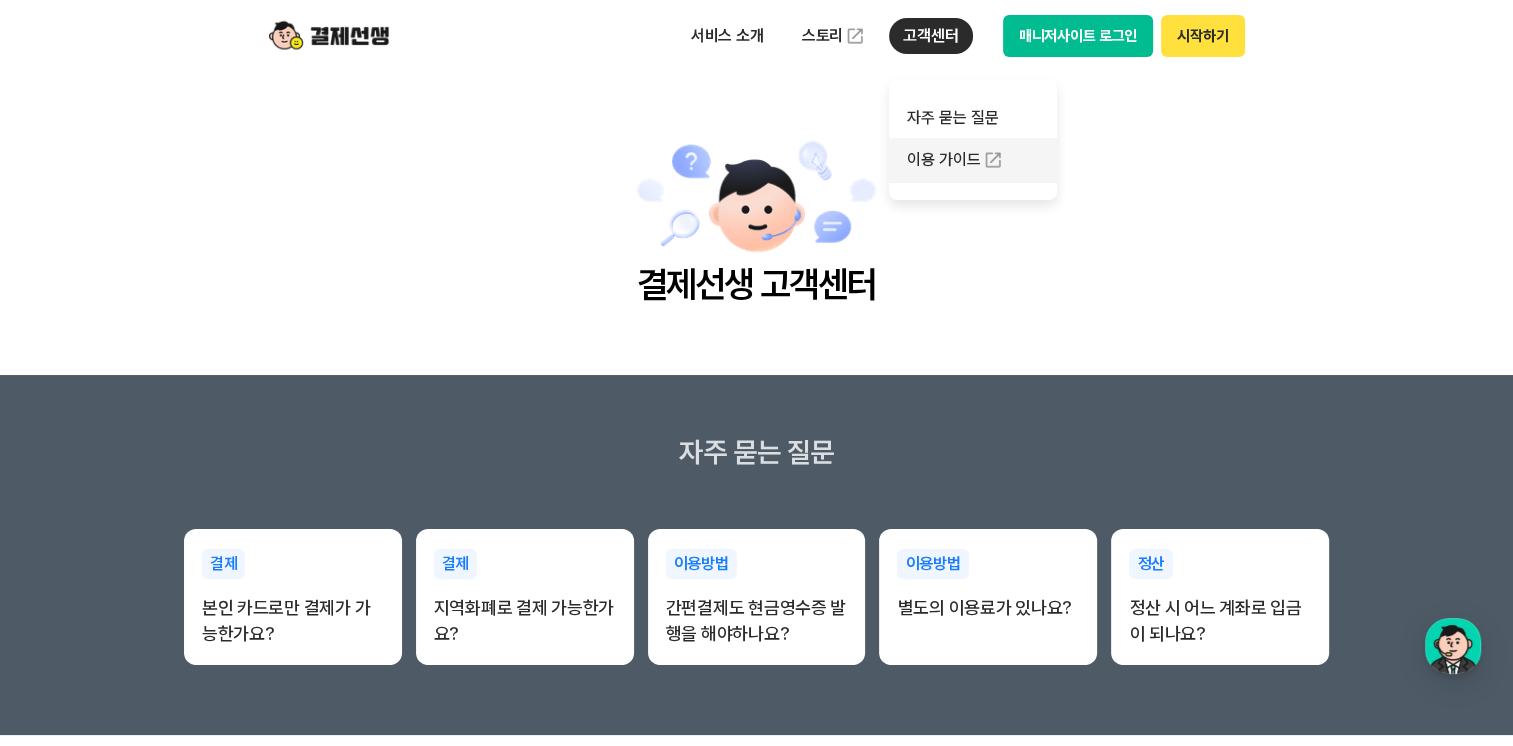 click on "이용 가이드" at bounding box center [973, 160] 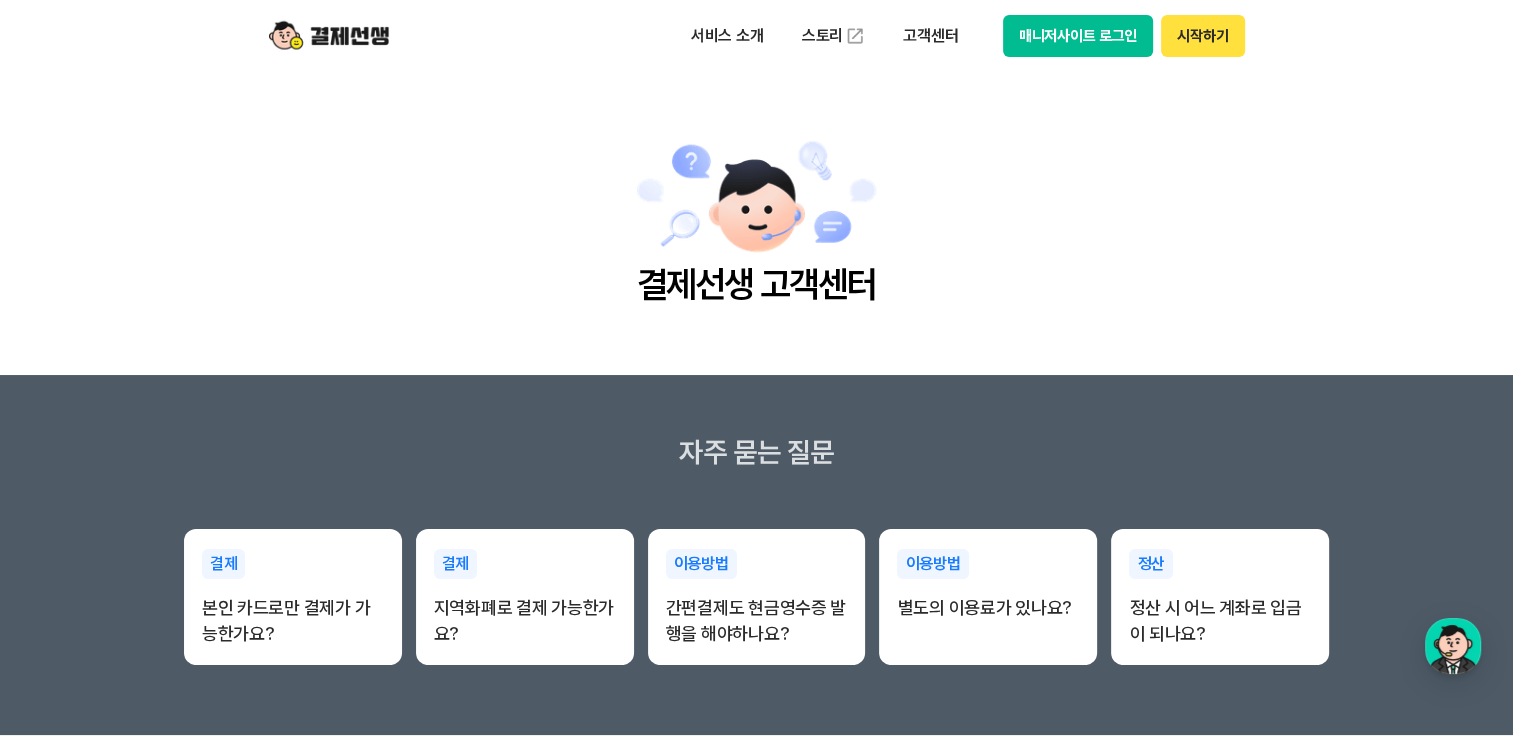 click on "시작하기" at bounding box center [1202, 36] 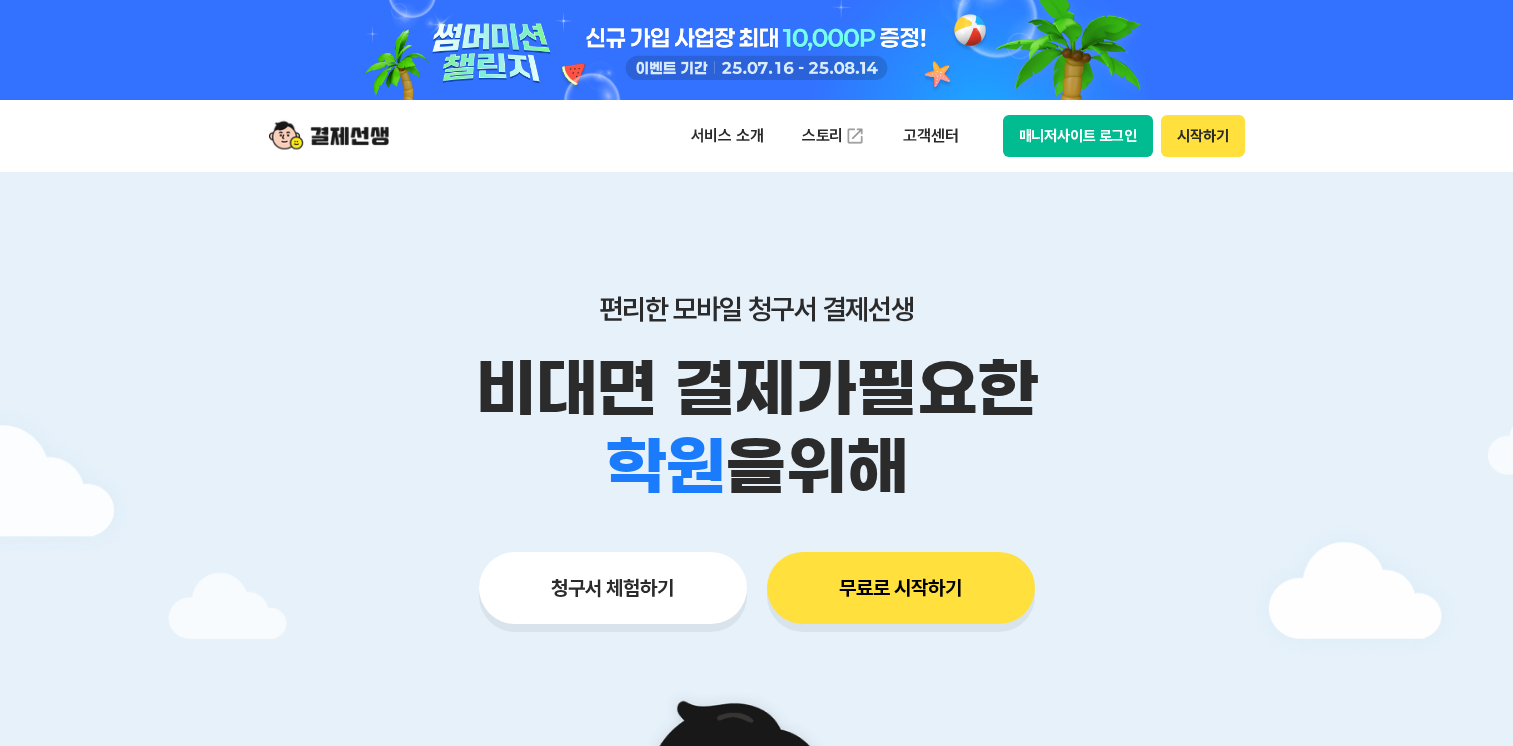 scroll, scrollTop: 0, scrollLeft: 0, axis: both 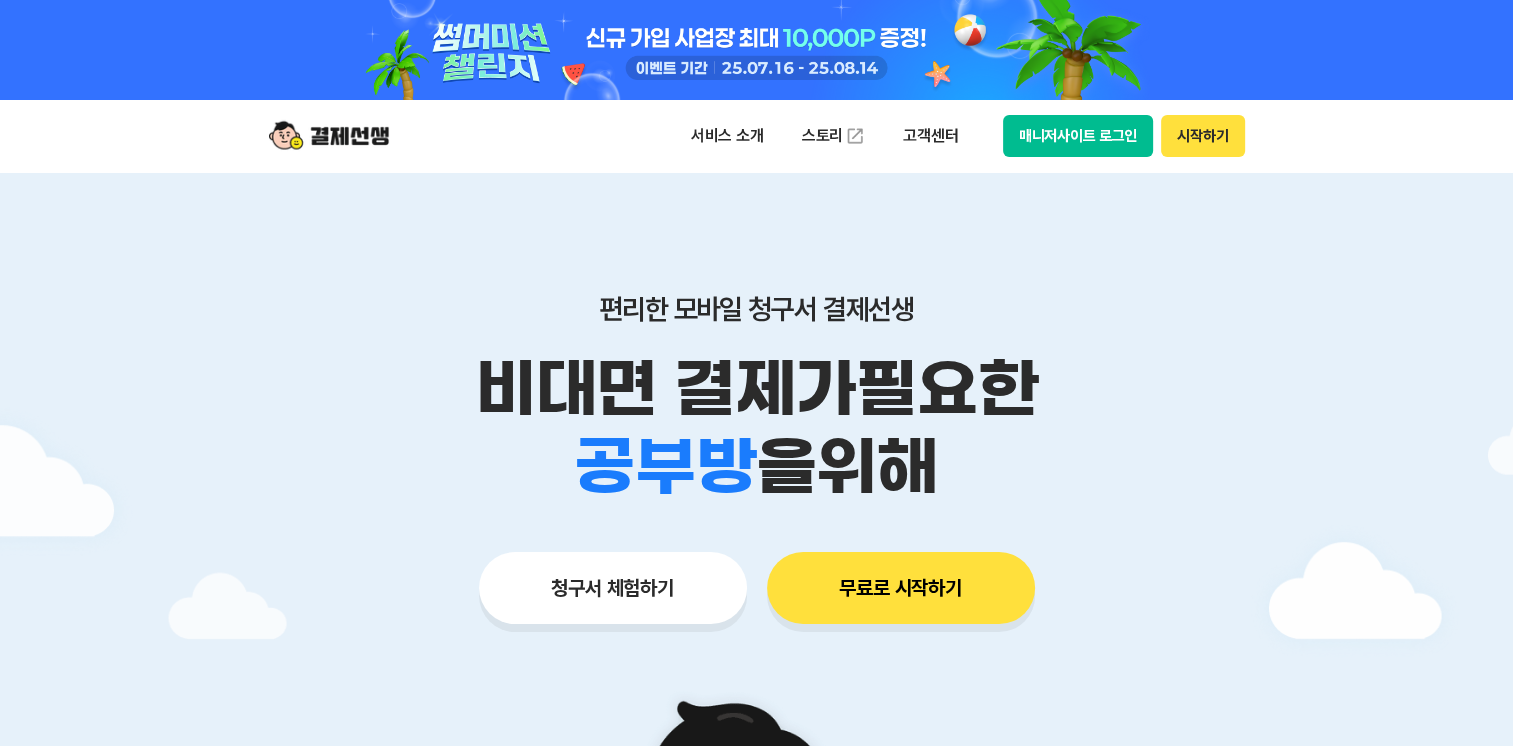 click on "매니저사이트 로그인" at bounding box center [1078, 136] 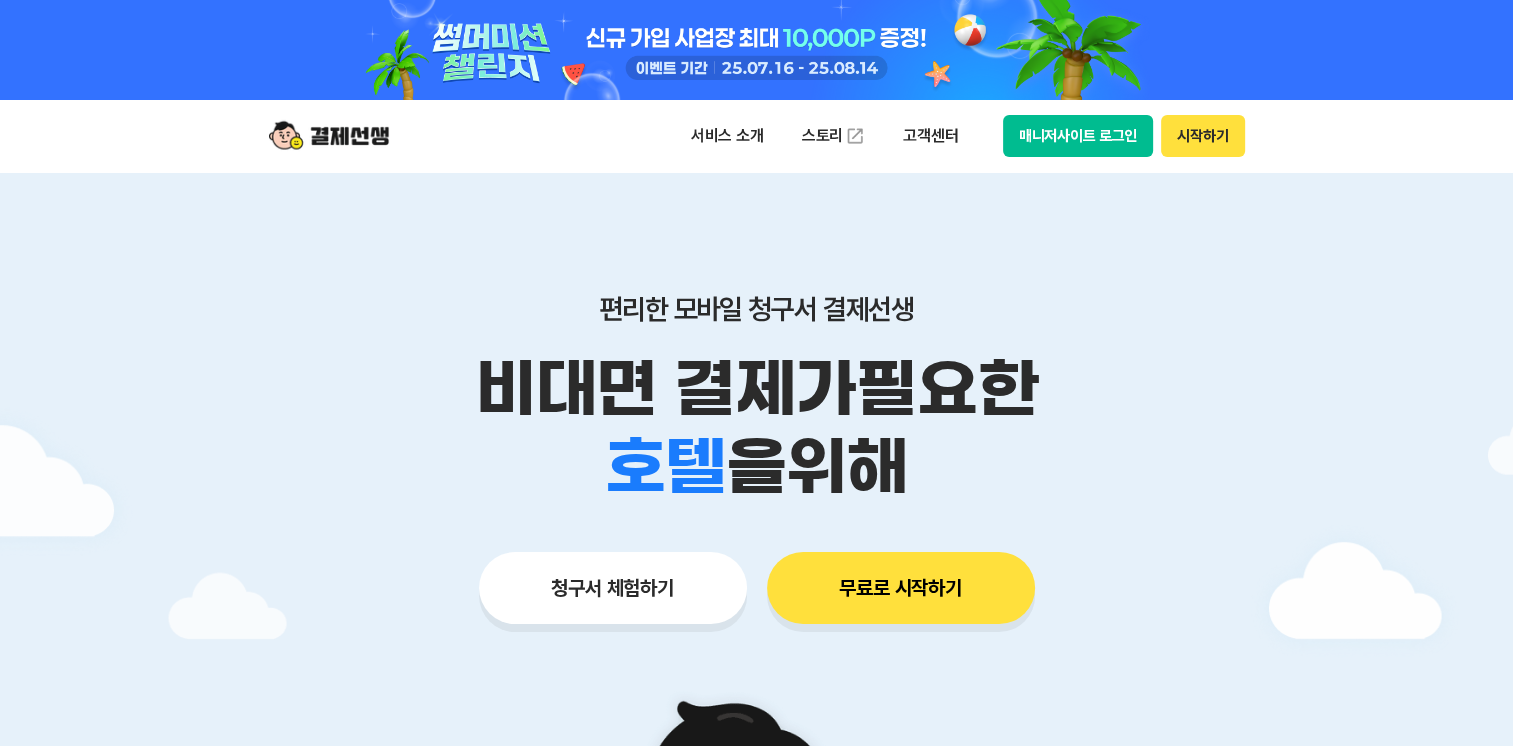 click on "대화 시작하기" at bounding box center [10, 19379] 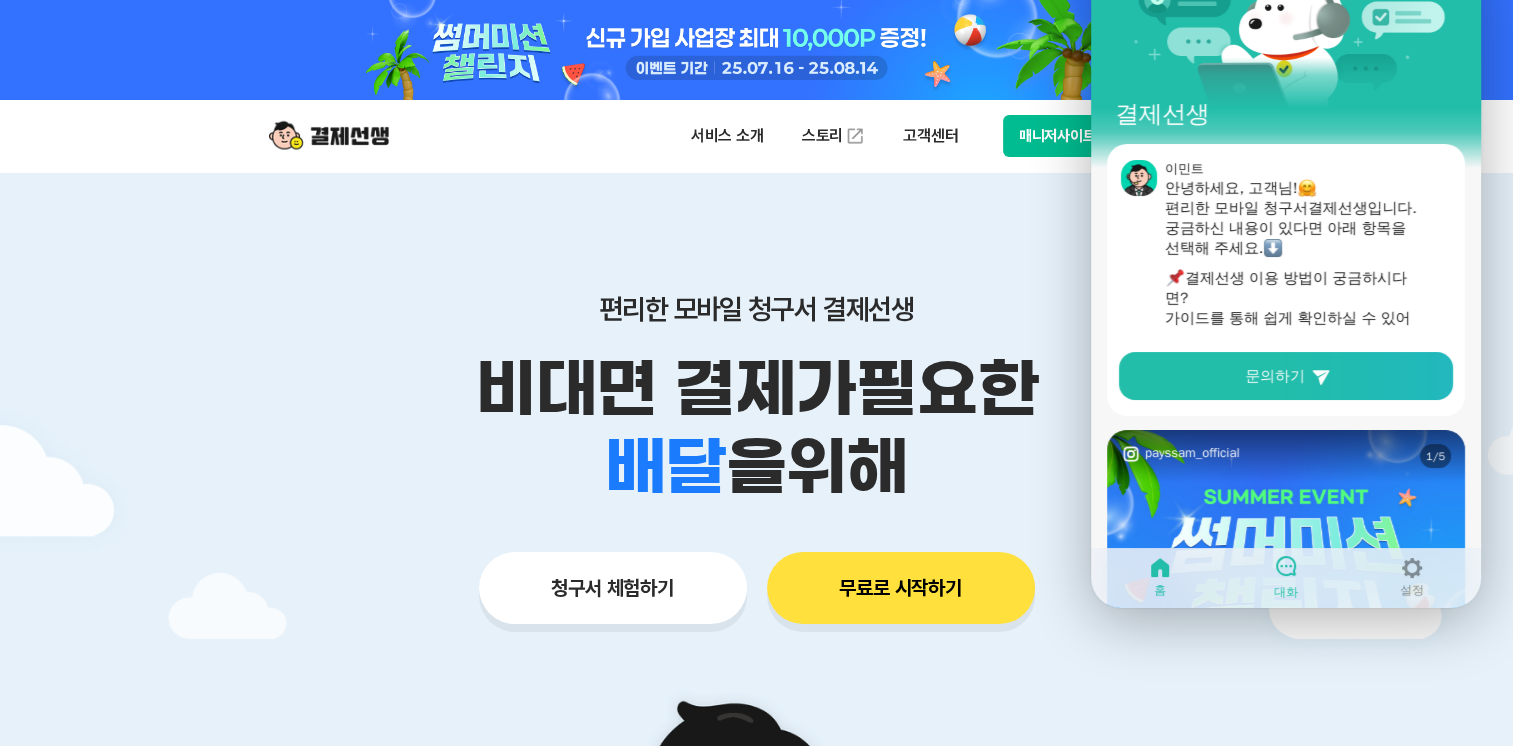 click 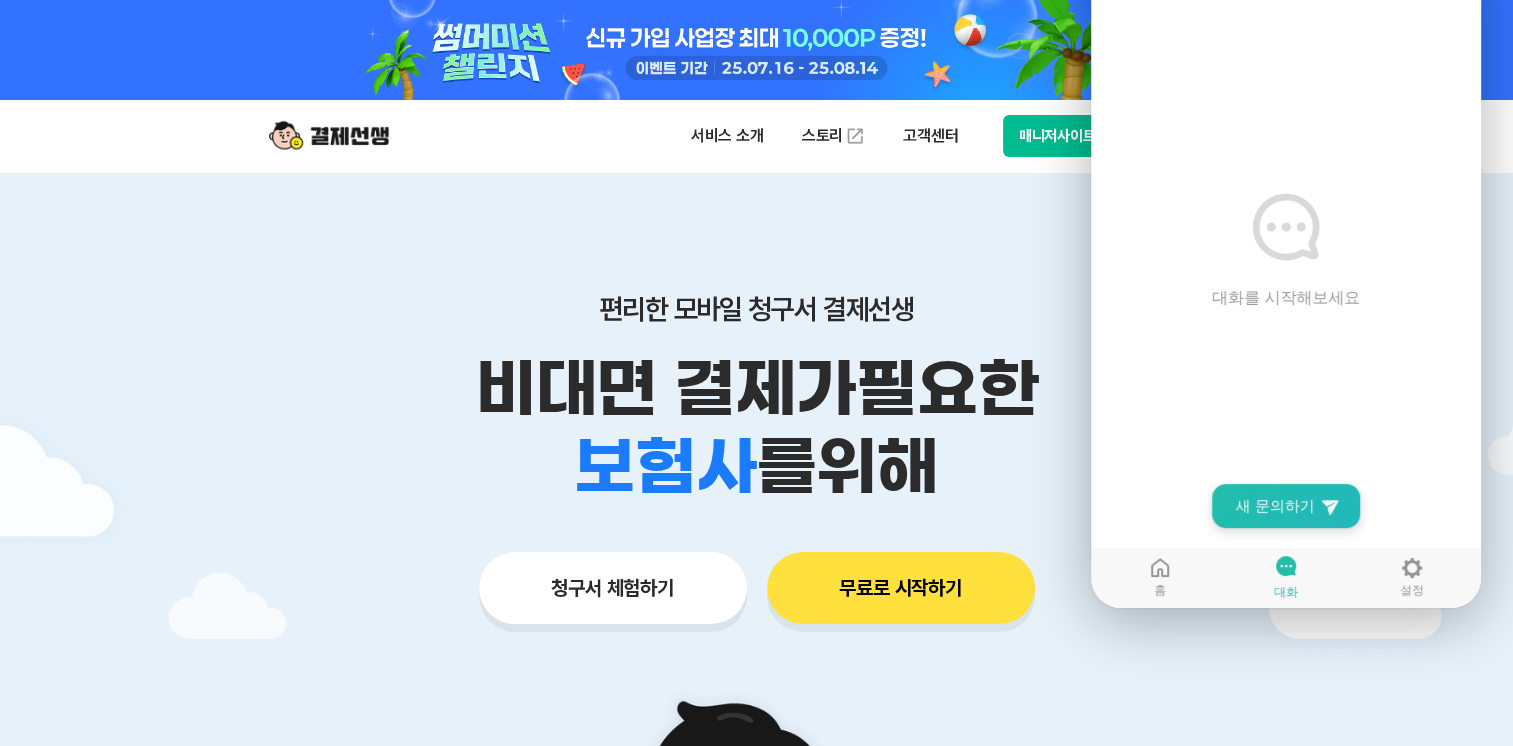 click on "새 문의하기" at bounding box center [1275, 506] 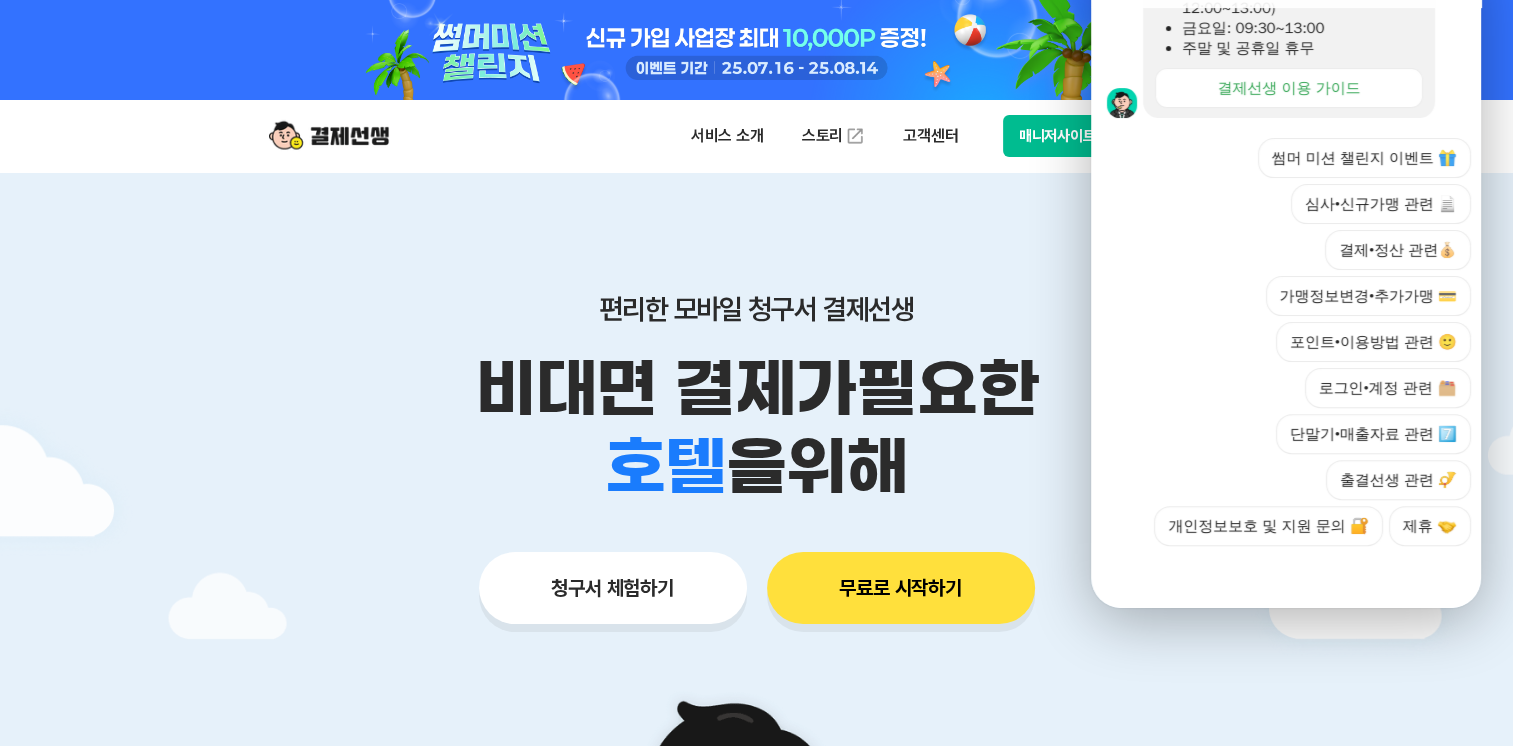 scroll, scrollTop: 637, scrollLeft: 0, axis: vertical 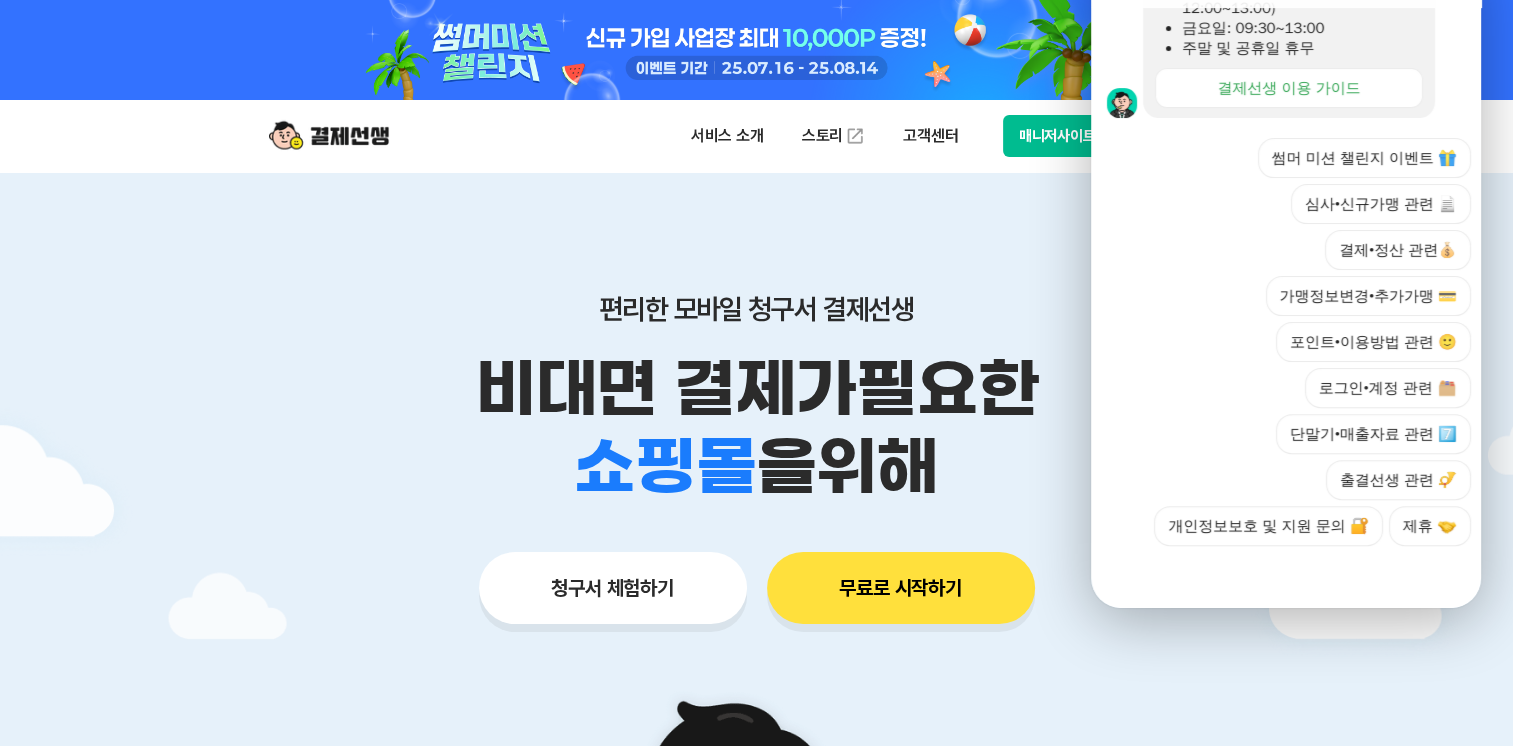 click at bounding box center (1289, 573) 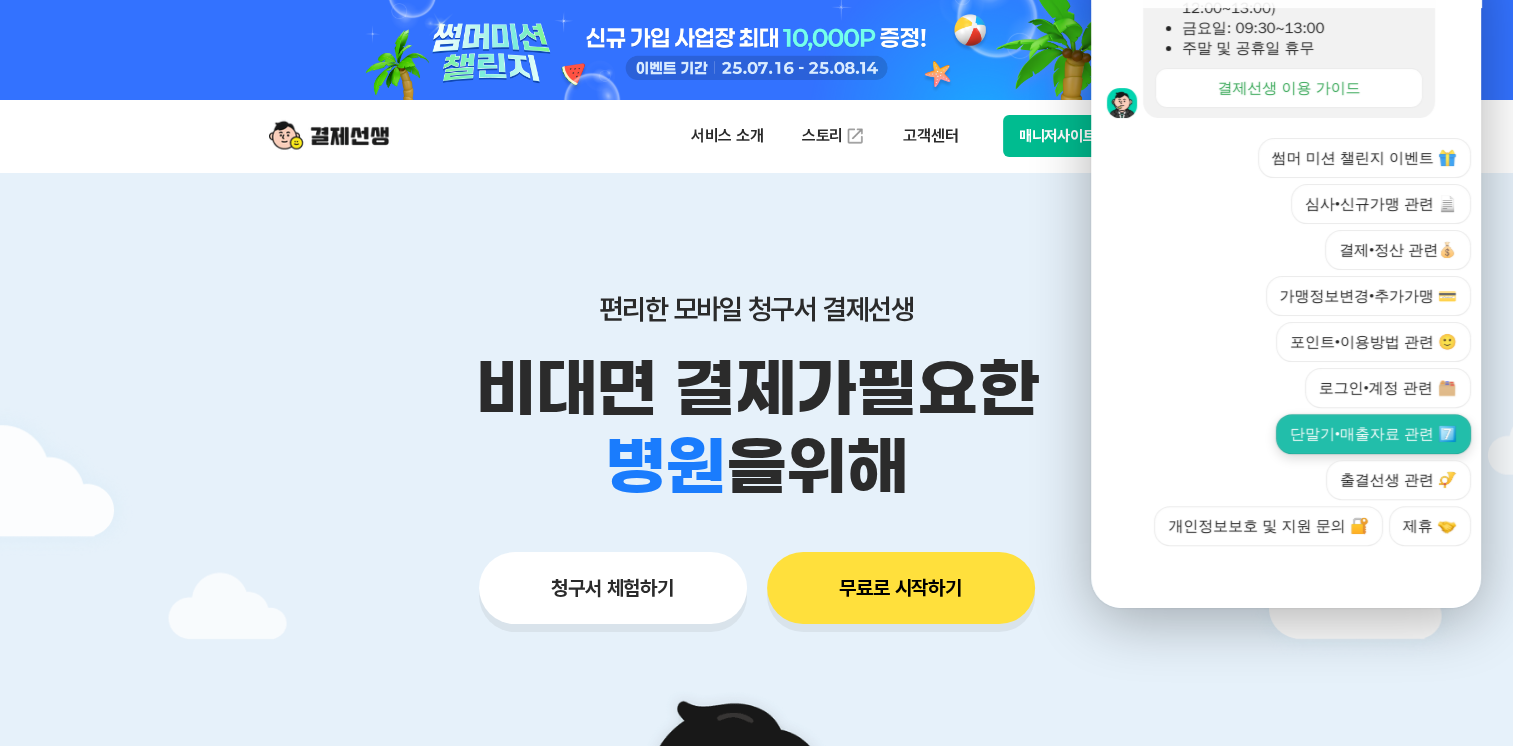 click on "단말기•매출자료 관련 7️⃣" at bounding box center (1373, 434) 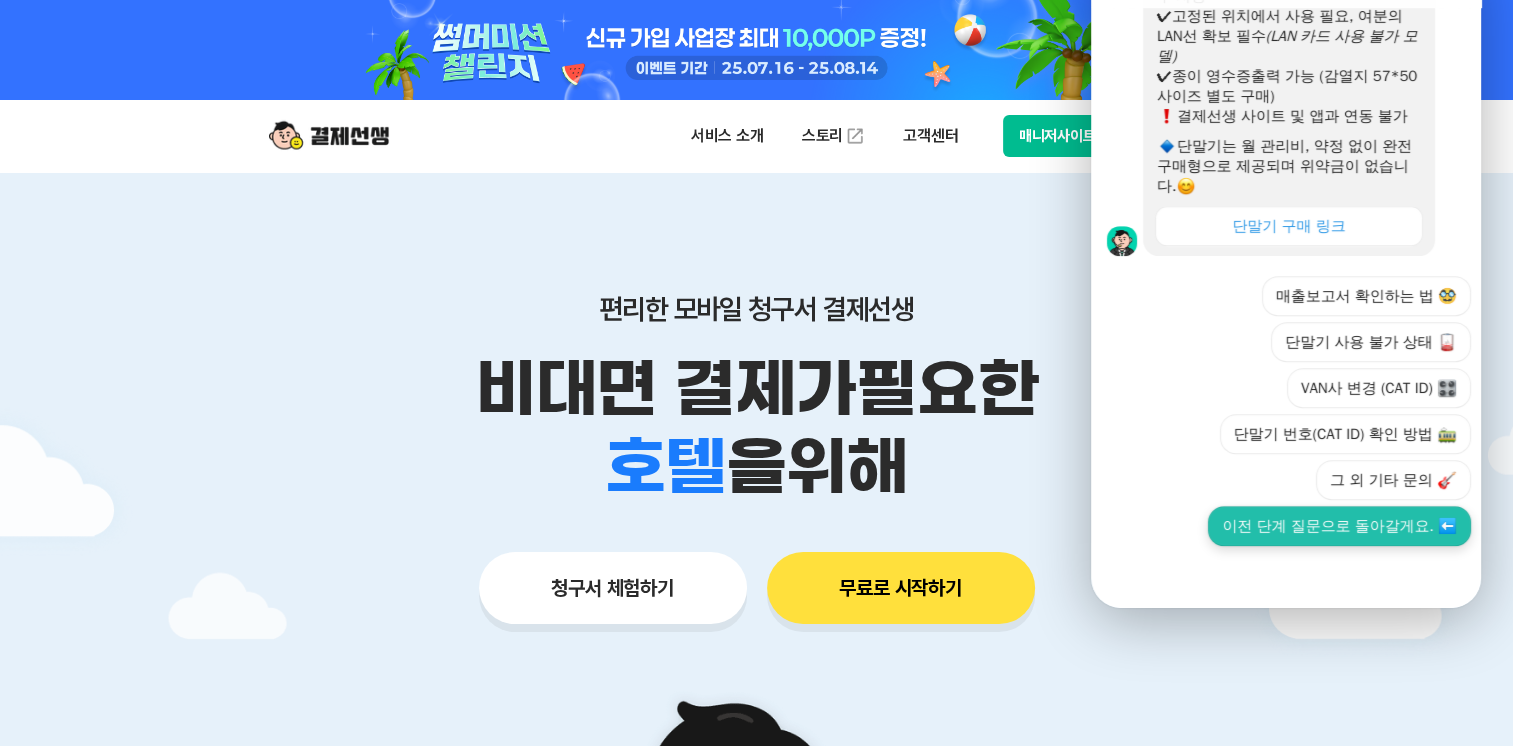 scroll, scrollTop: 1227, scrollLeft: 0, axis: vertical 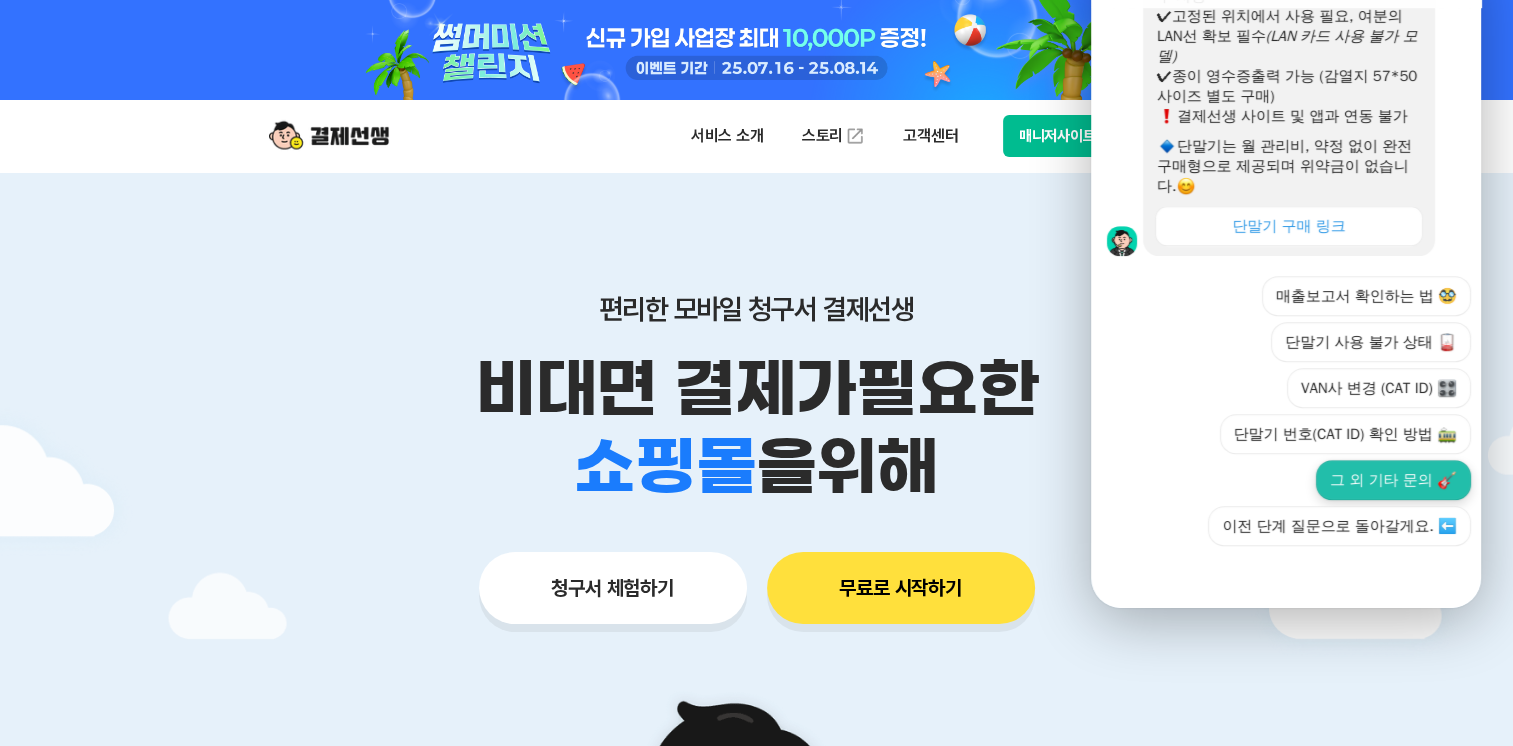 click on "그 외 기타 문의" at bounding box center (1393, 480) 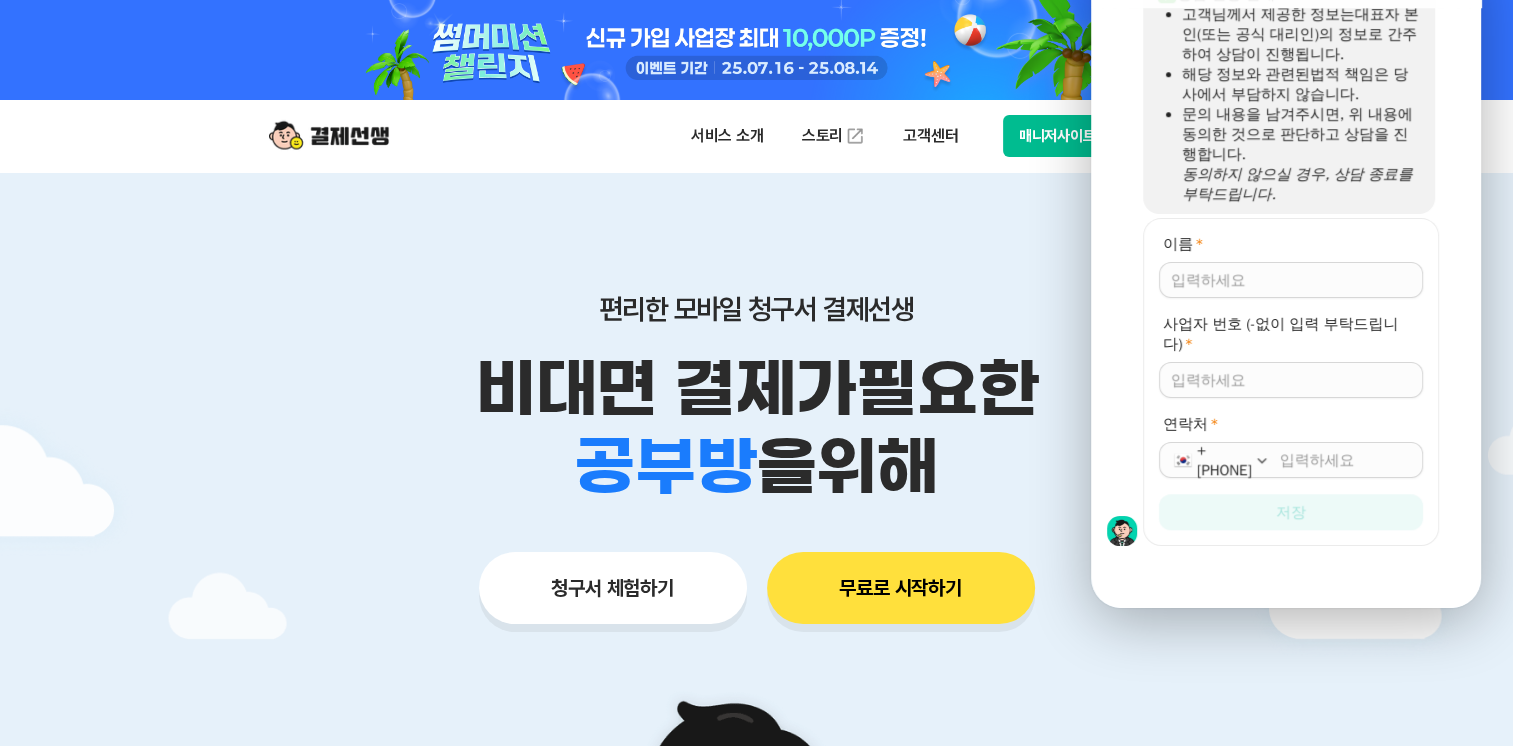 scroll, scrollTop: 1697, scrollLeft: 0, axis: vertical 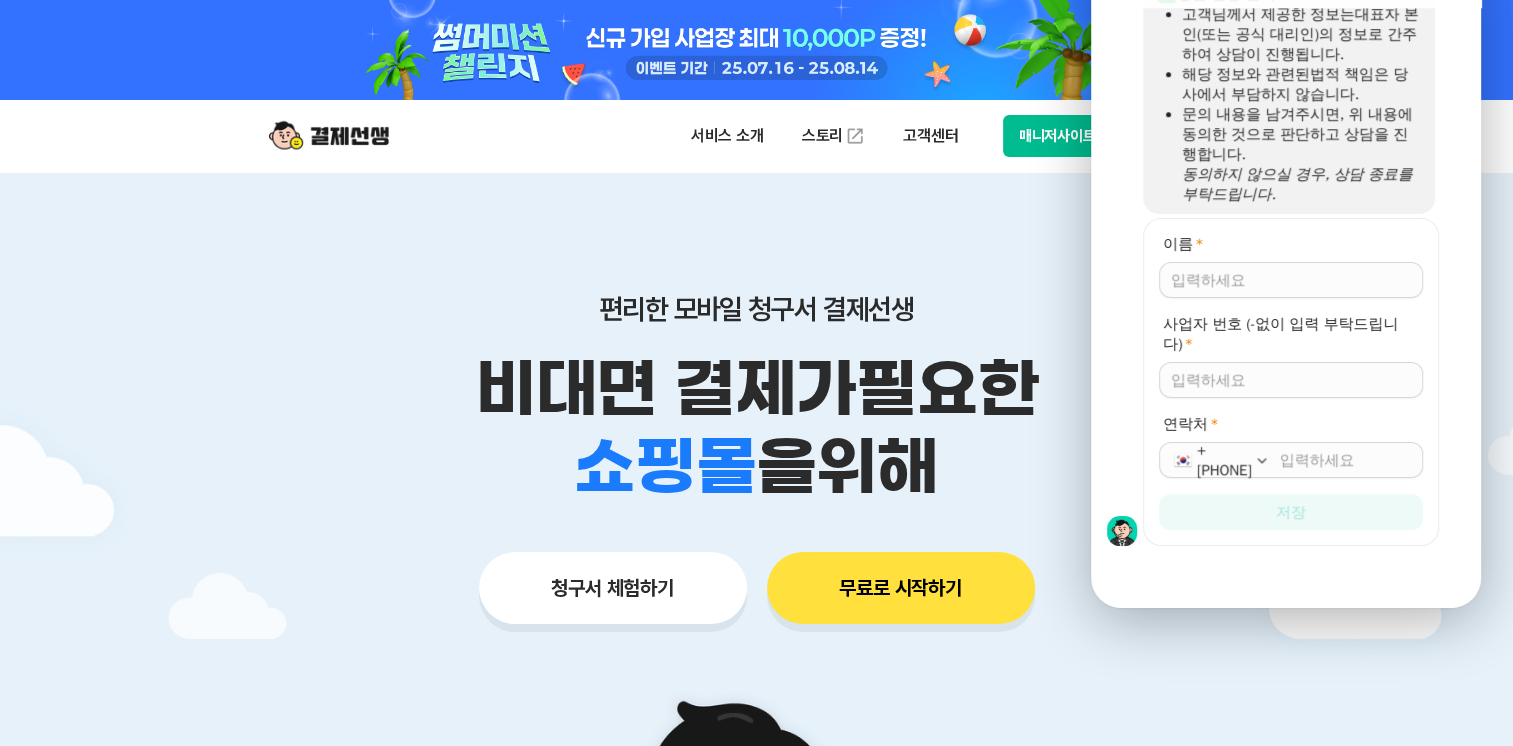 click on "[NAME] *" at bounding box center (1291, 280) 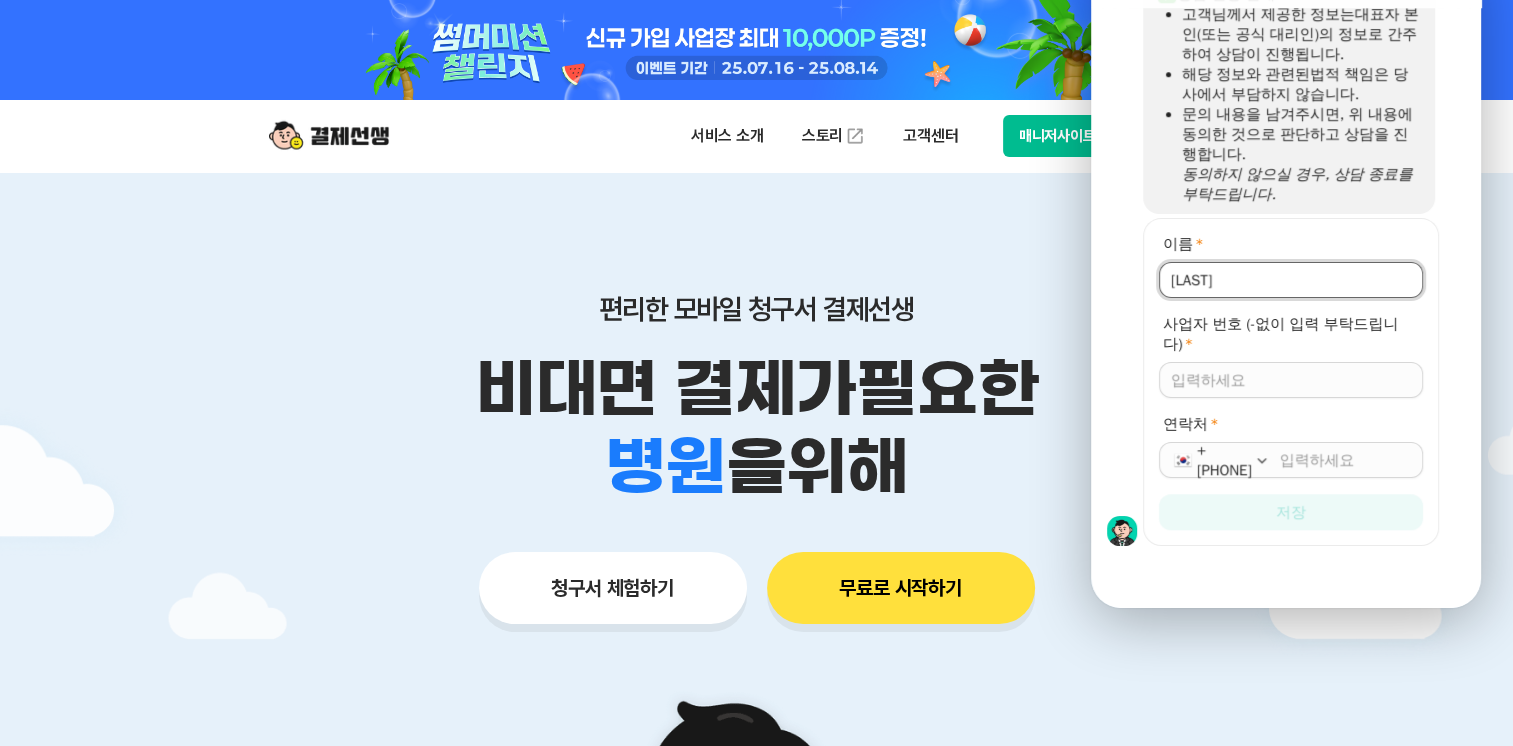 type on "[LAST]" 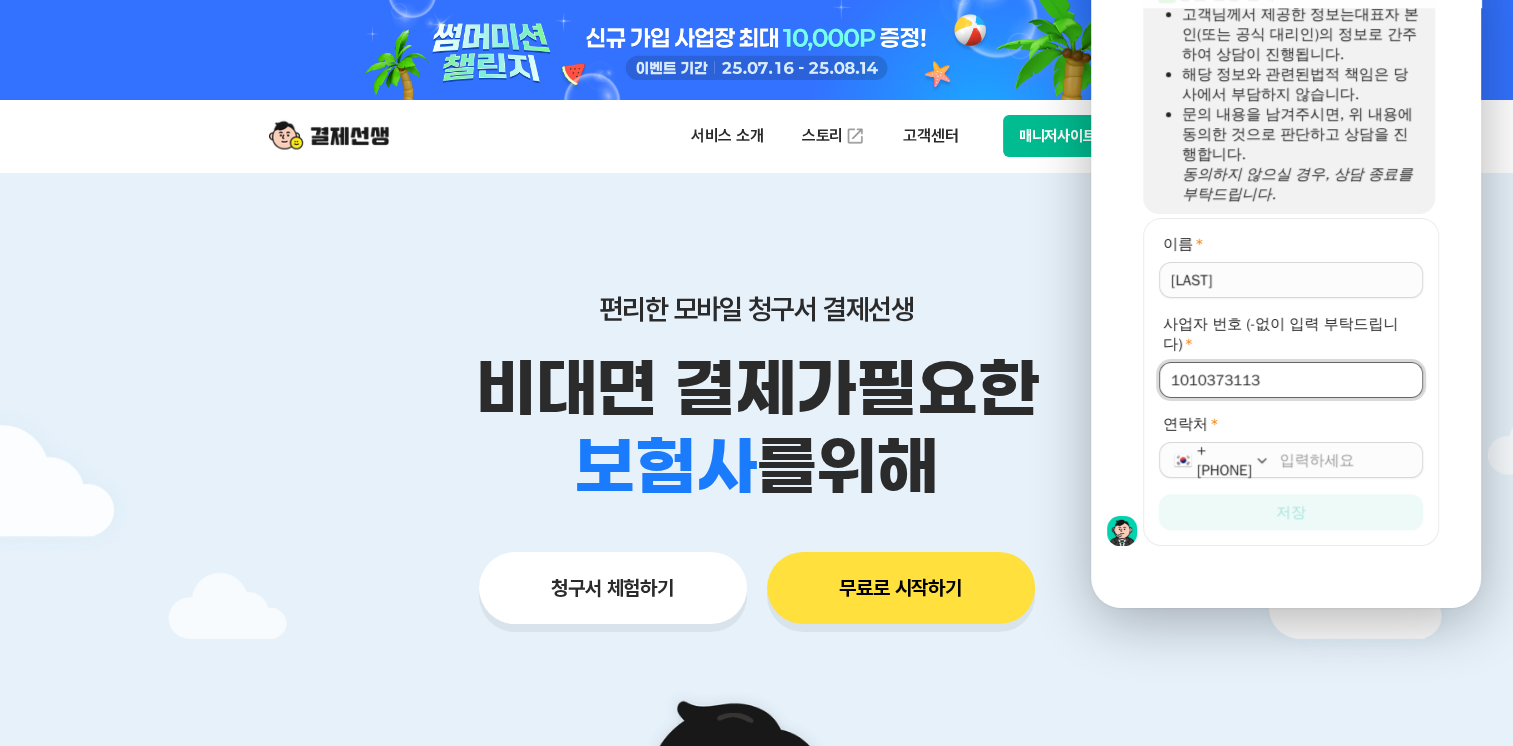 type on "1010373113" 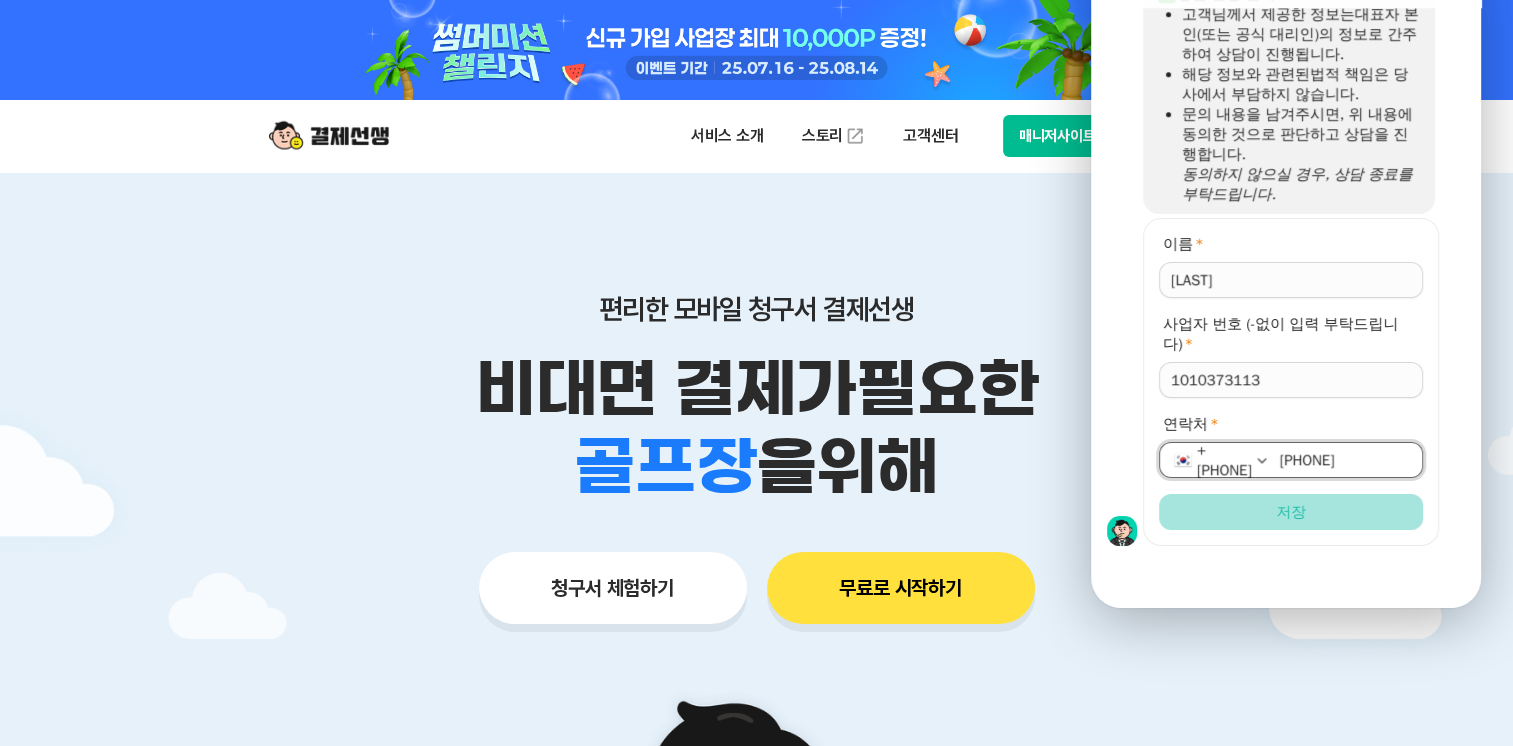 type on "[PHONE]" 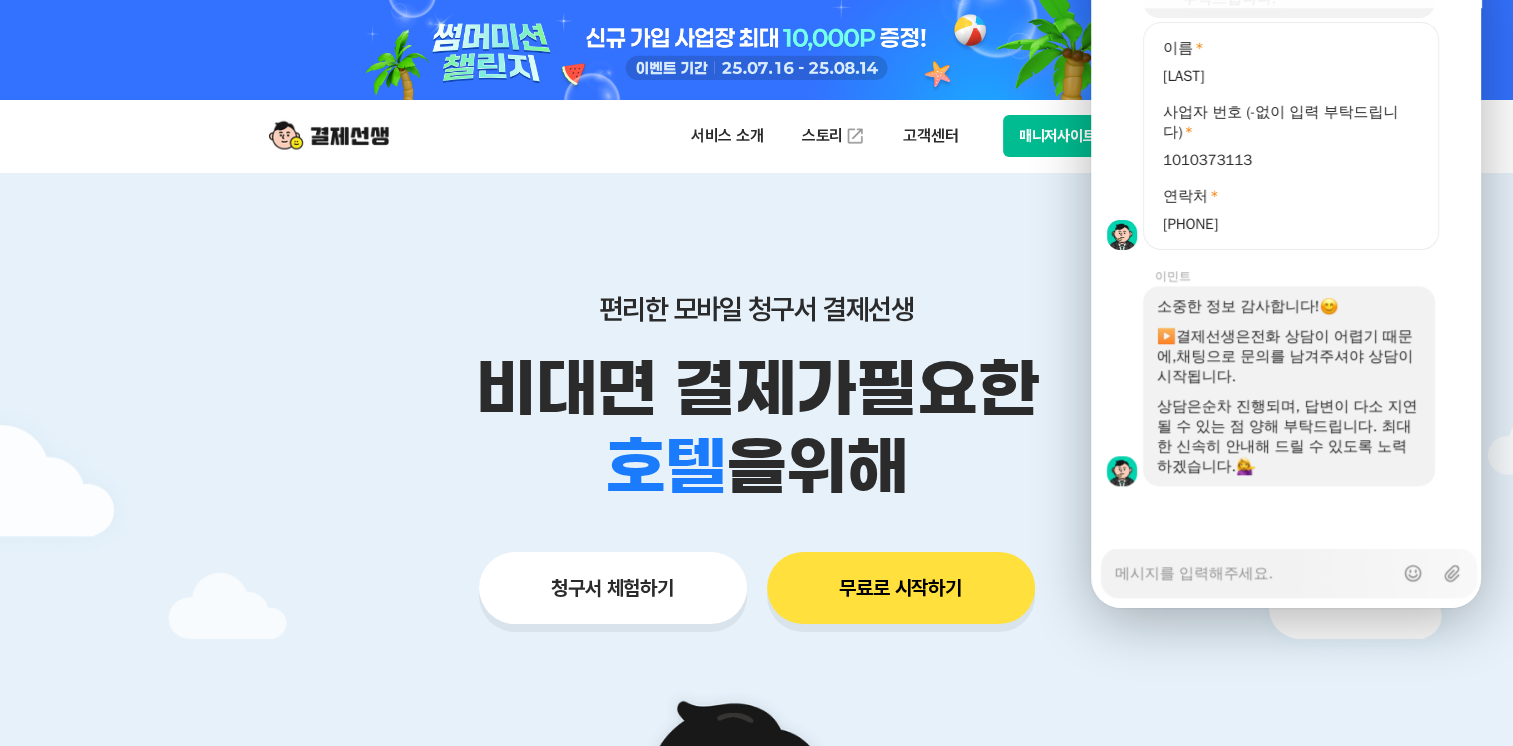 scroll, scrollTop: 1892, scrollLeft: 0, axis: vertical 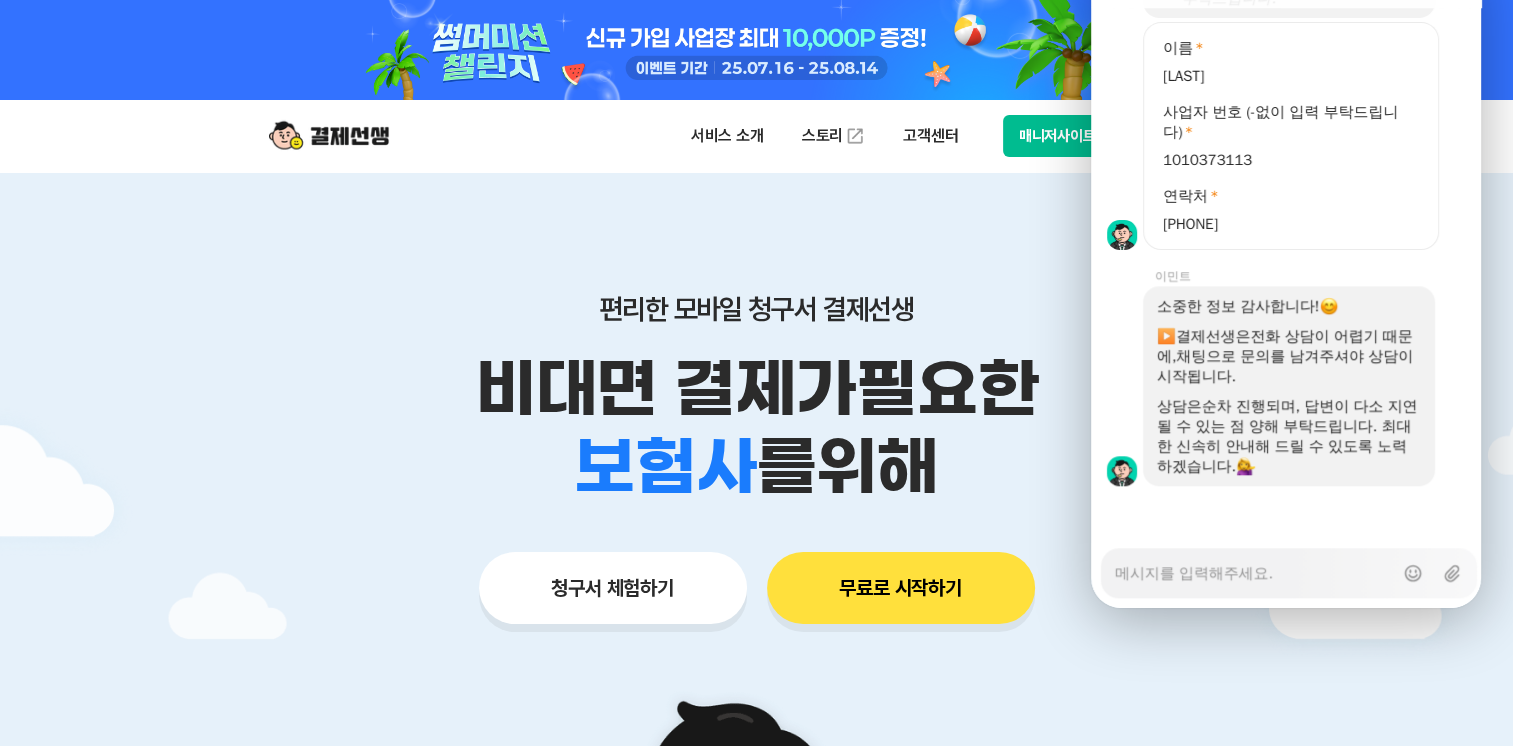 type on "x" 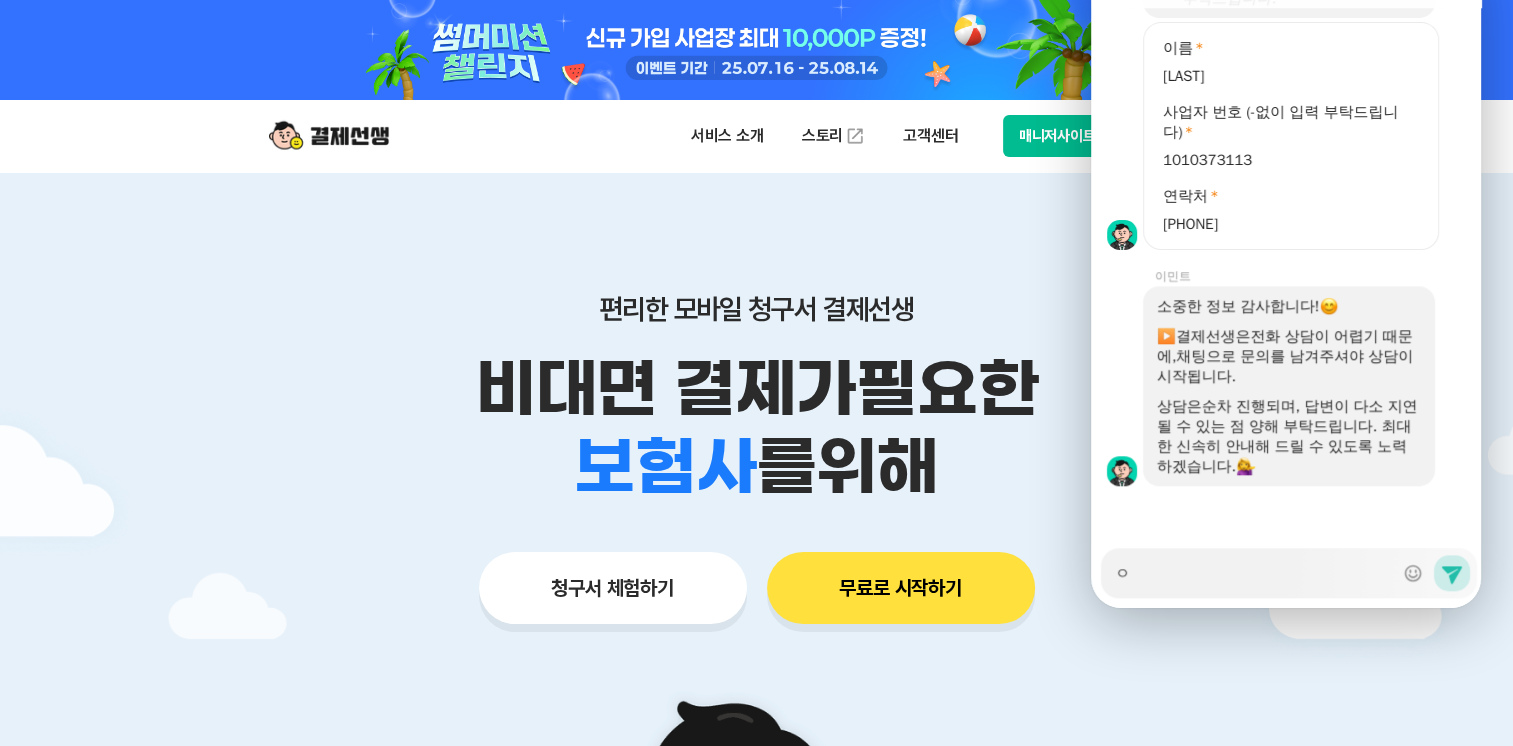 type on "x" 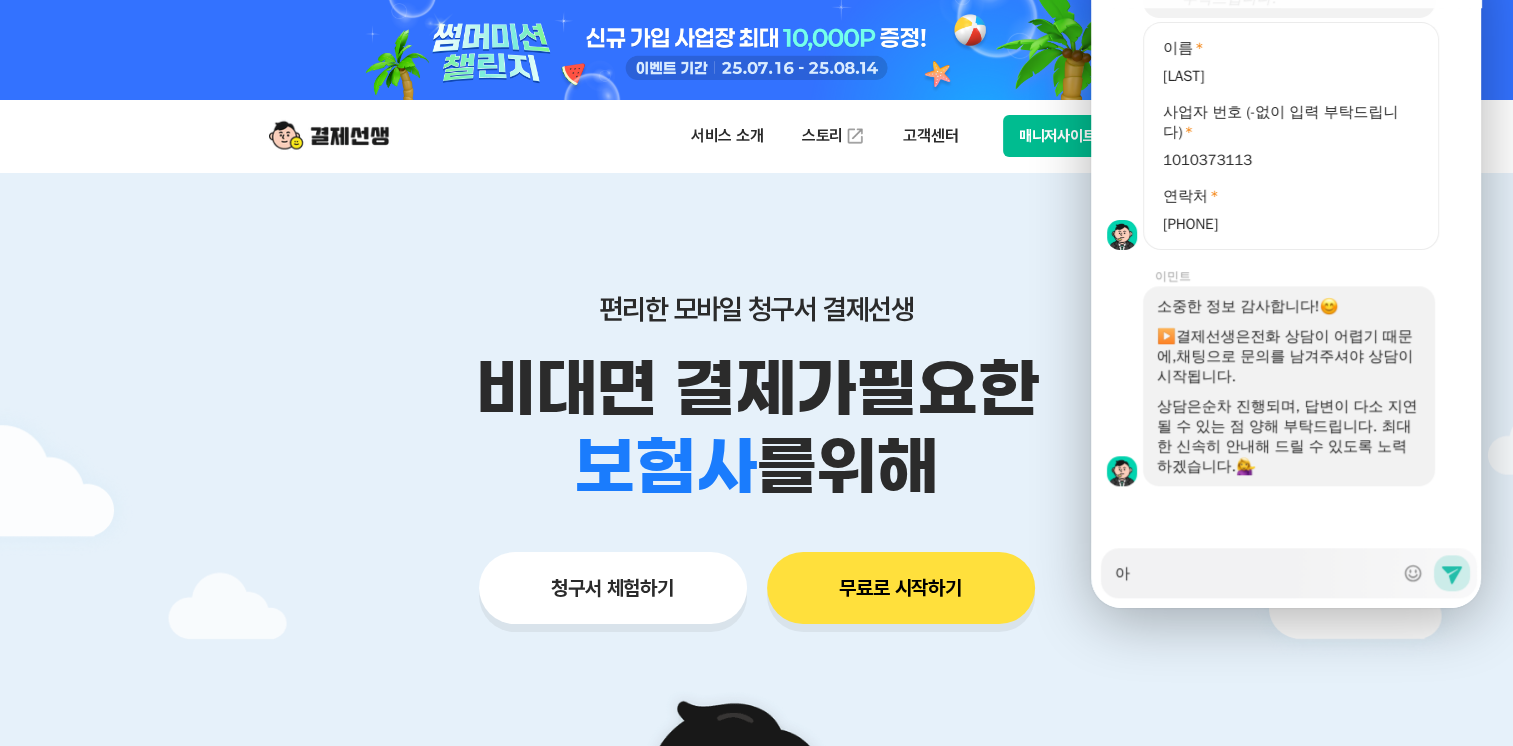 type on "x" 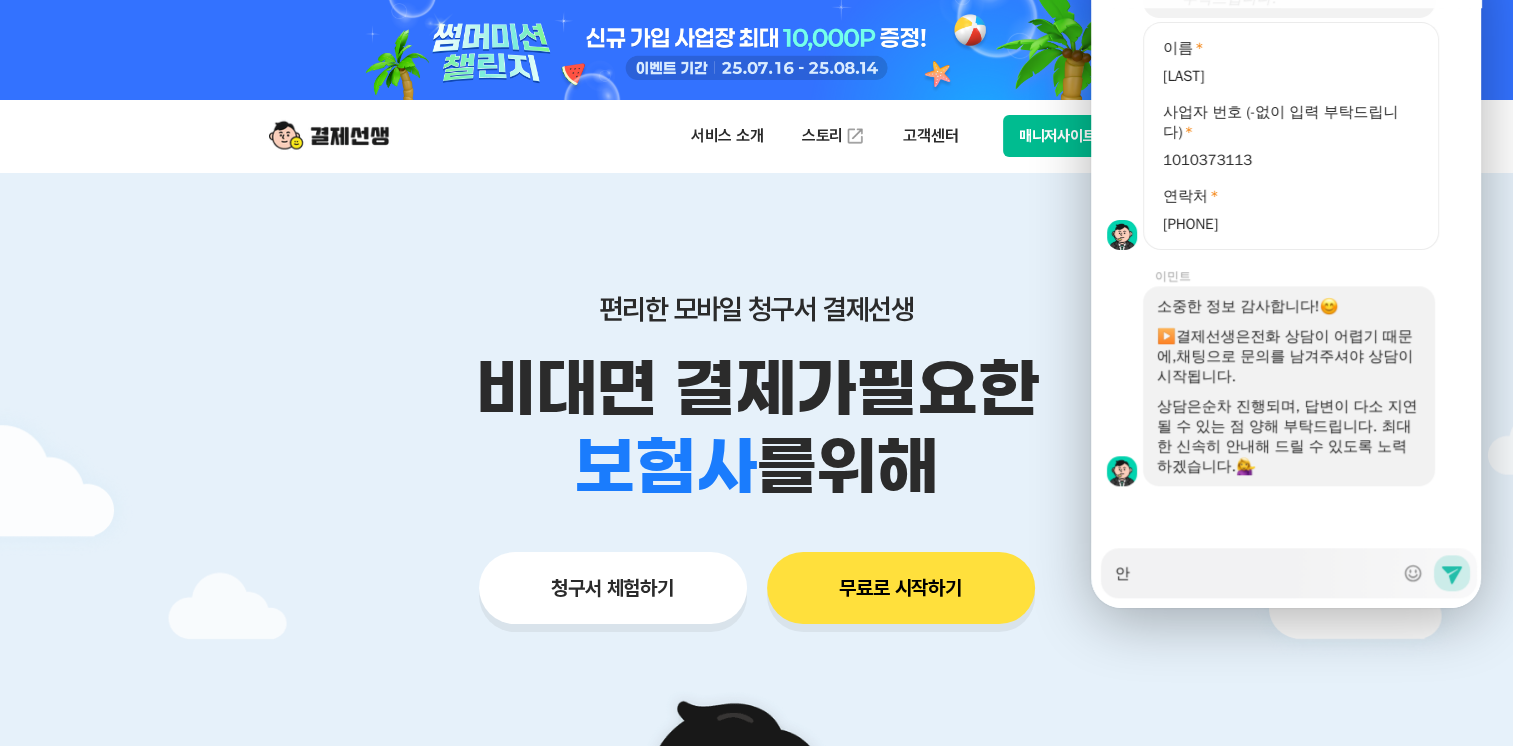 type on "x" 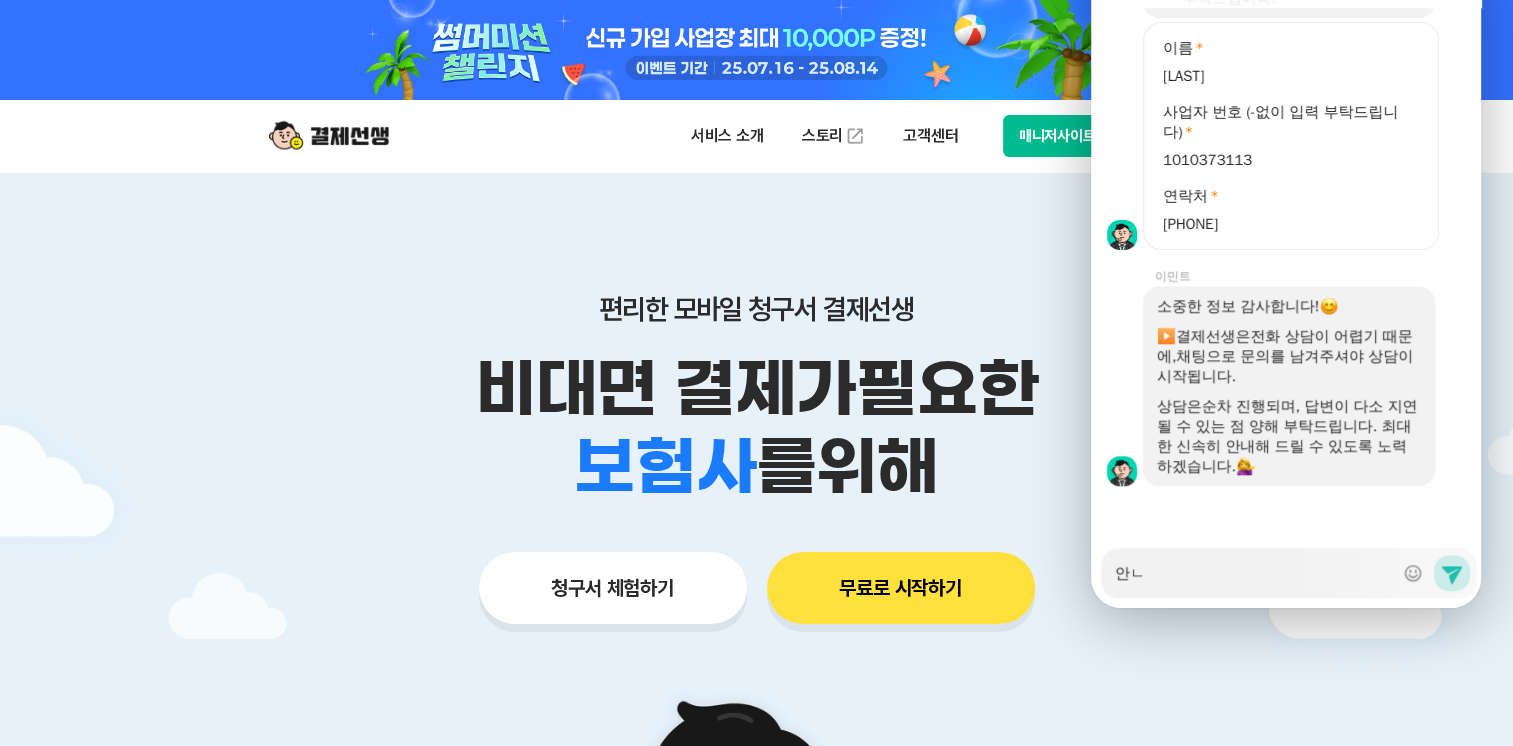 type on "x" 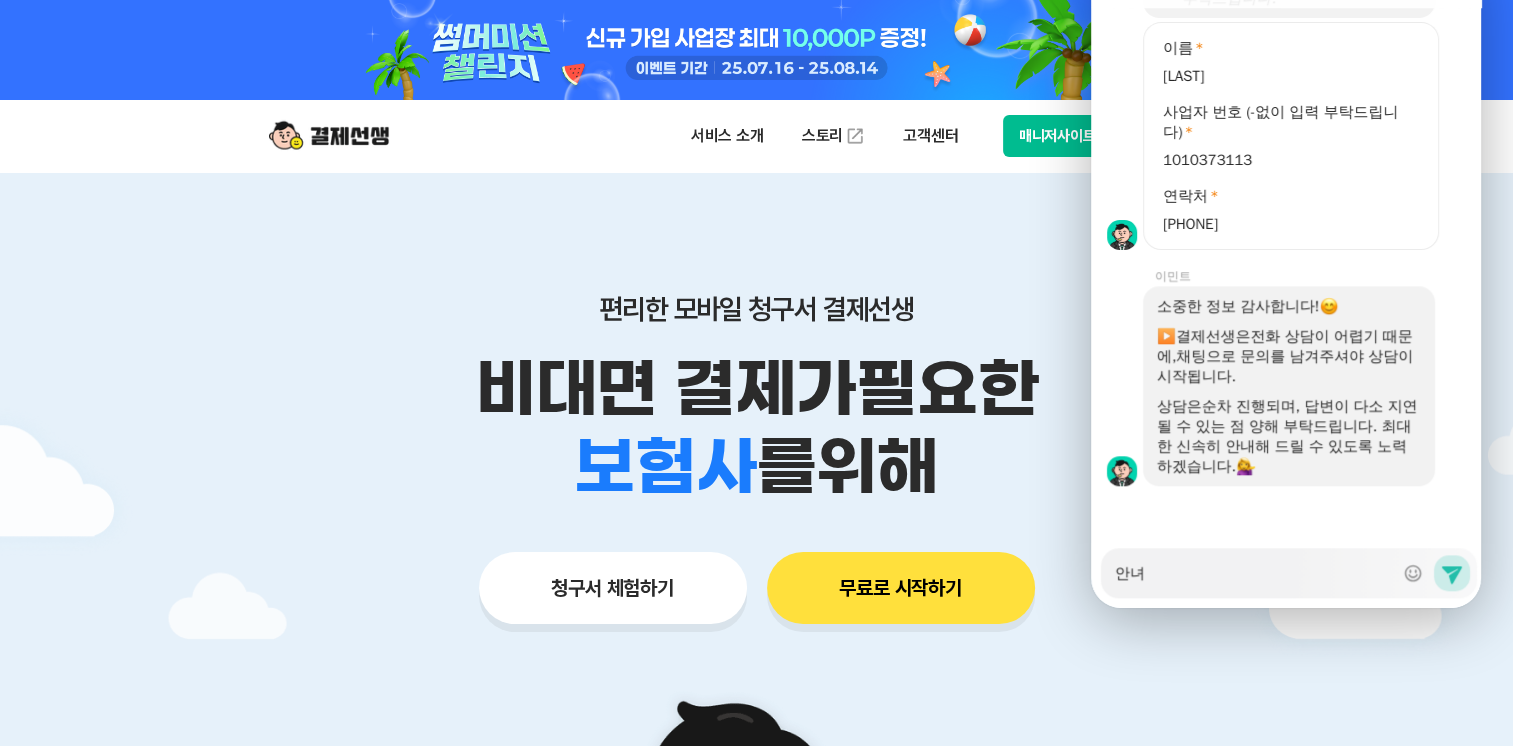 type on "x" 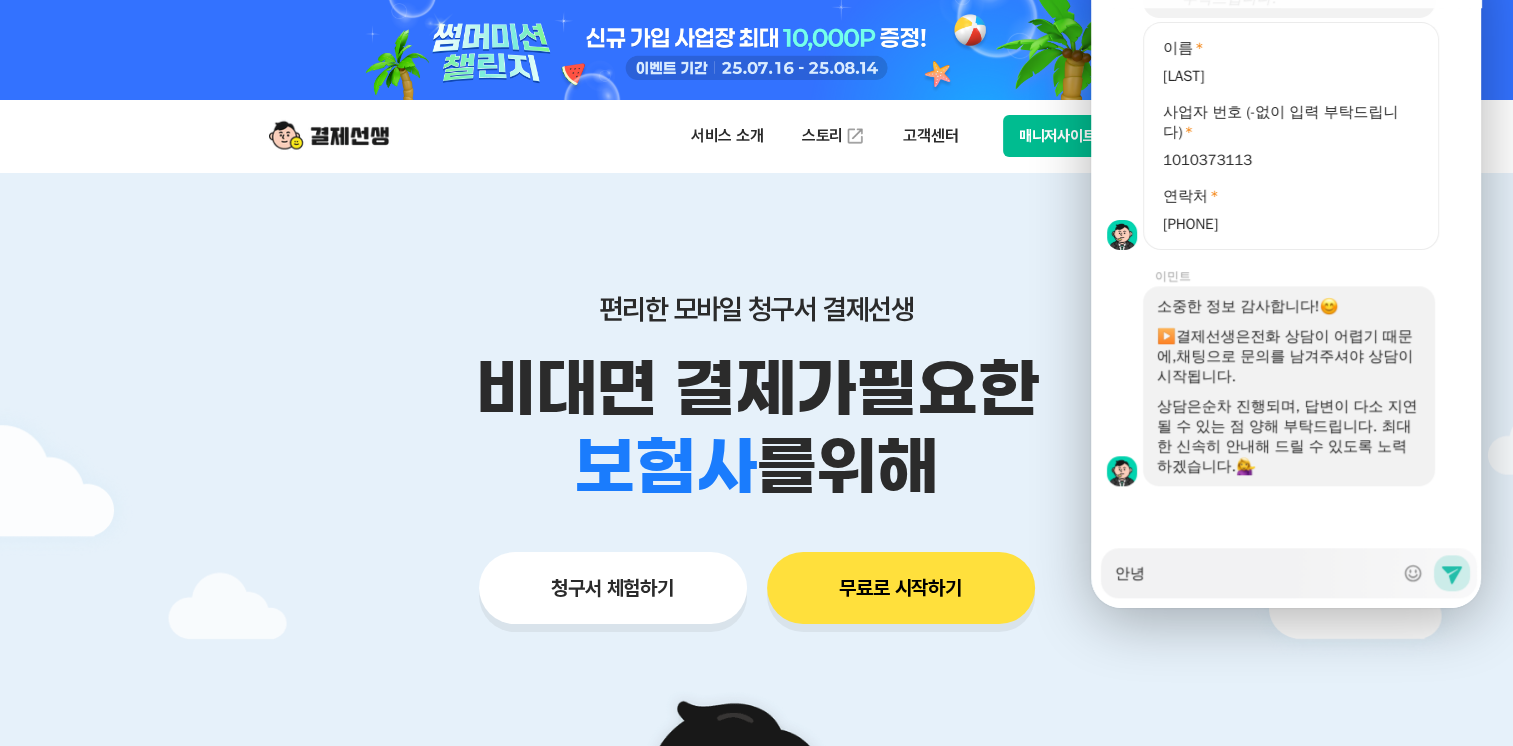type on "x" 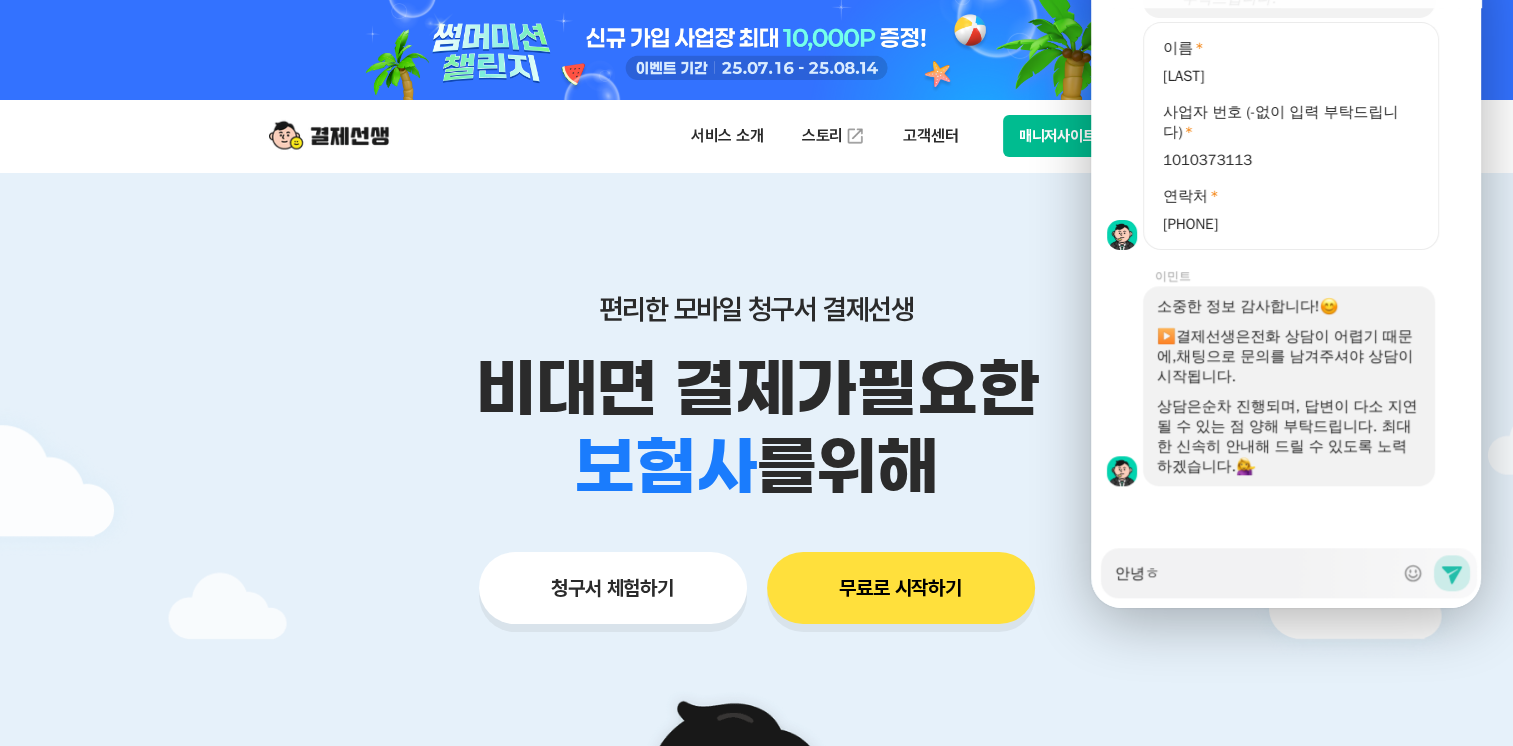 type on "x" 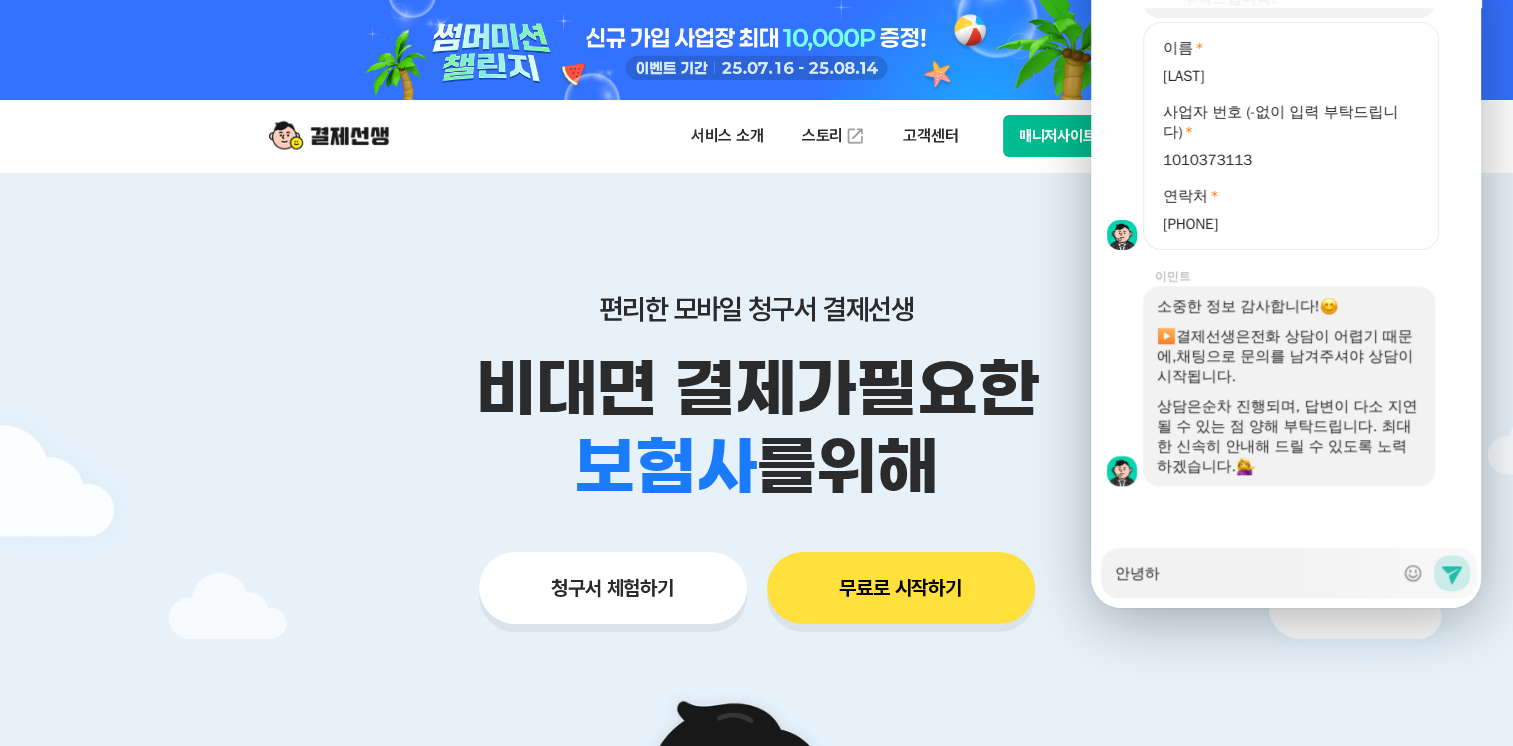 type on "x" 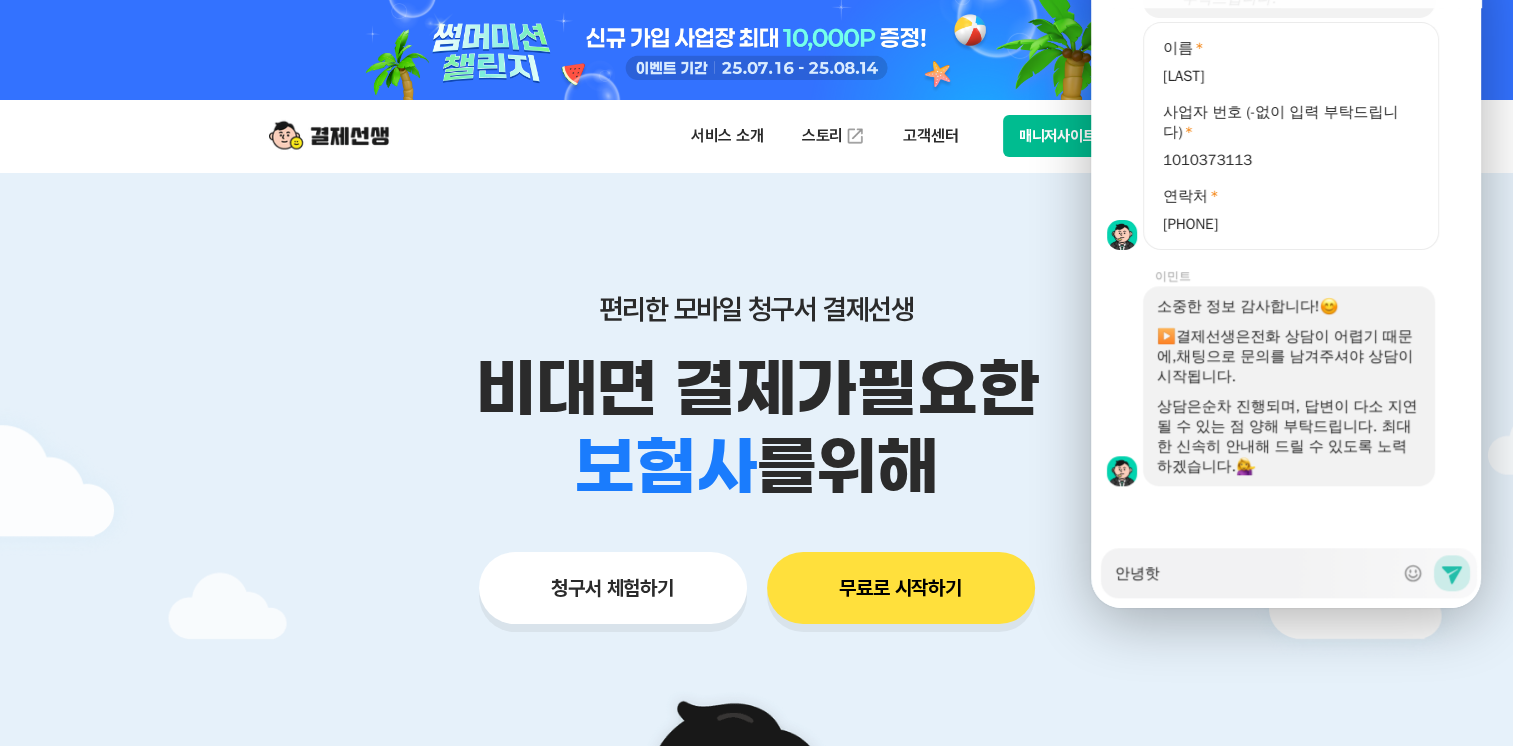 type on "x" 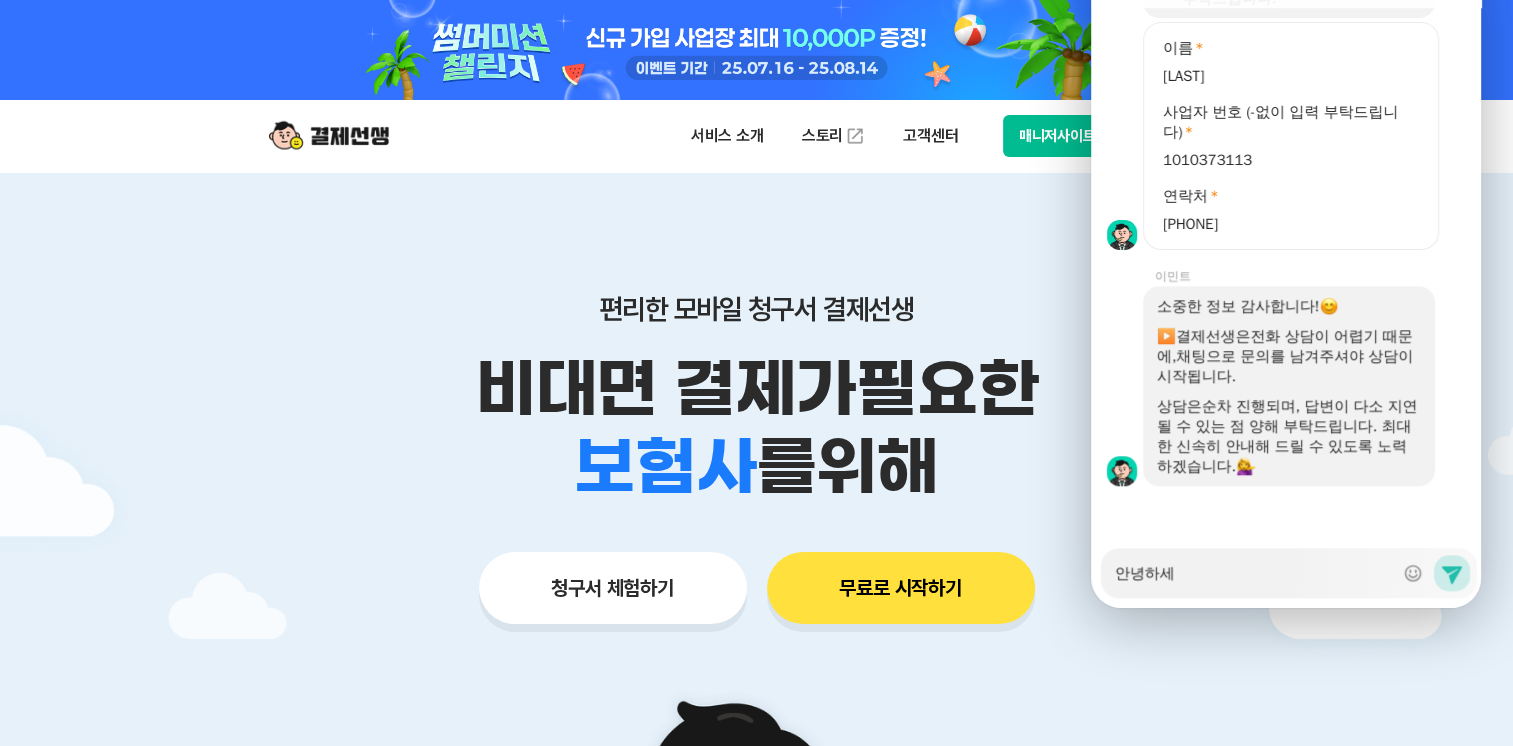 type on "x" 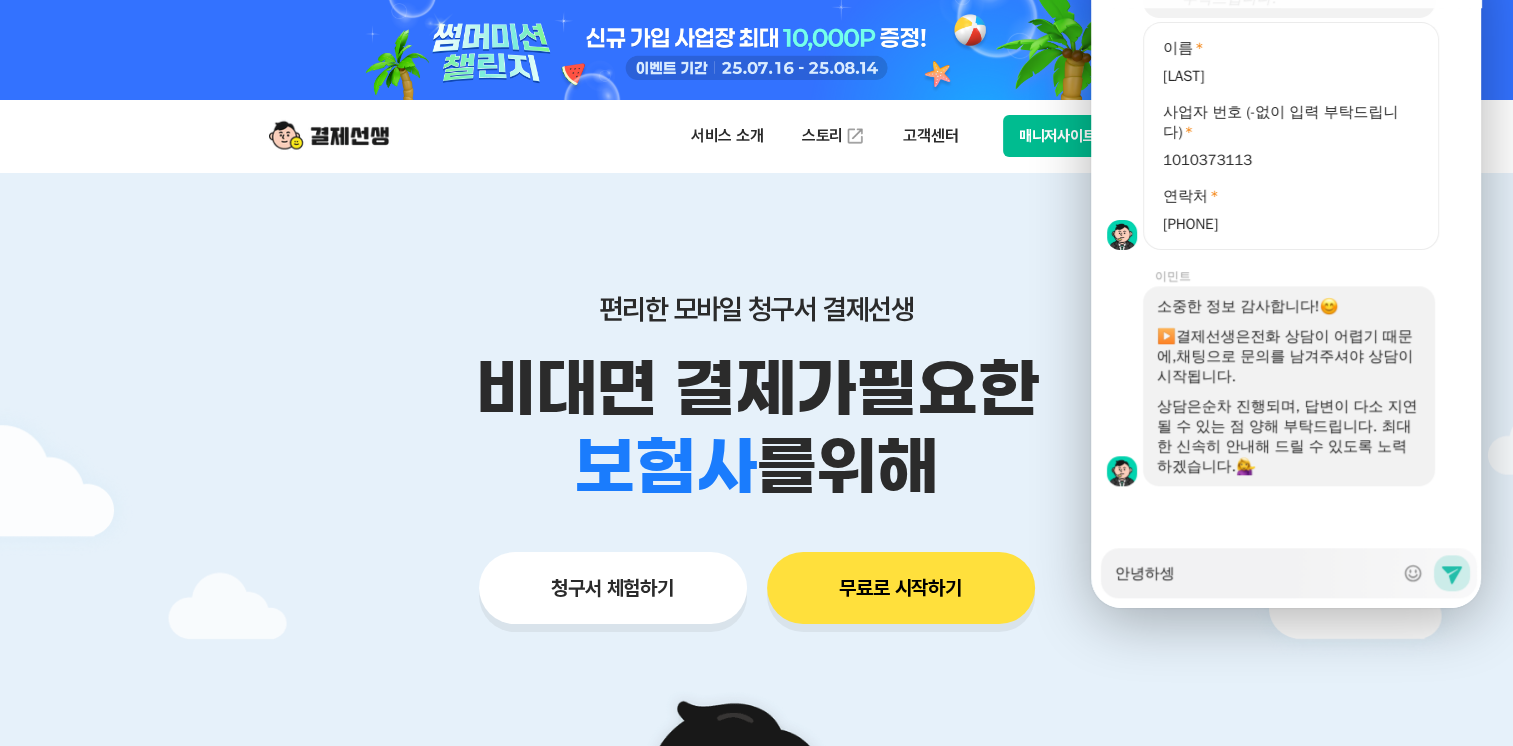 type on "x" 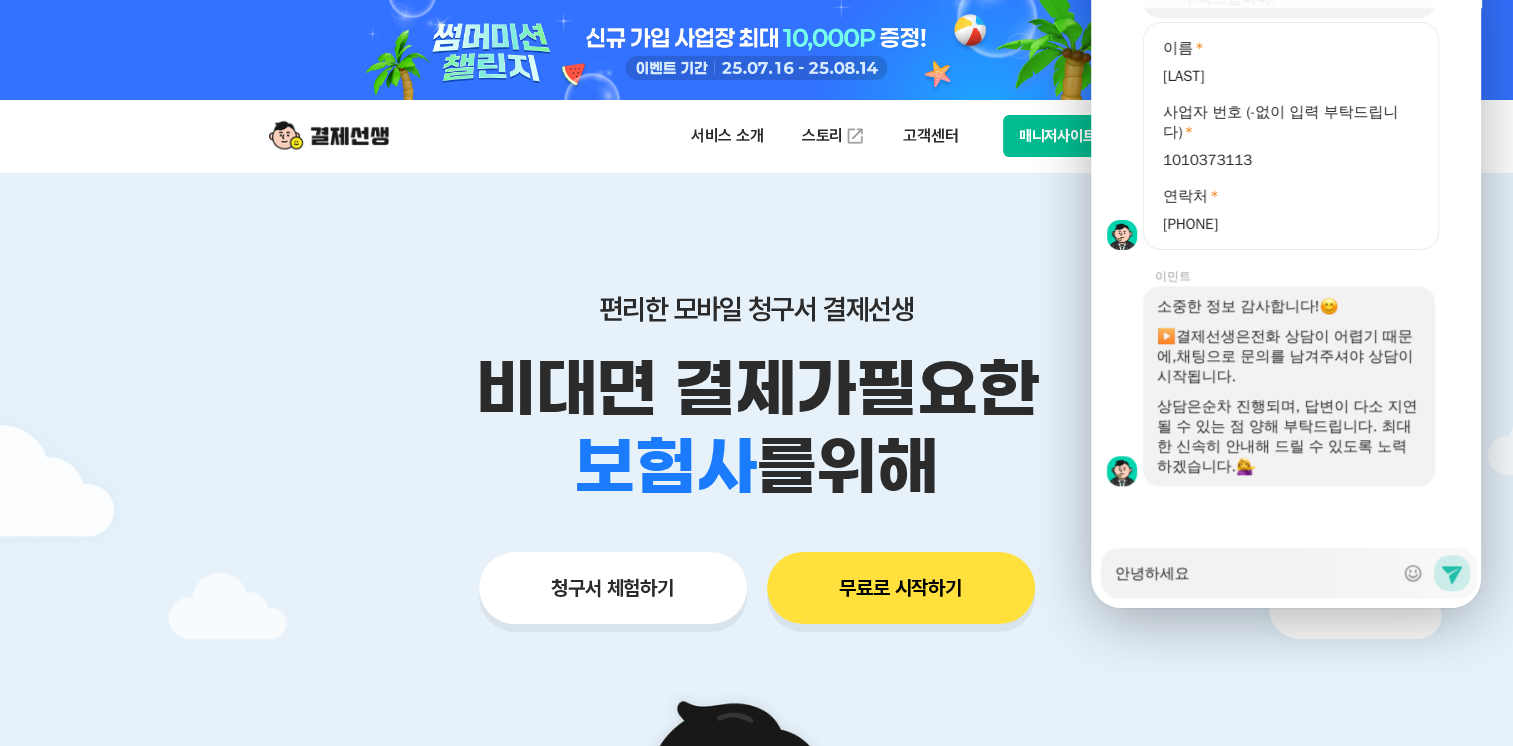type on "x" 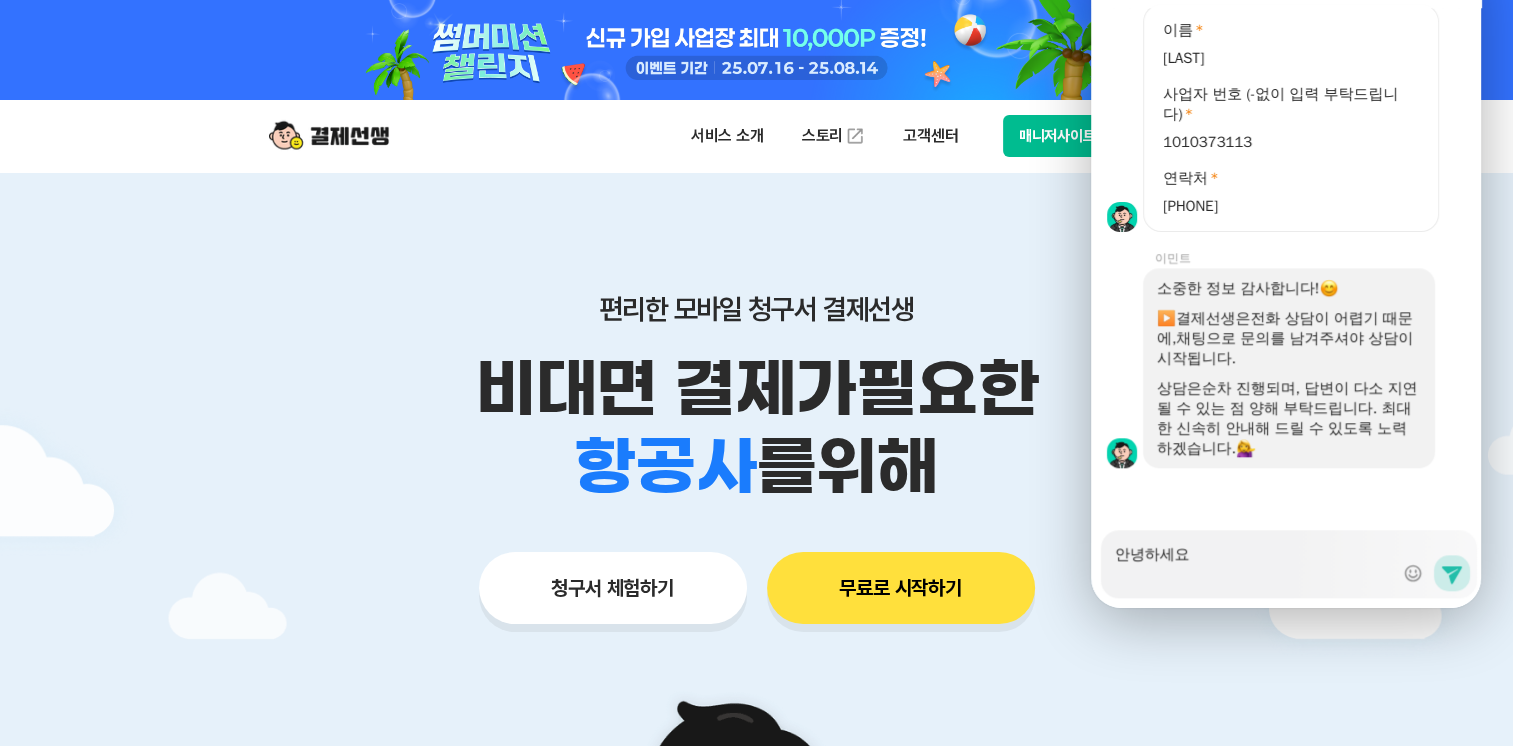scroll, scrollTop: 1911, scrollLeft: 0, axis: vertical 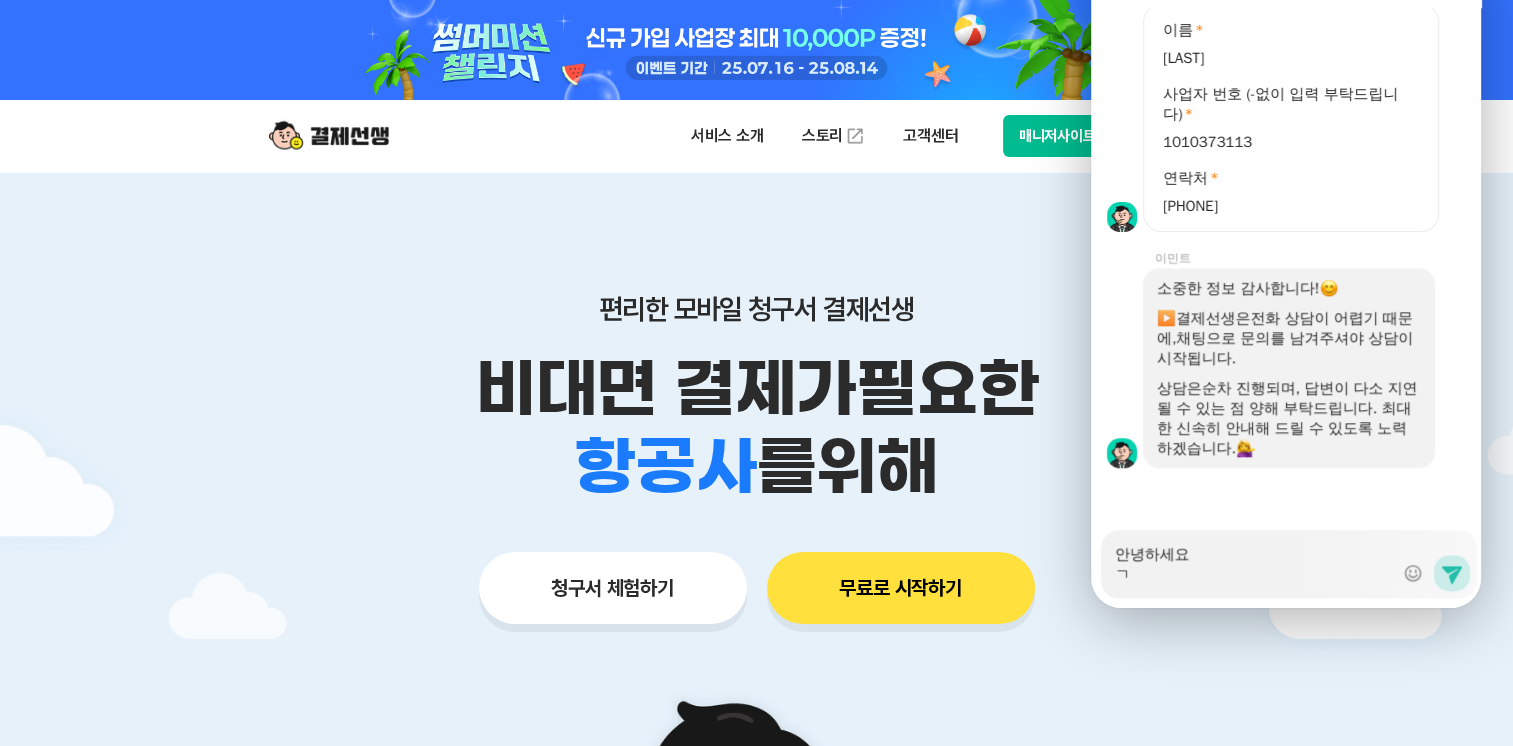 type on "x" 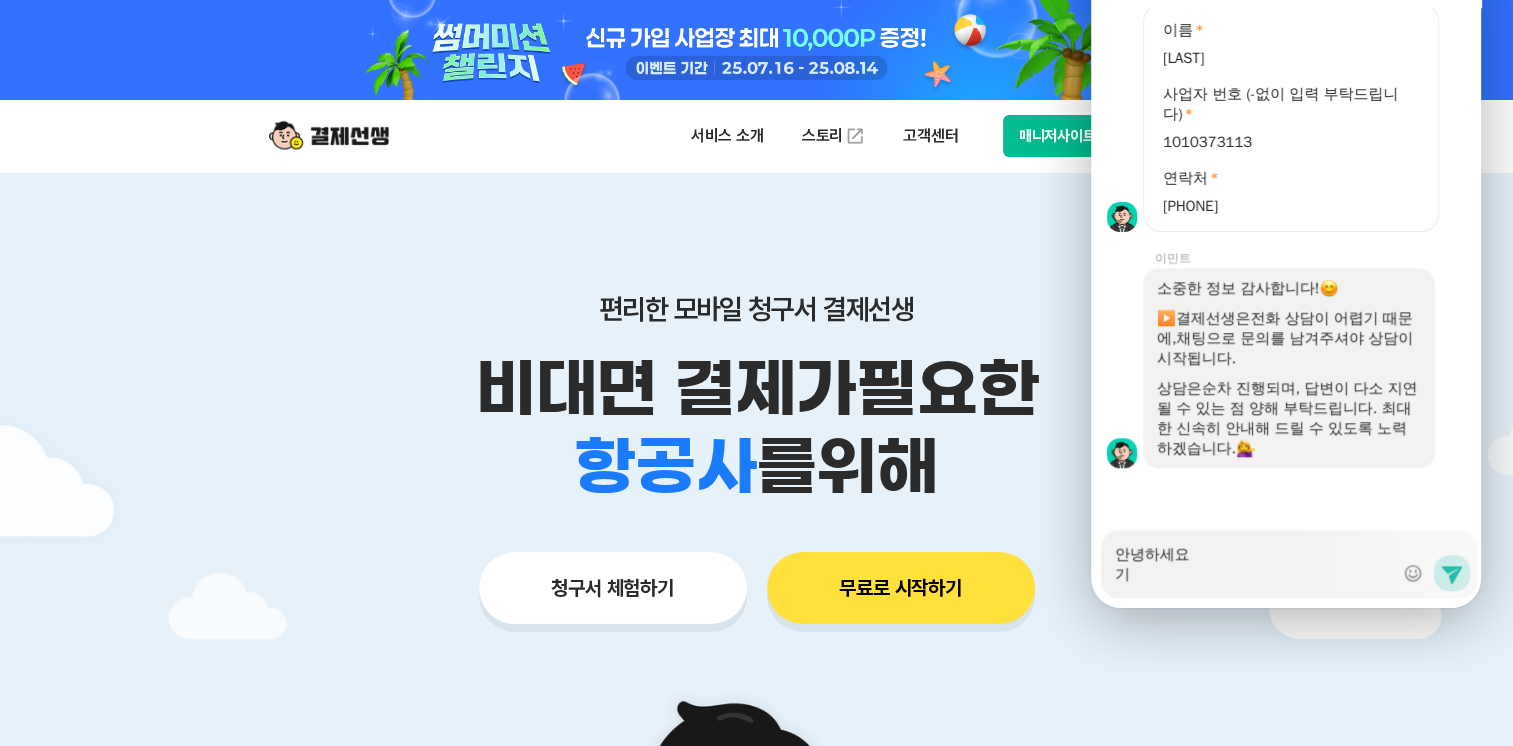 type on "x" 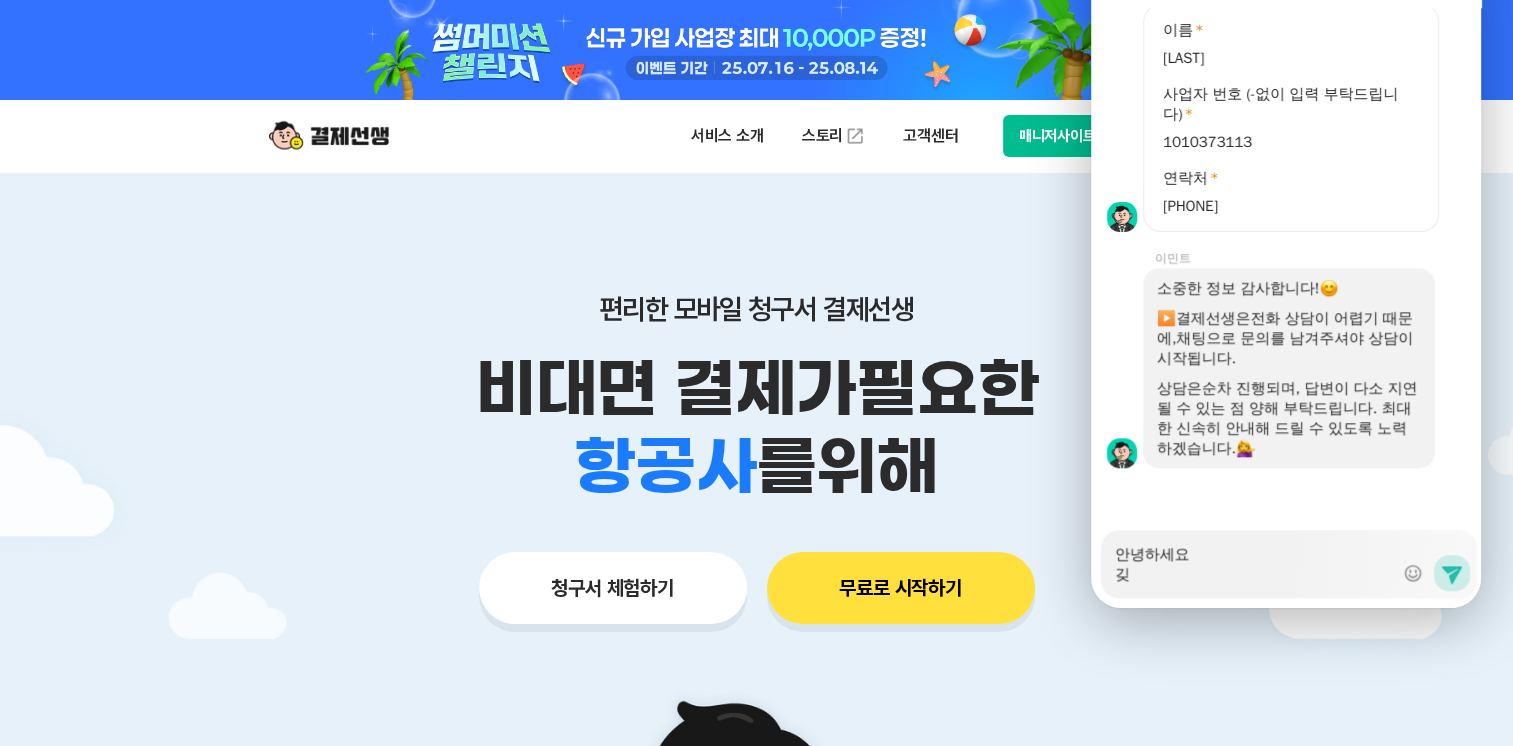 type on "x" 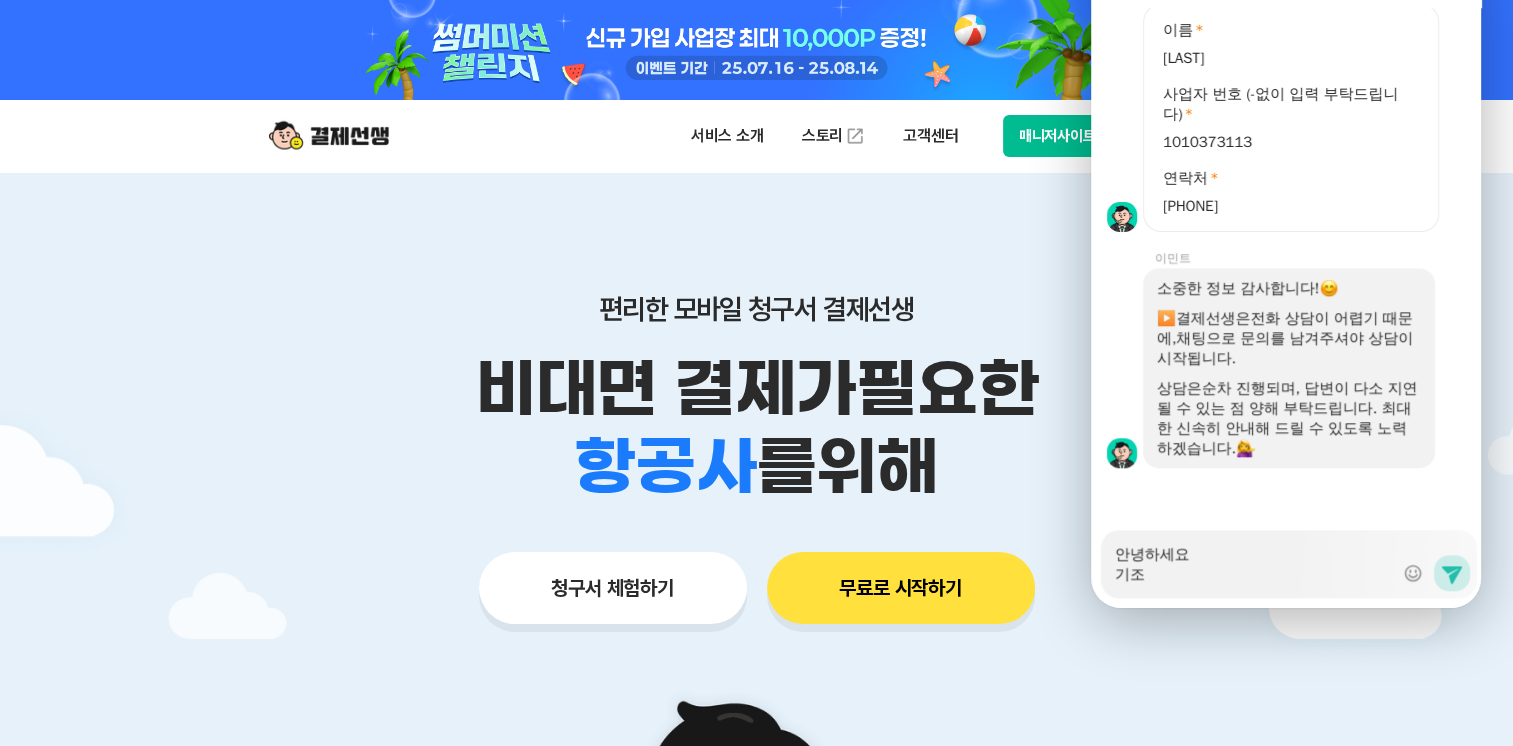 type on "x" 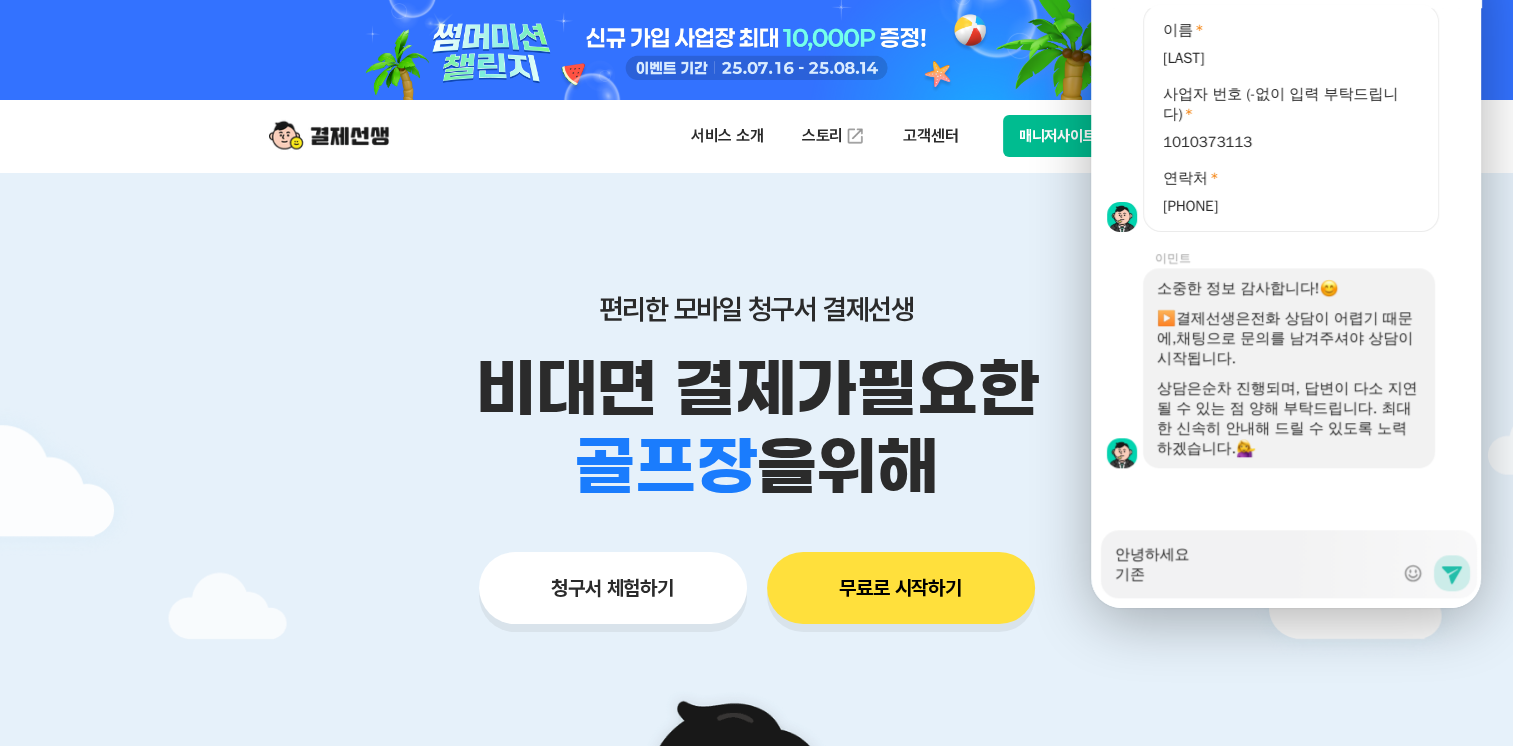 type on "x" 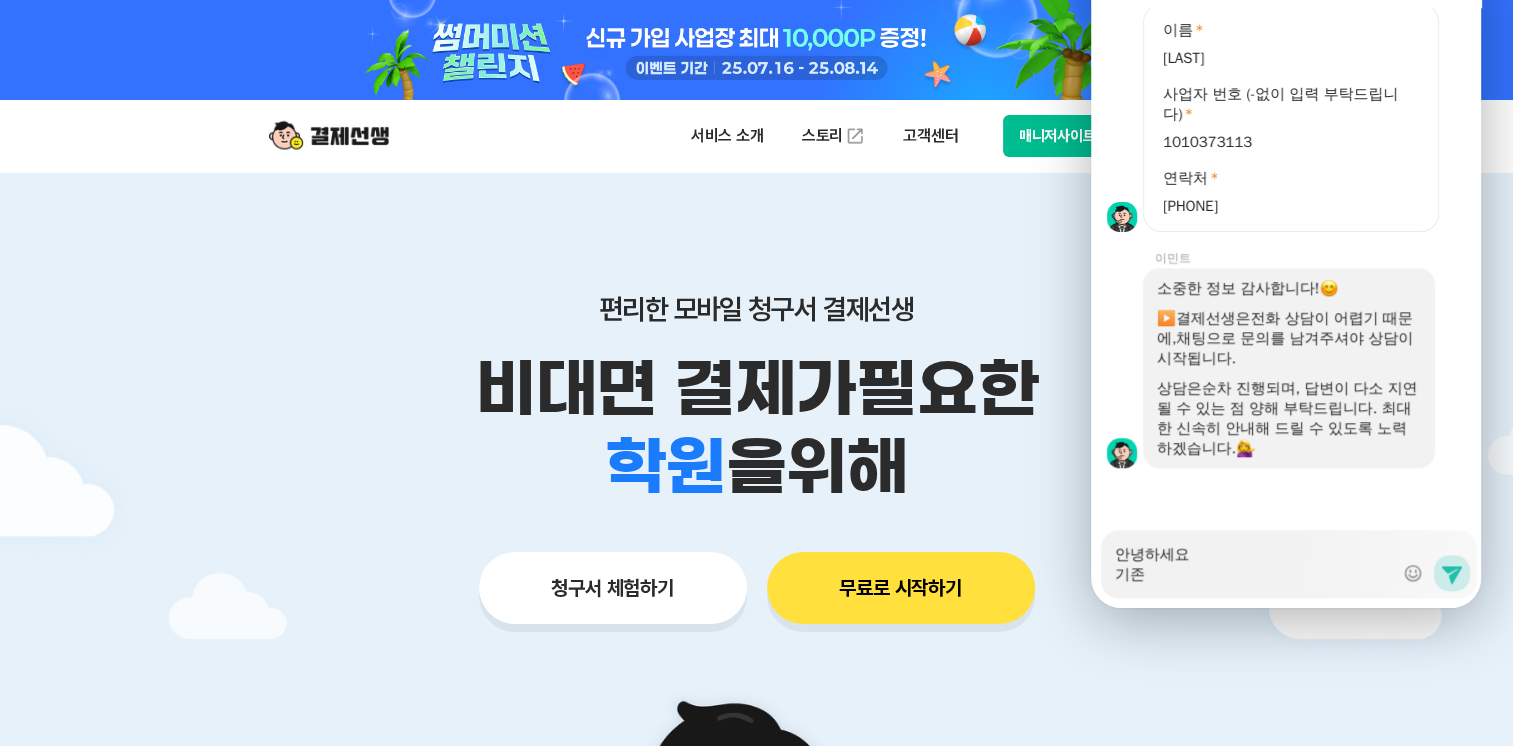 type on "x" 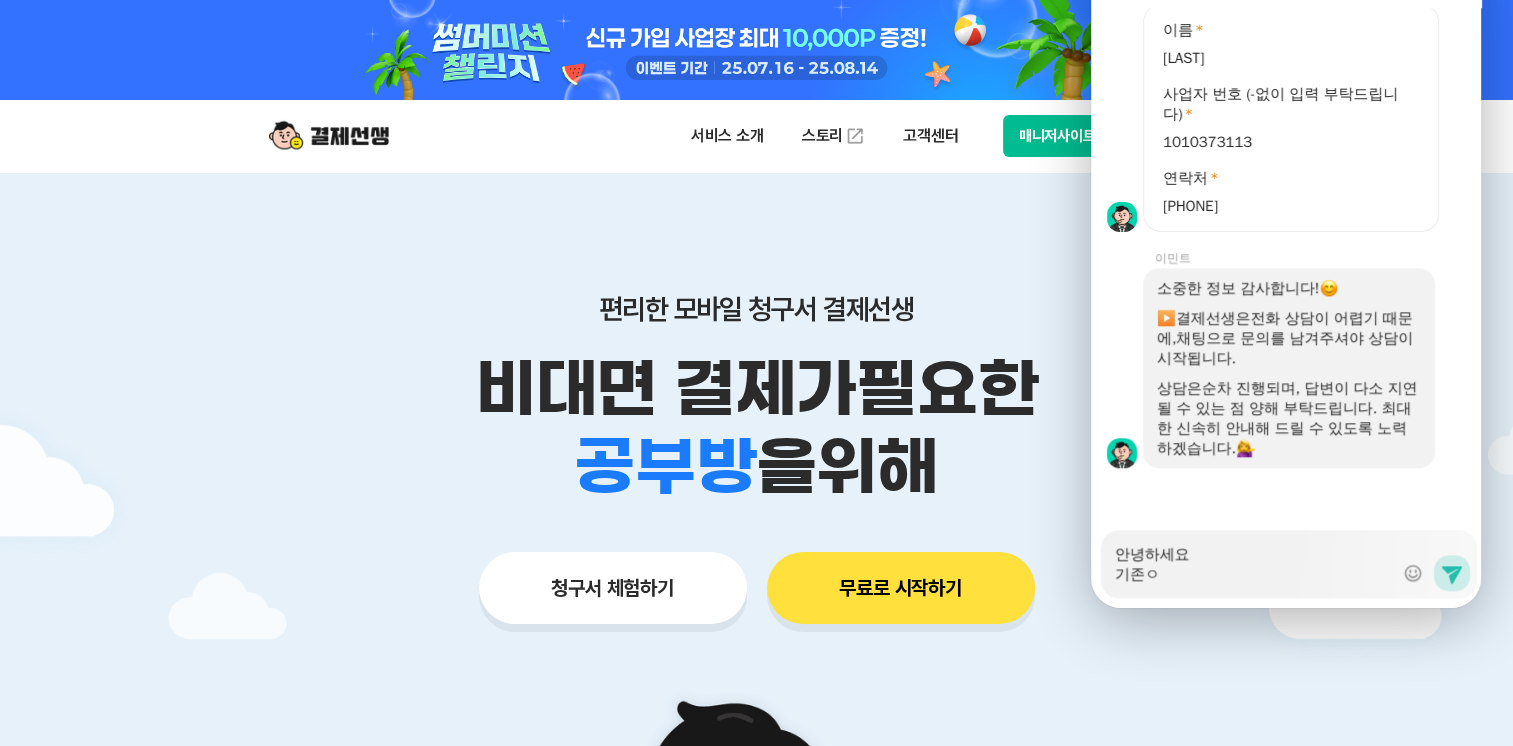 type on "x" 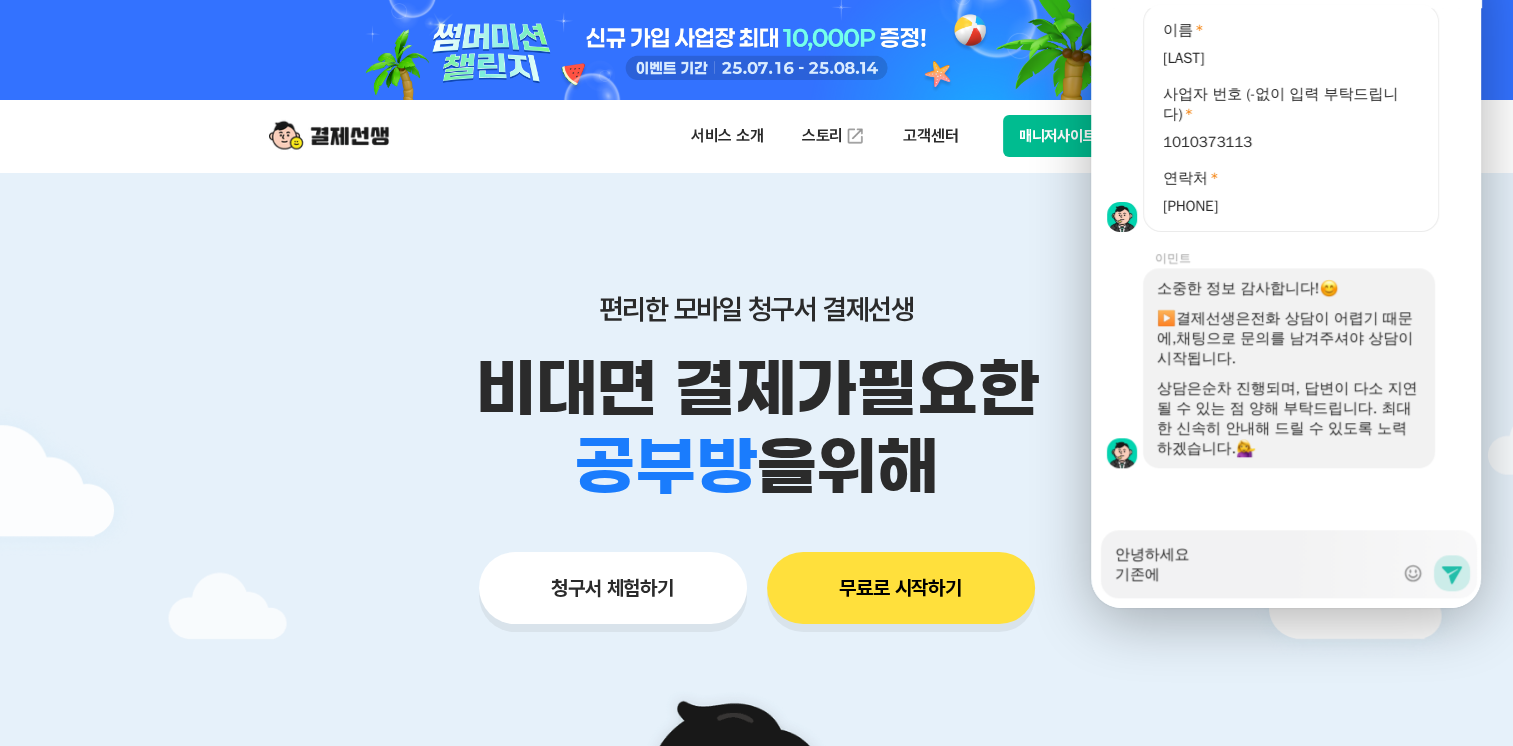 type on "x" 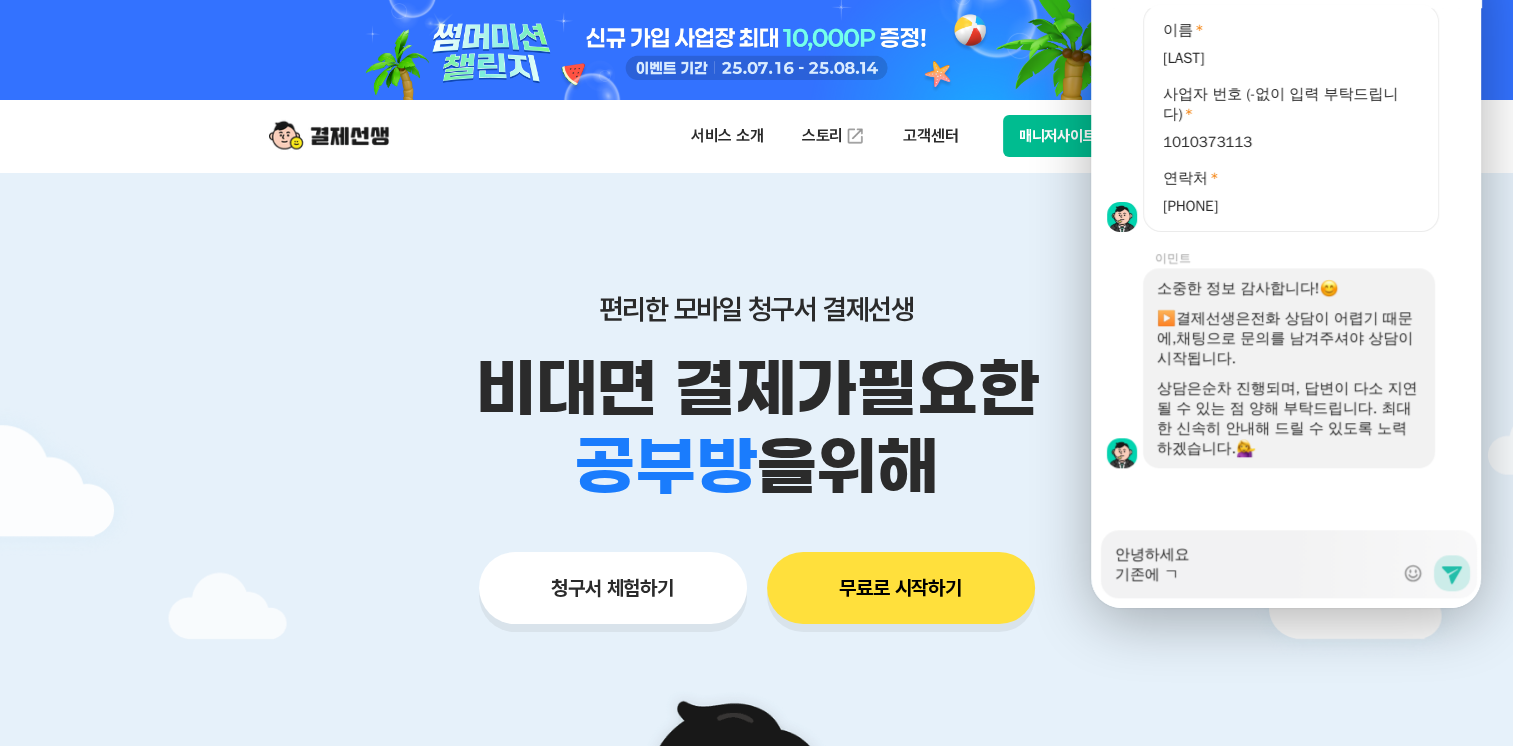 type on "x" 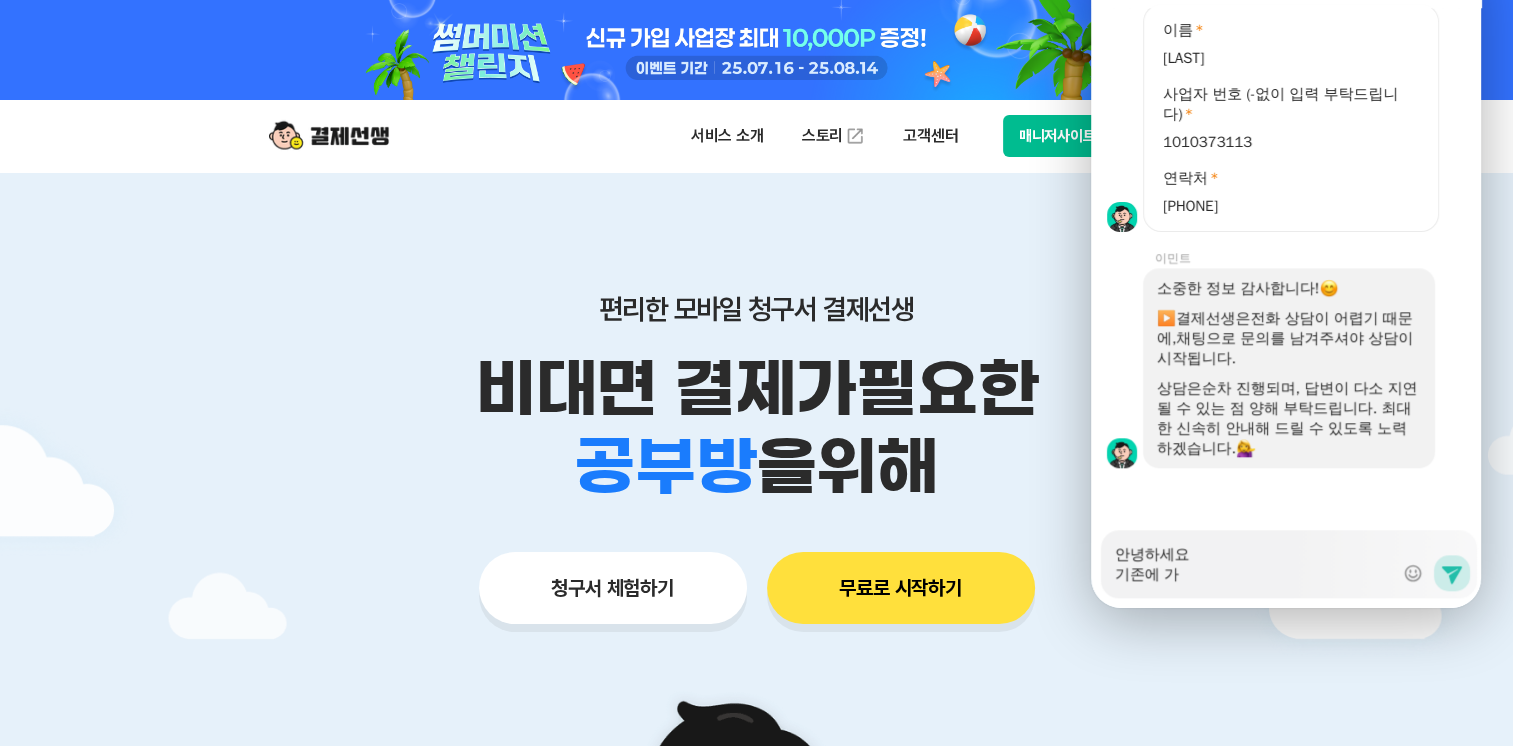 type on "x" 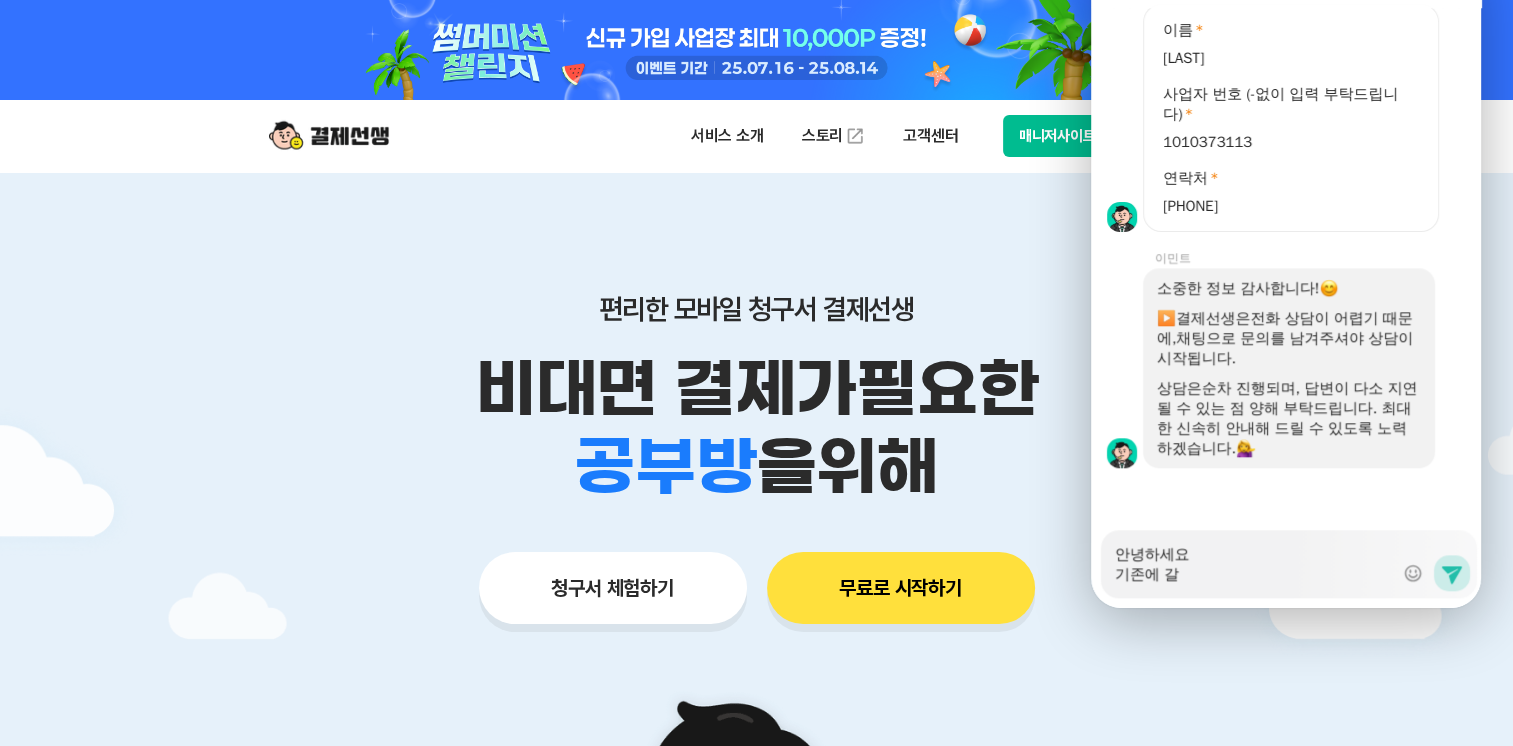 type on "x" 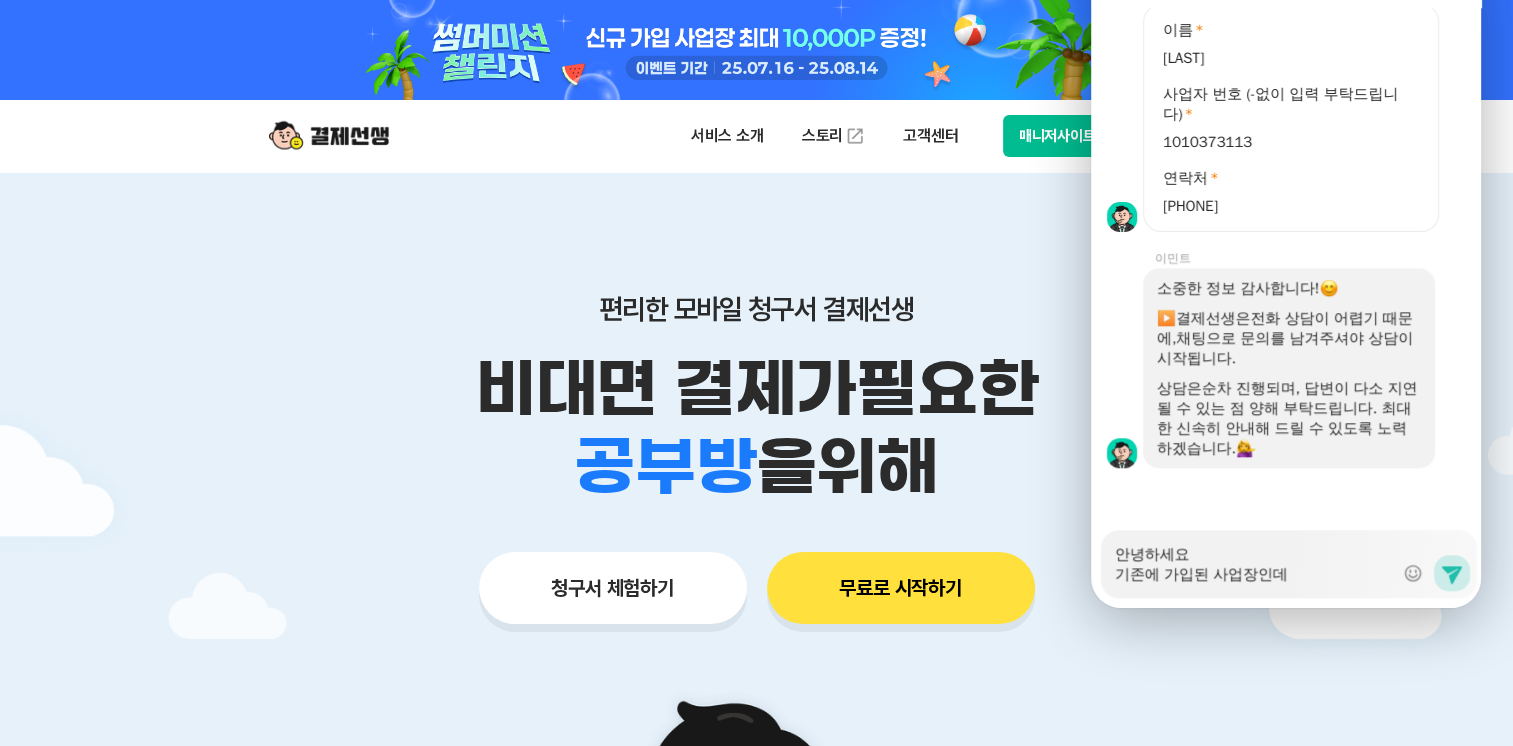 type on "x" 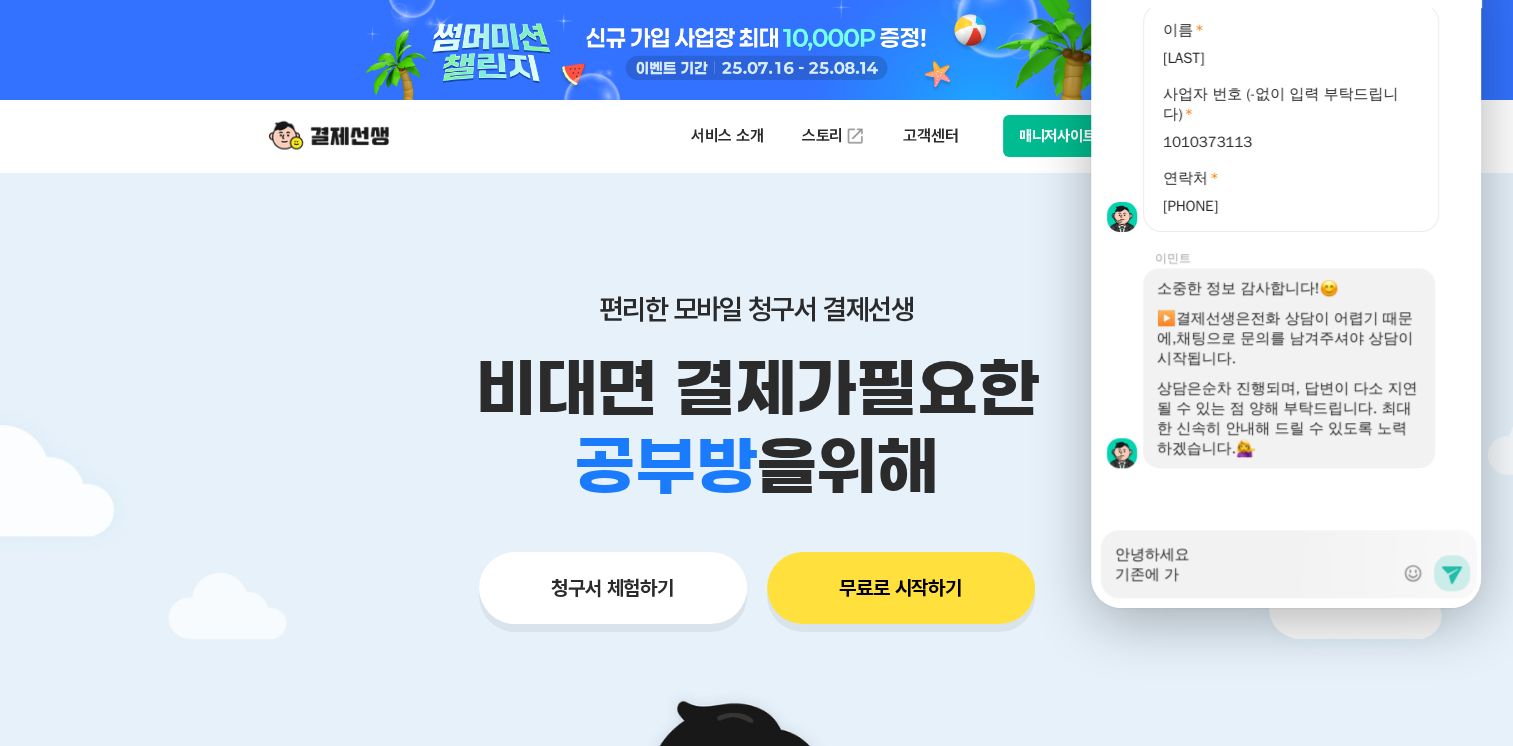 type on "x" 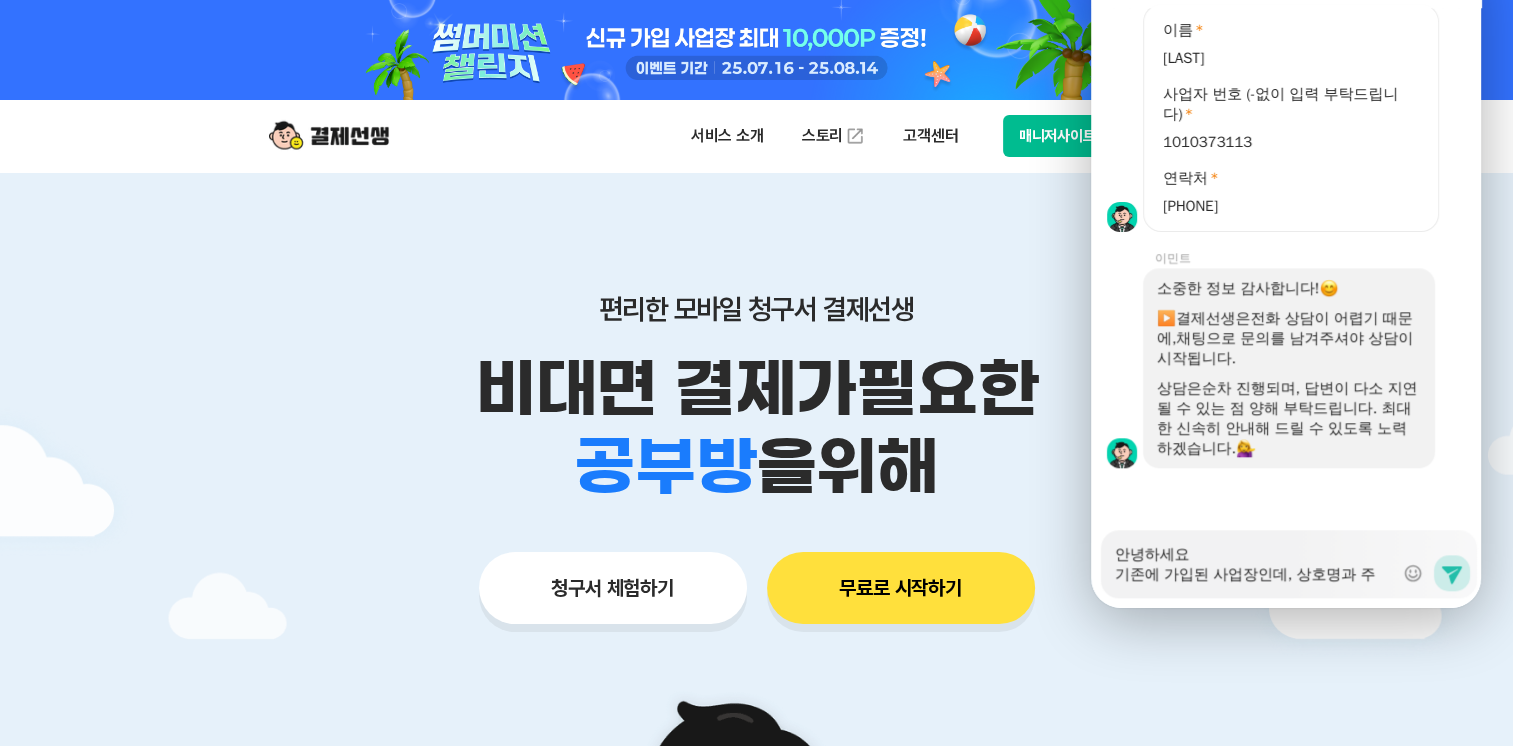 type on "x" 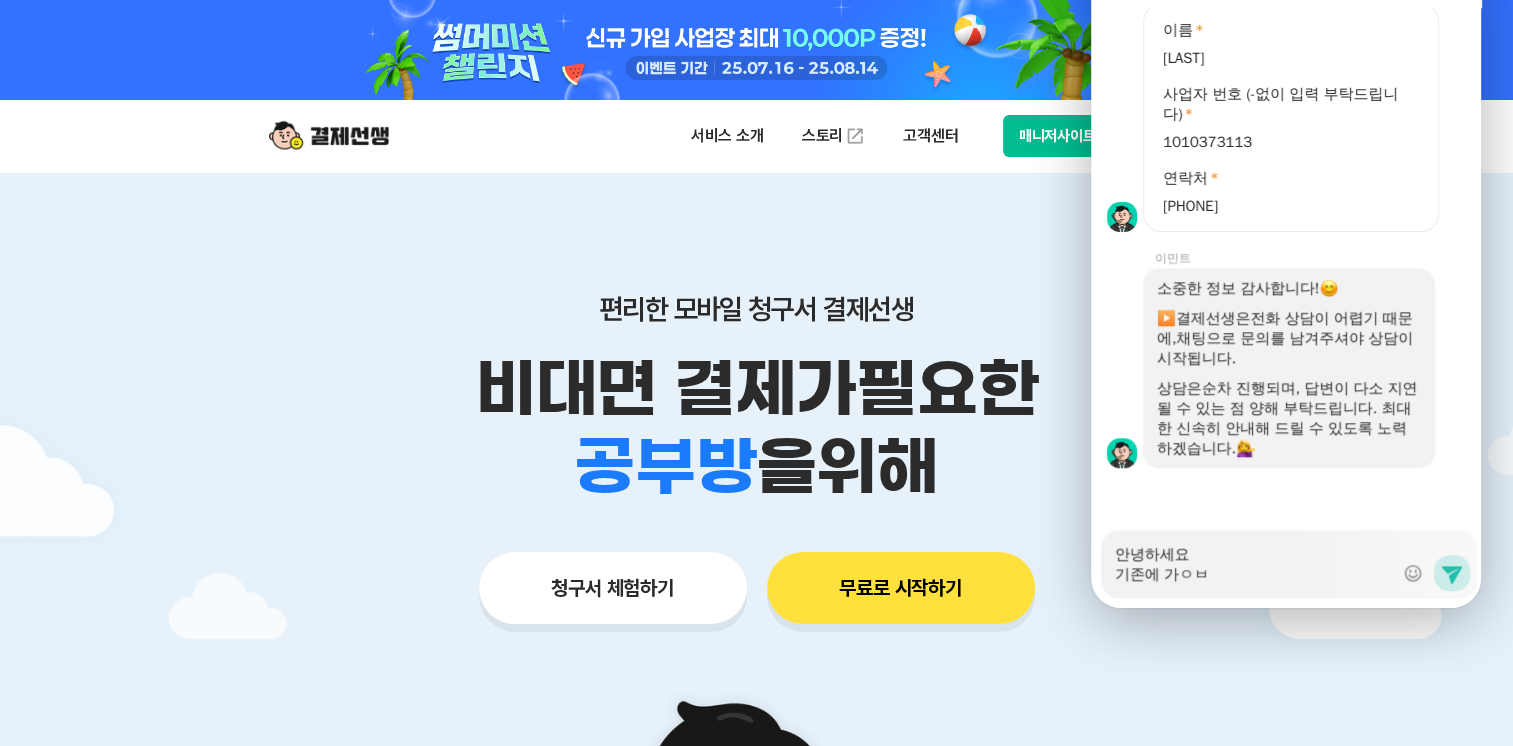type on "x" 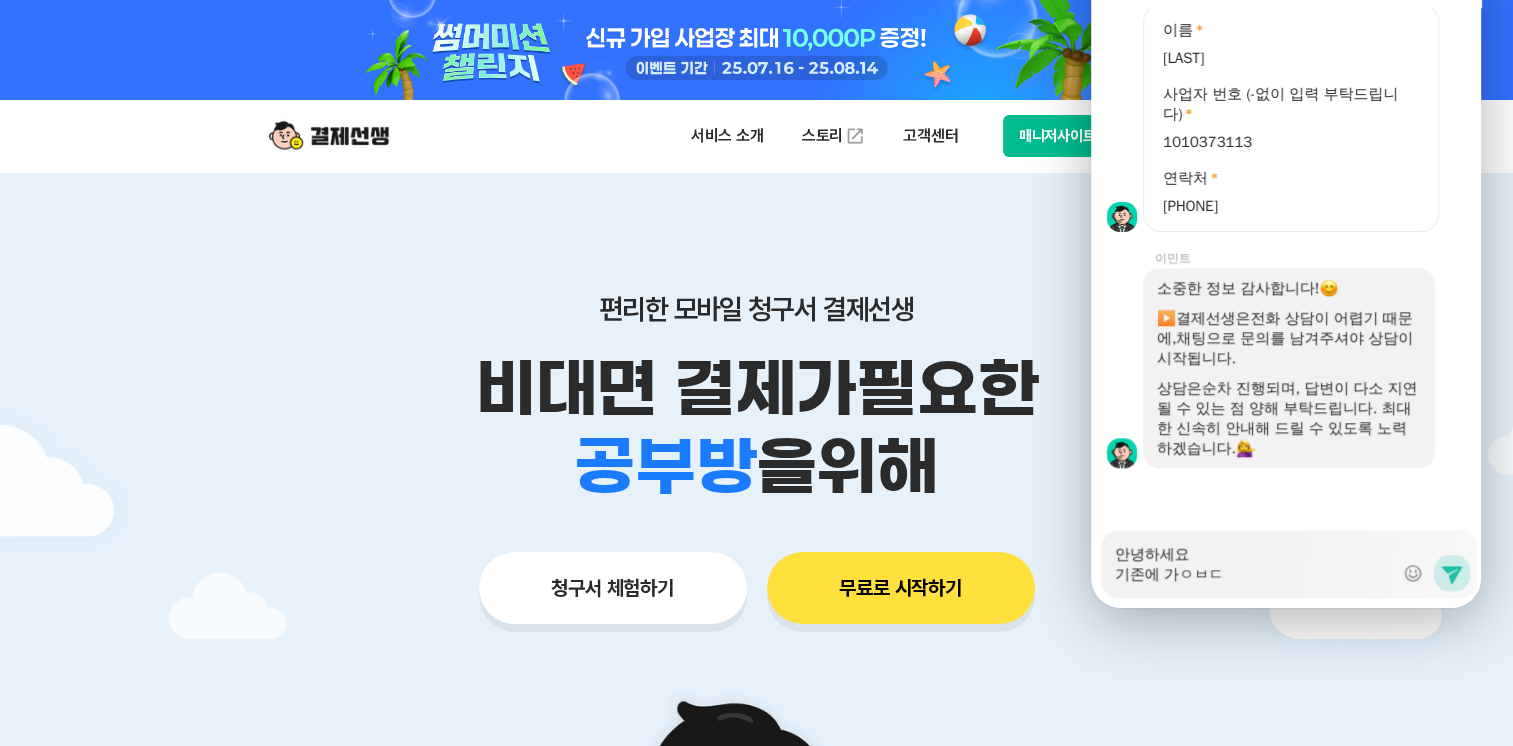 type on "x" 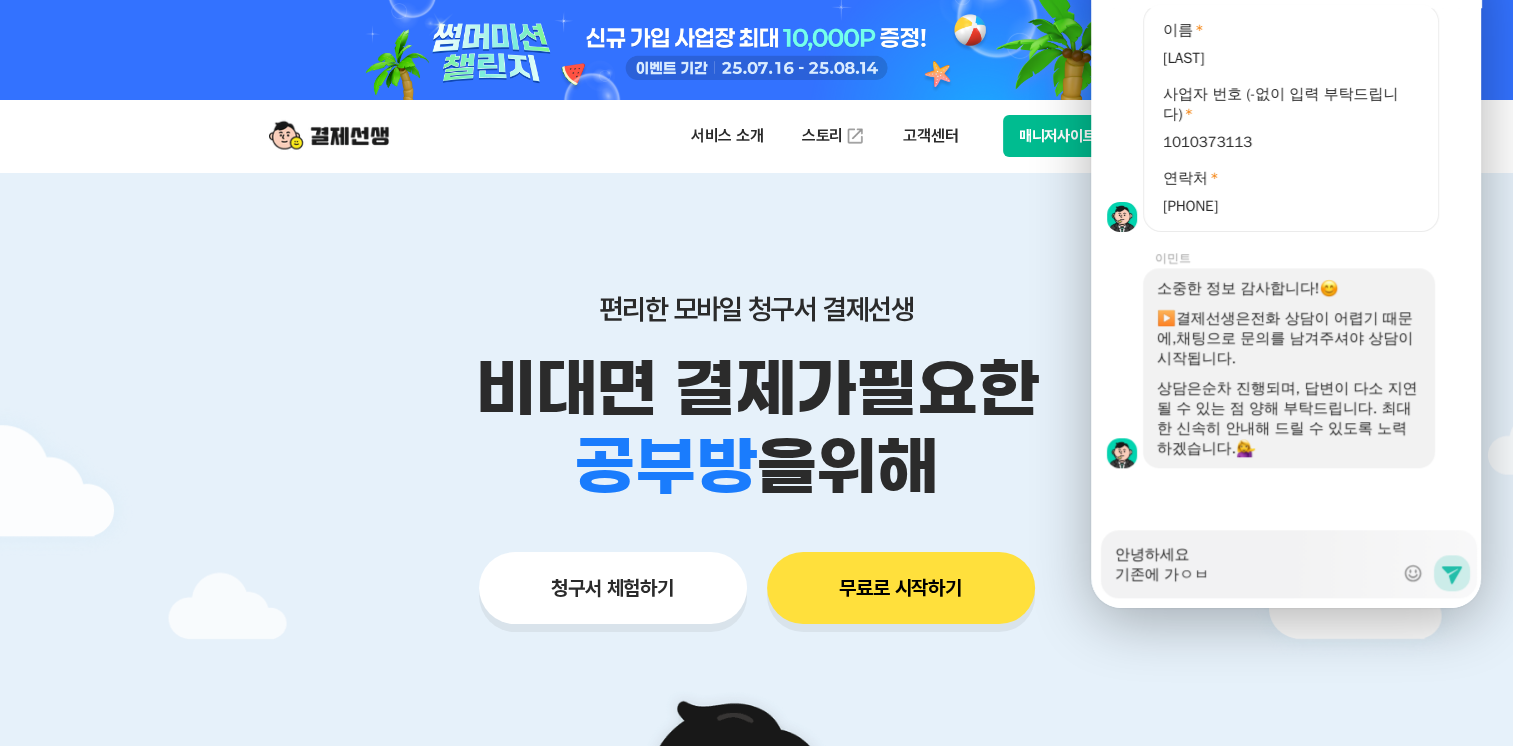 type on "x" 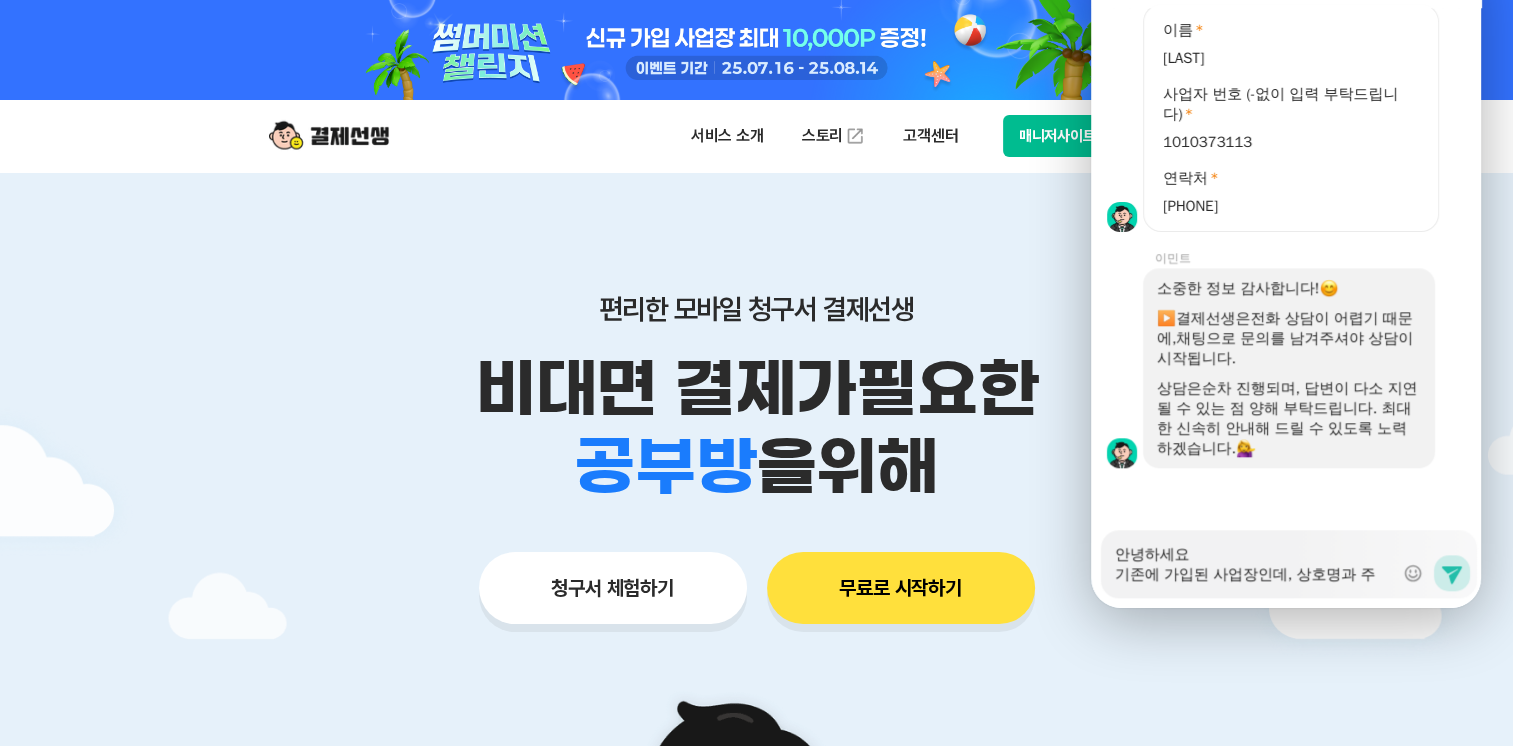type on "x" 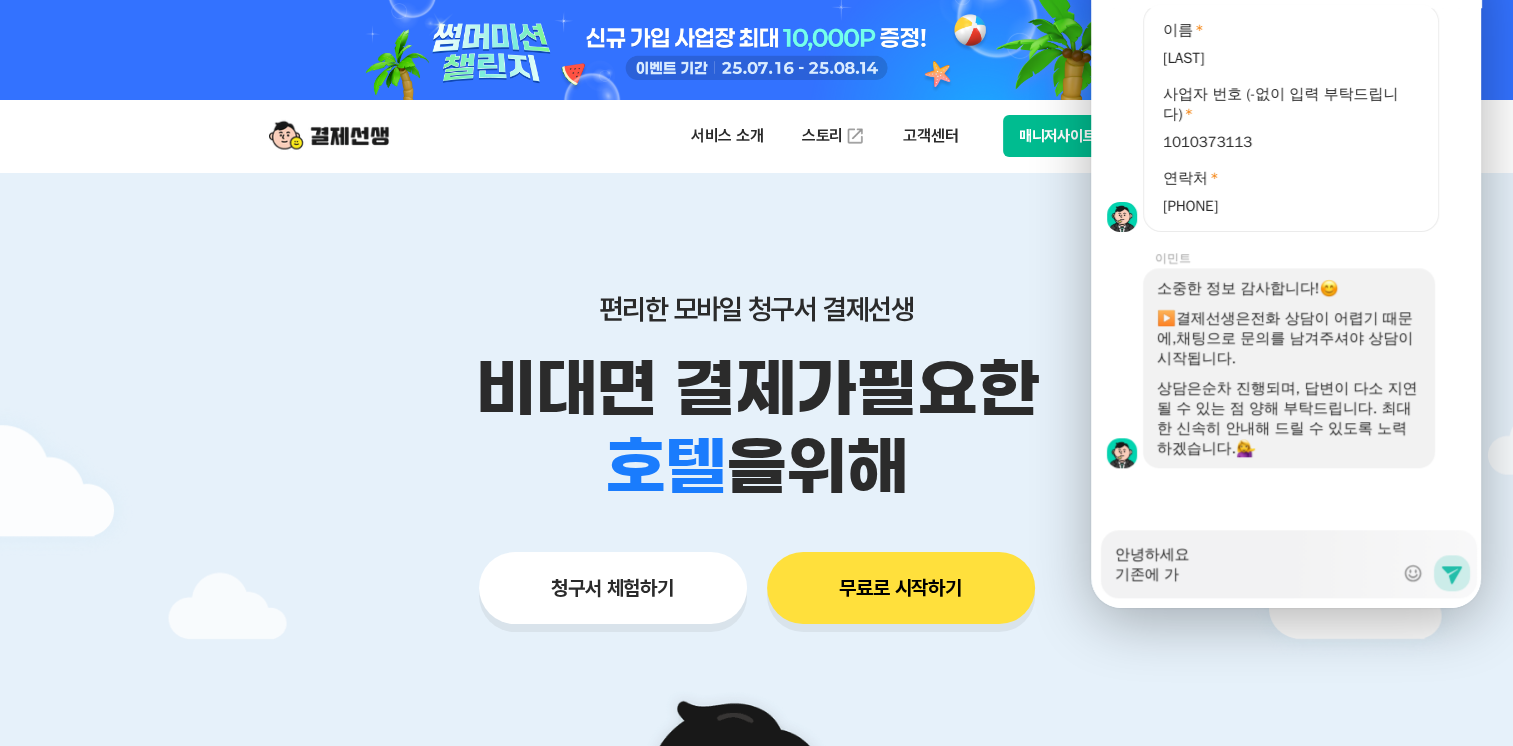 type on "x" 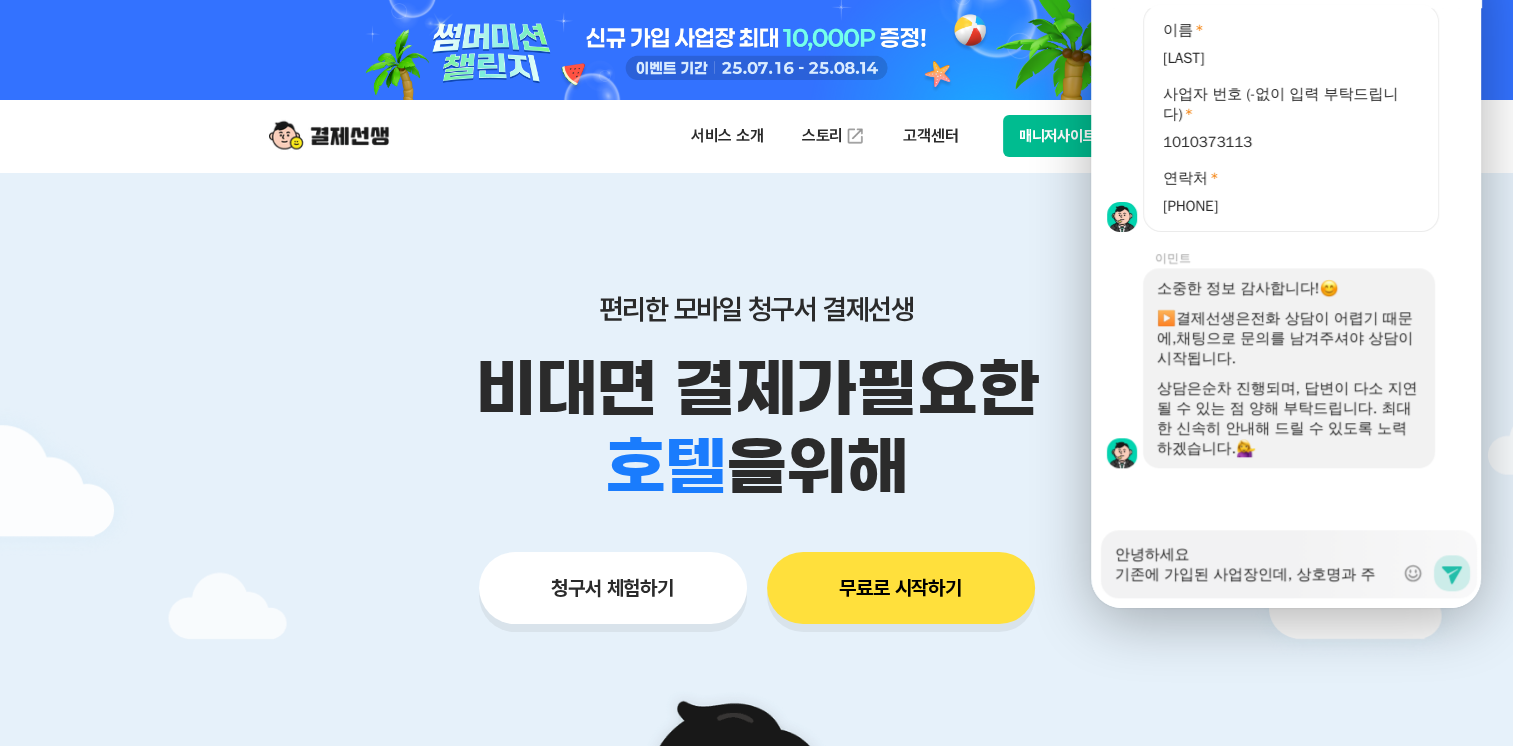 type on "x" 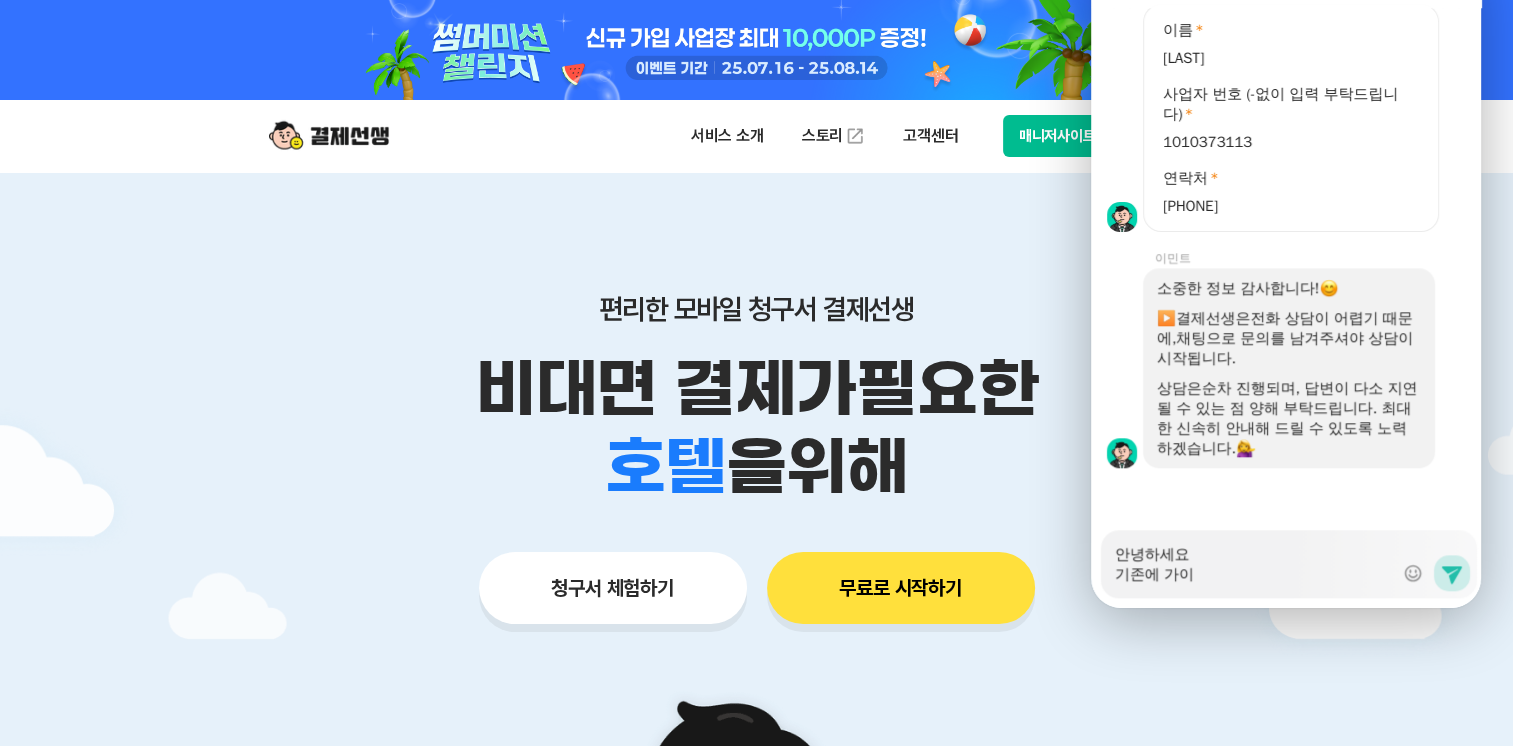 type on "x" 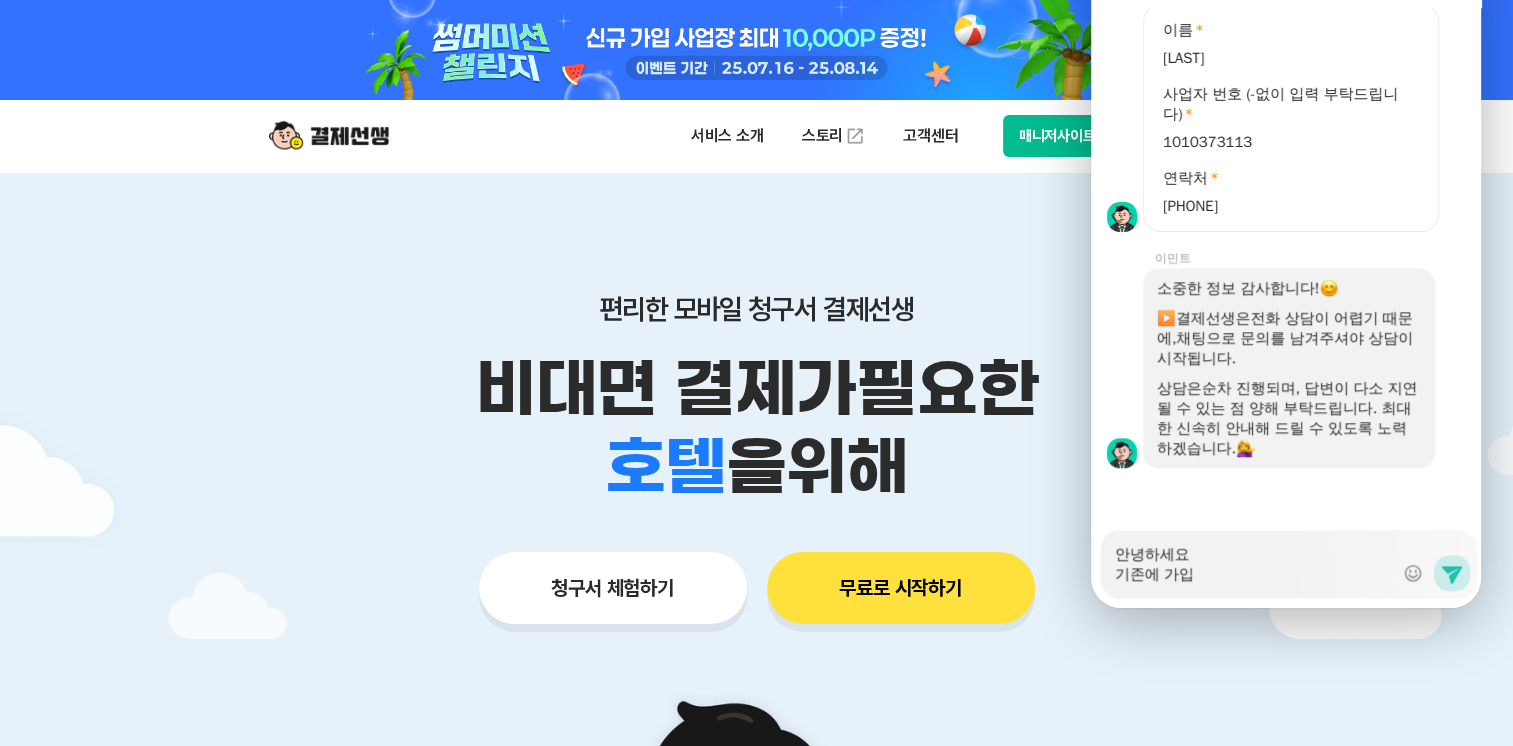 type on "x" 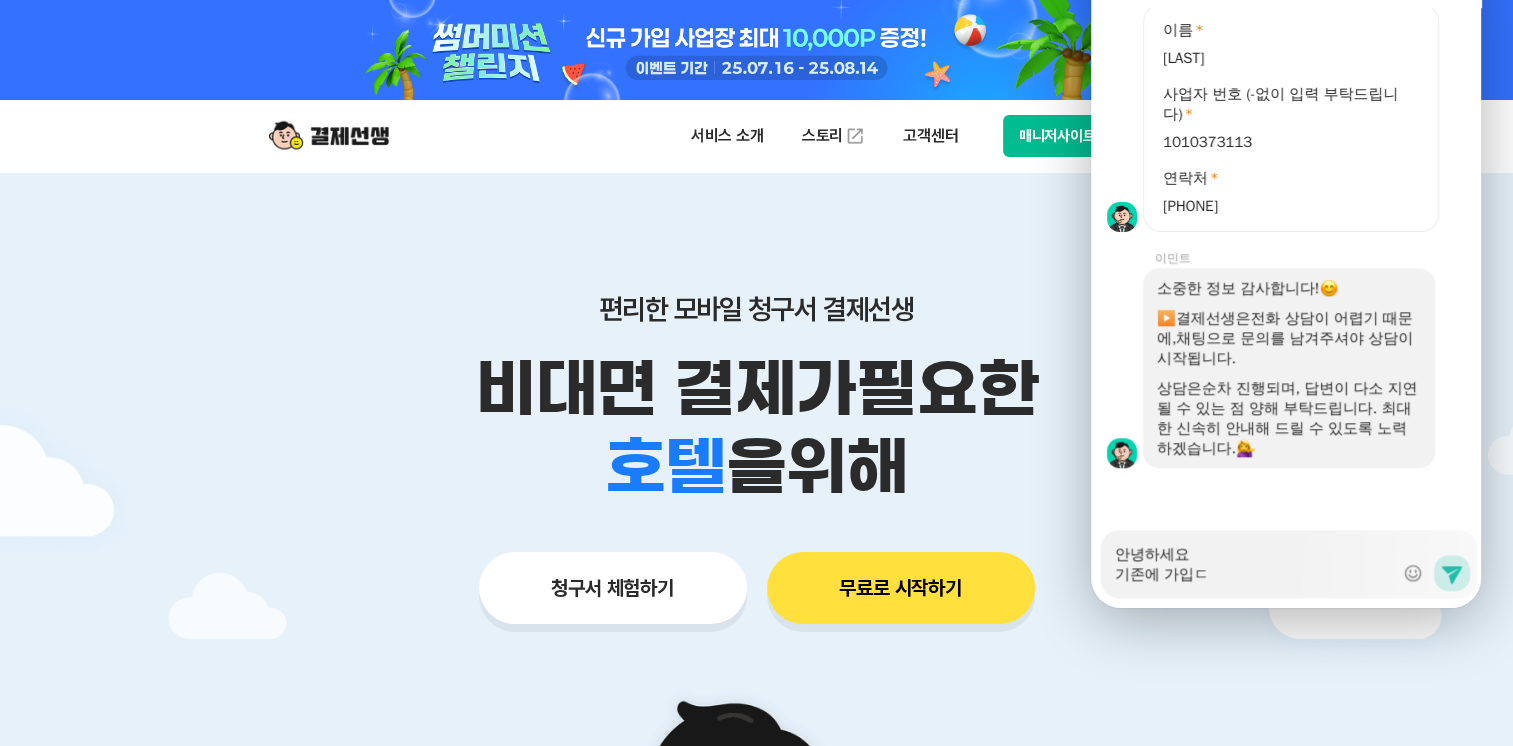type on "x" 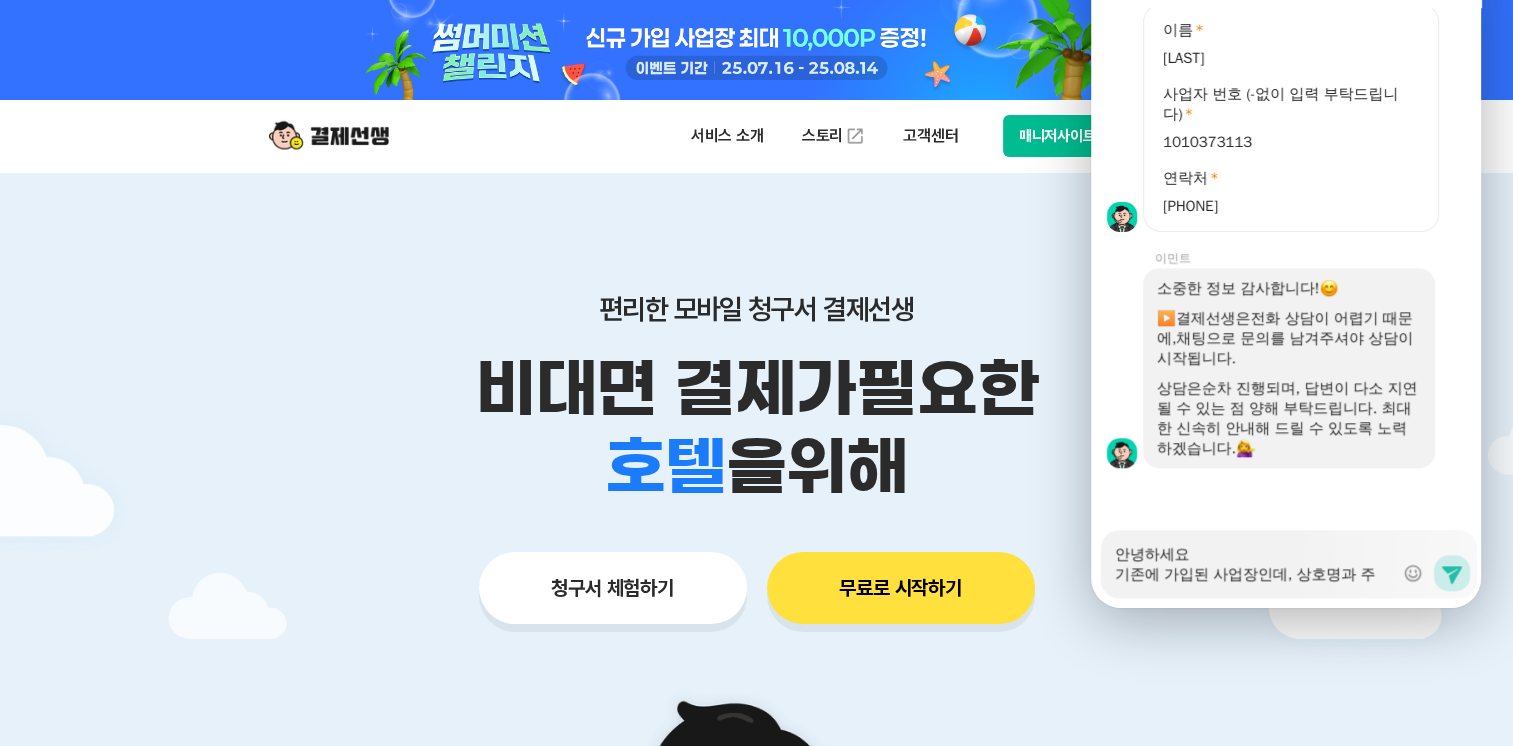 type on "x" 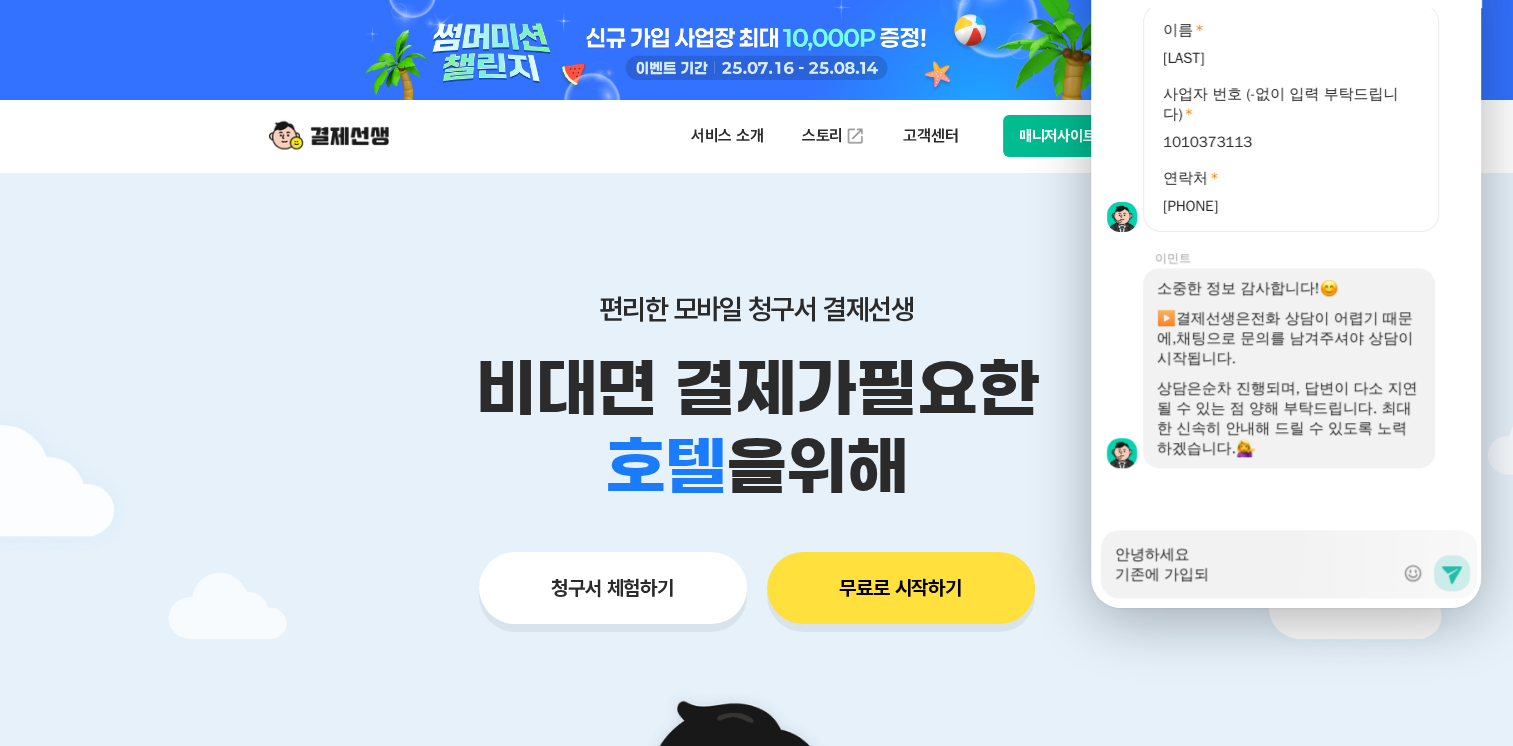 type on "x" 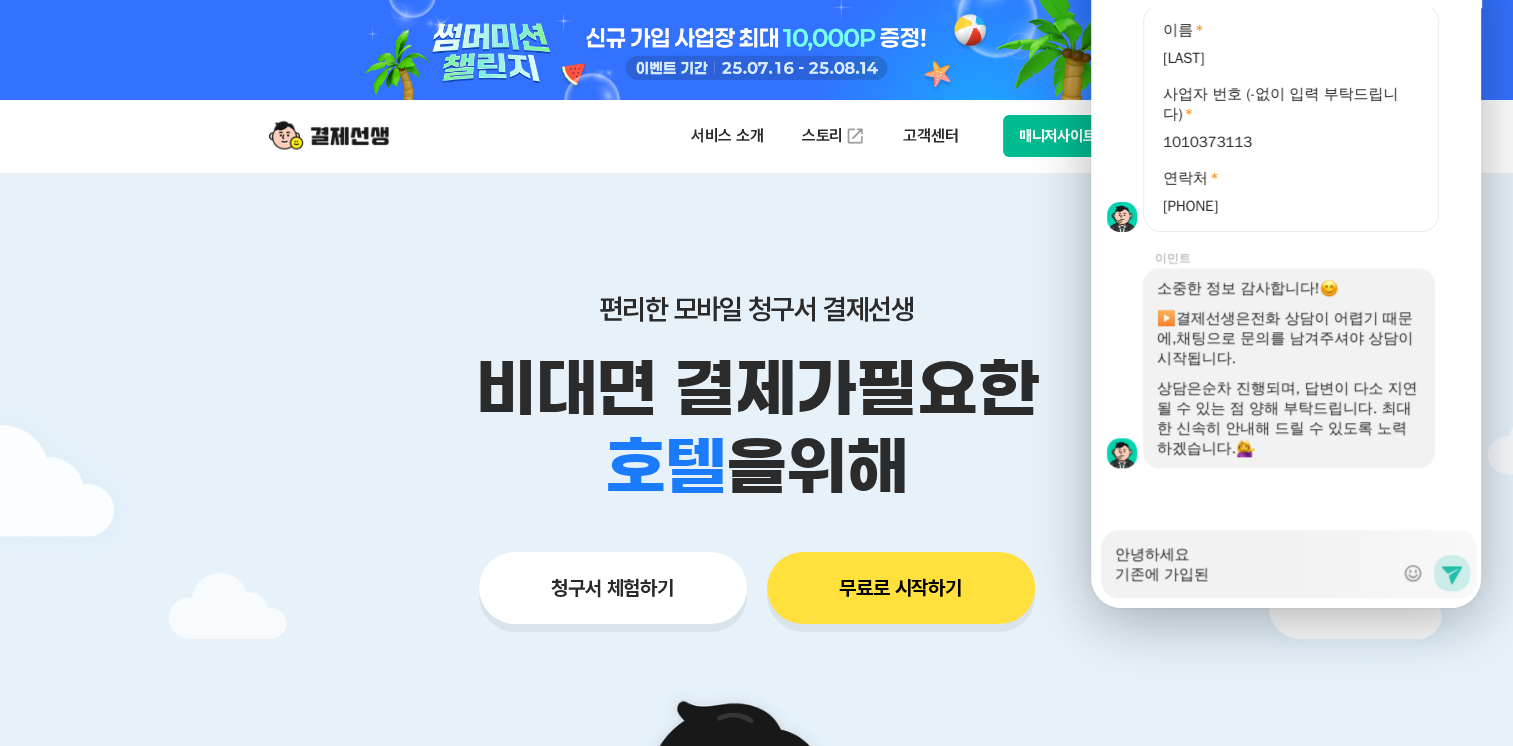 type on "x" 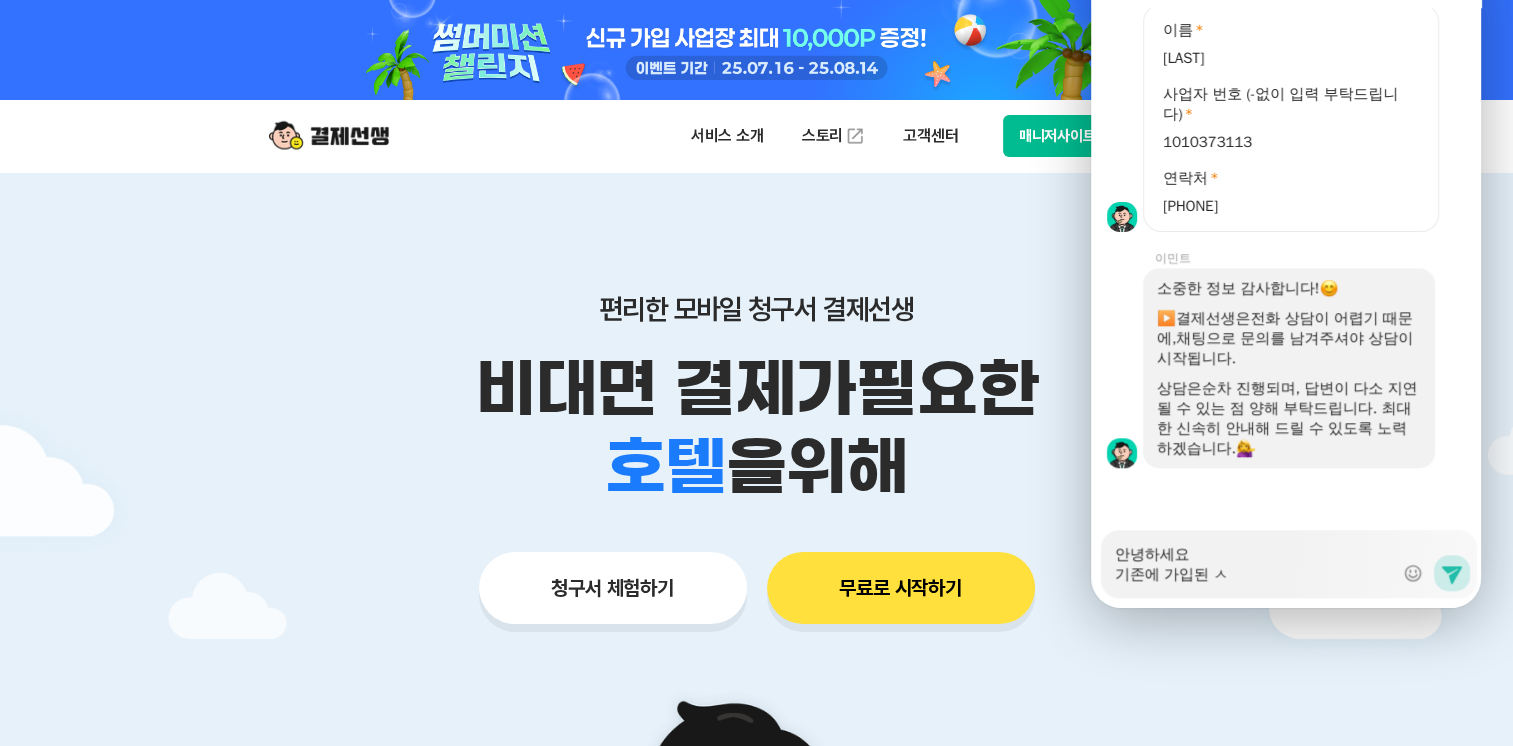type on "x" 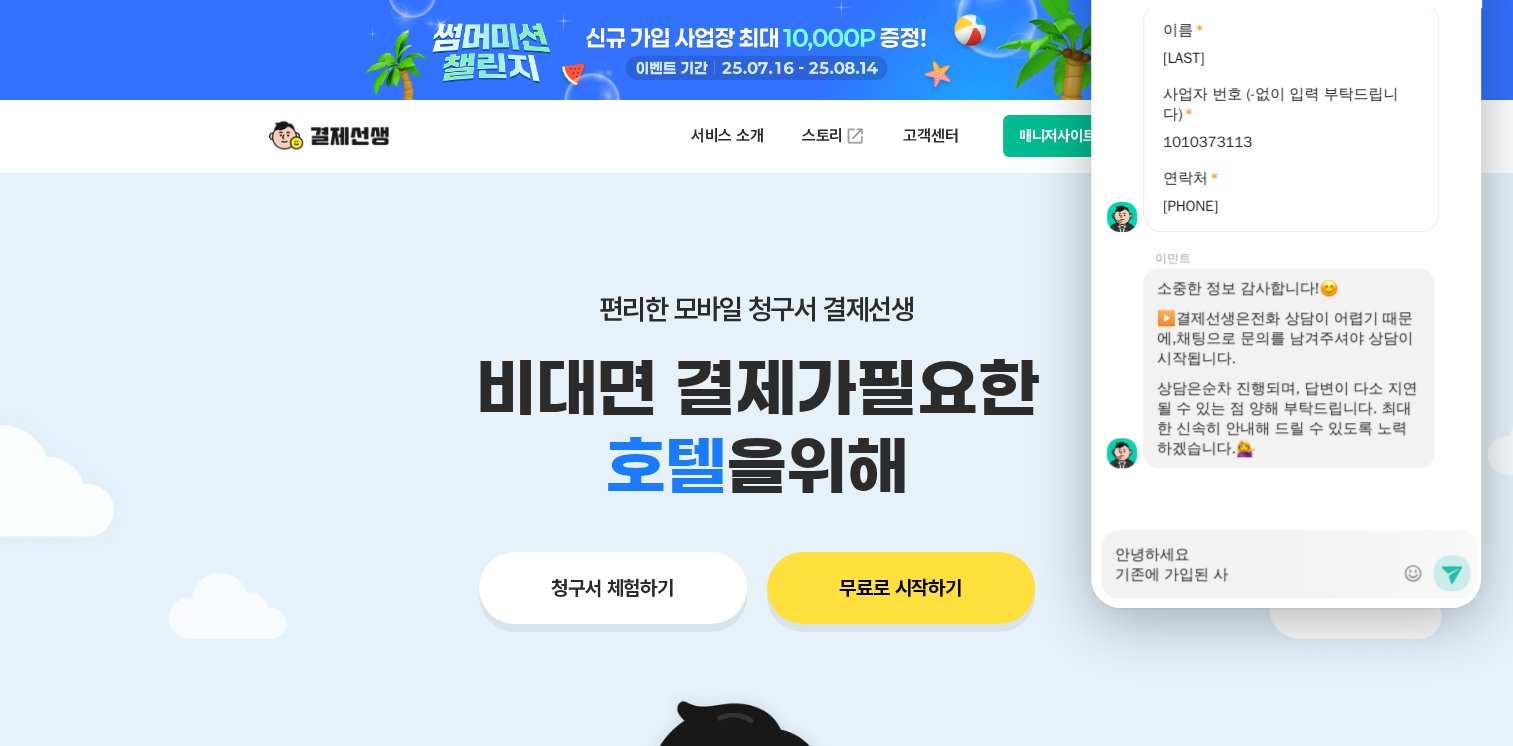 type on "x" 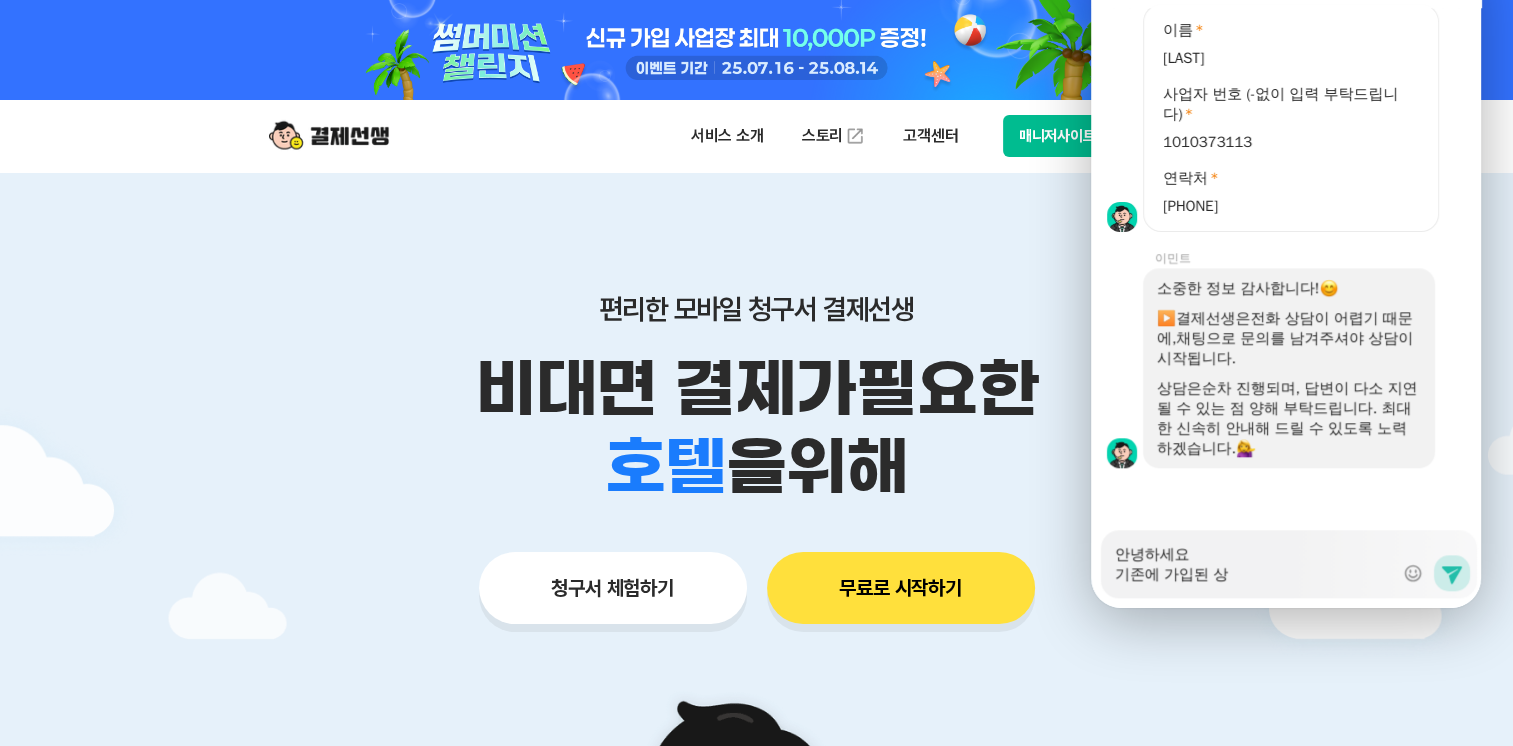 type on "x" 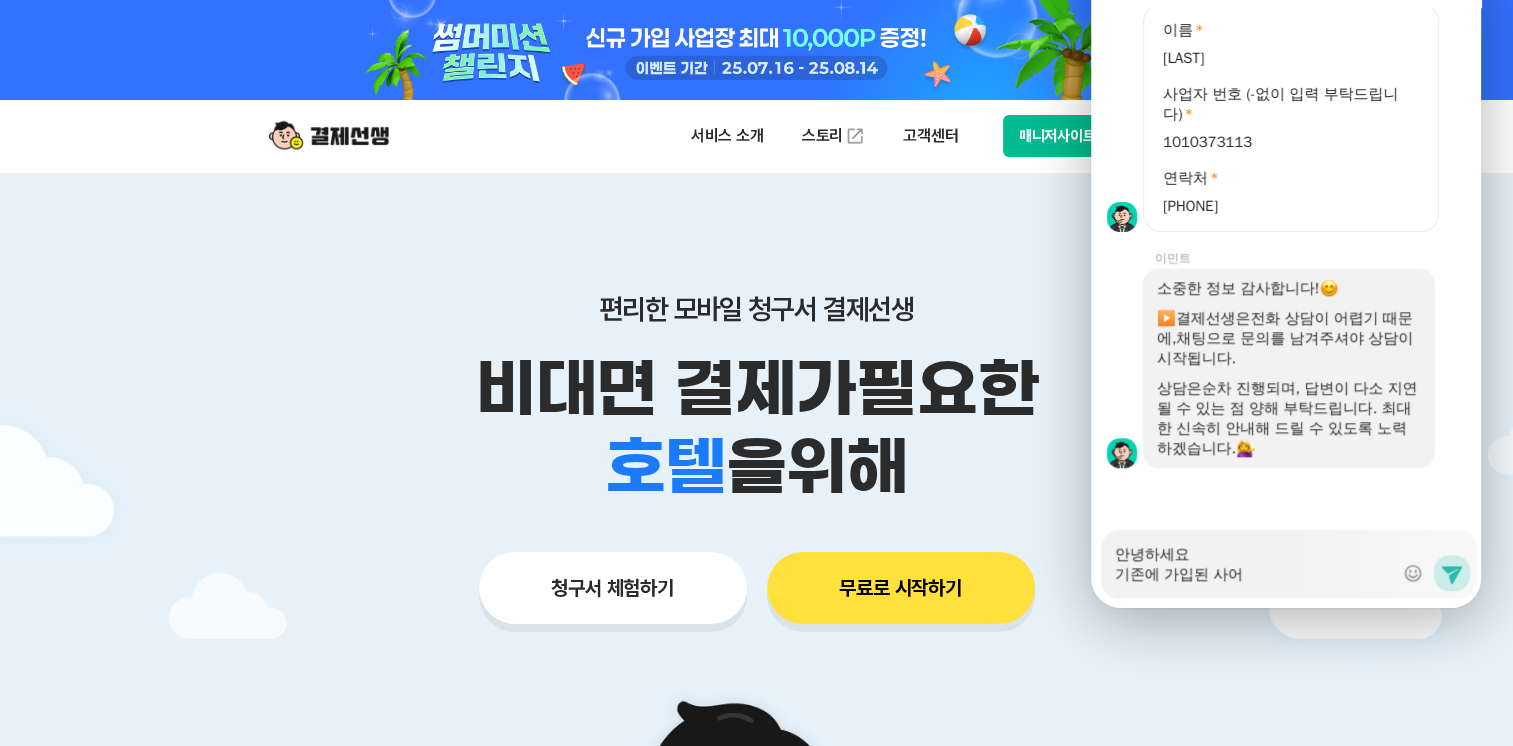 type on "x" 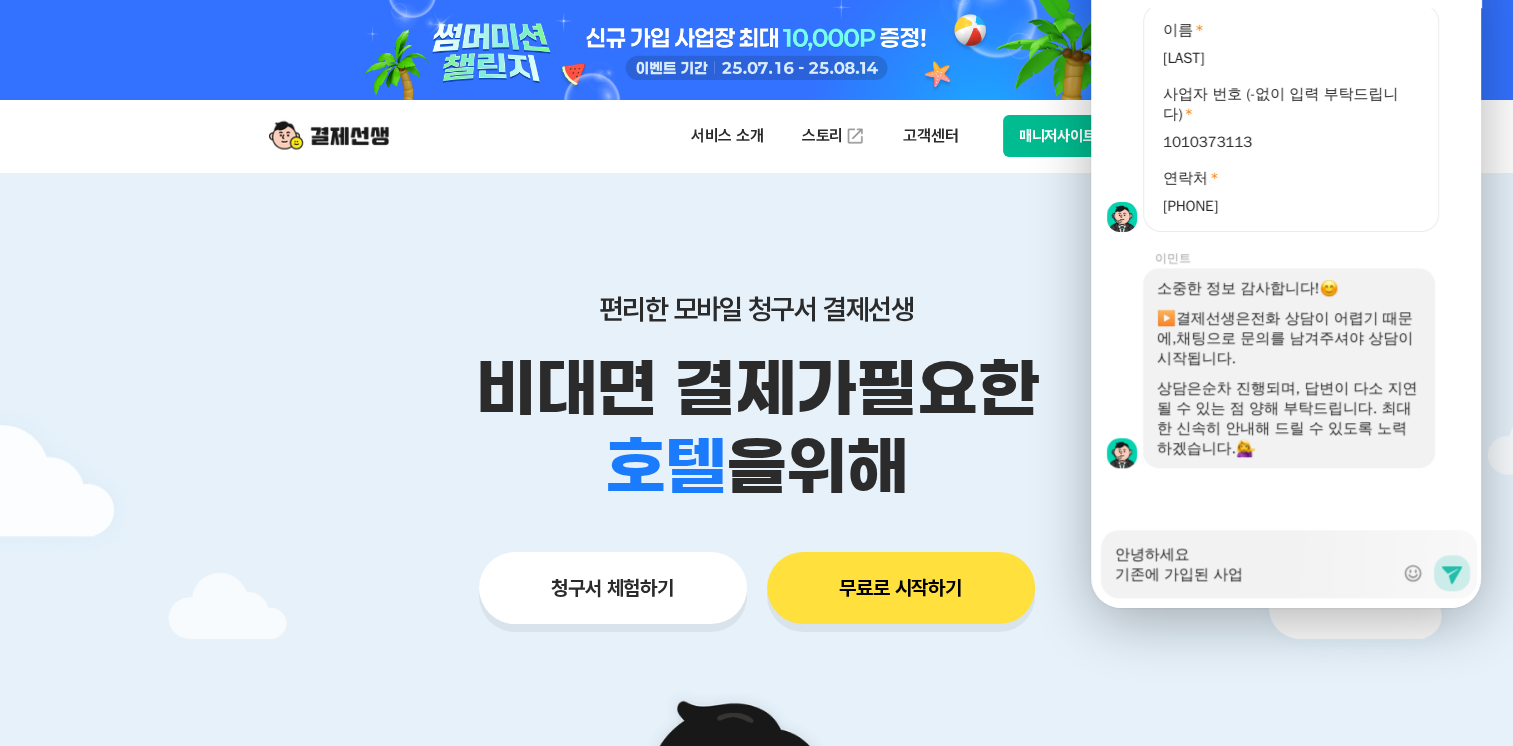 type on "x" 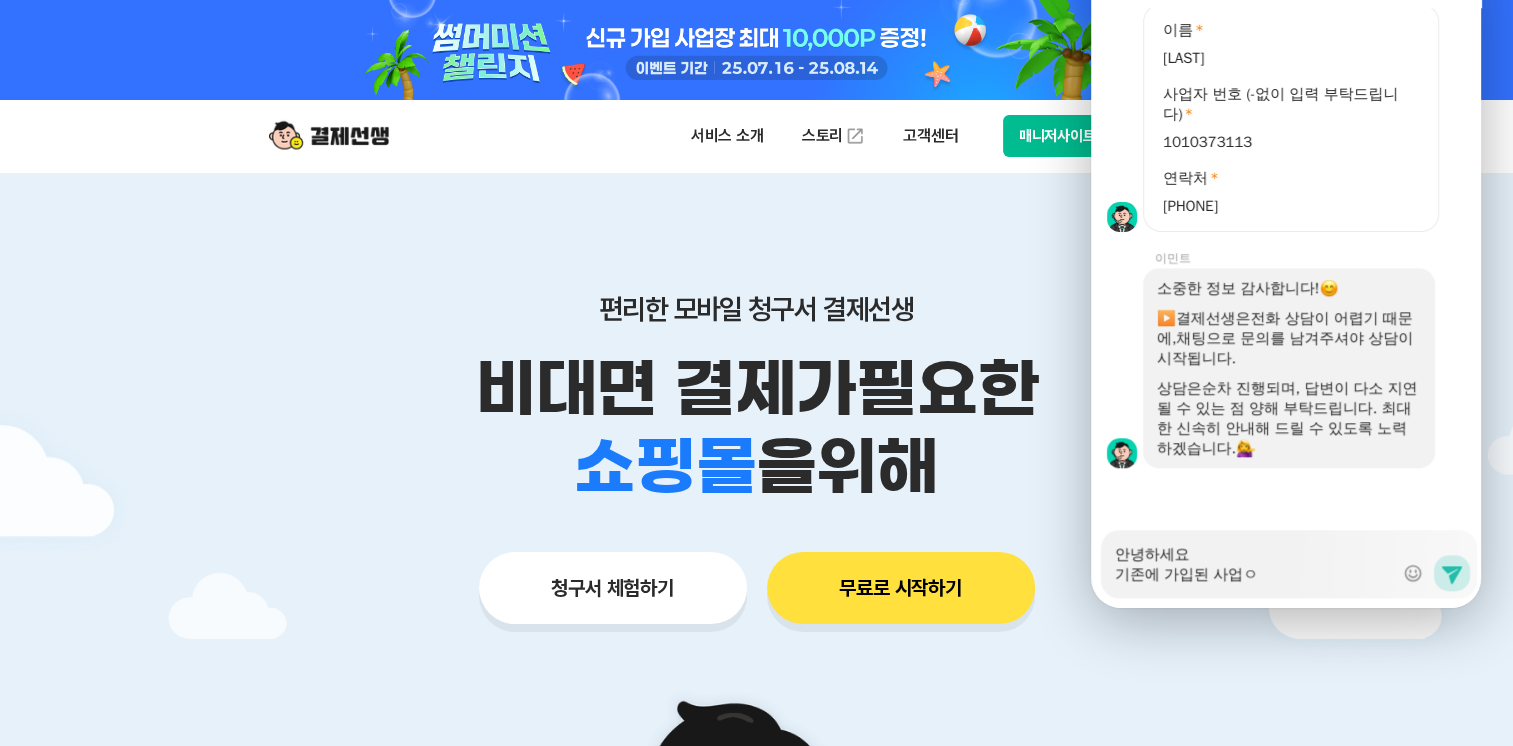type on "x" 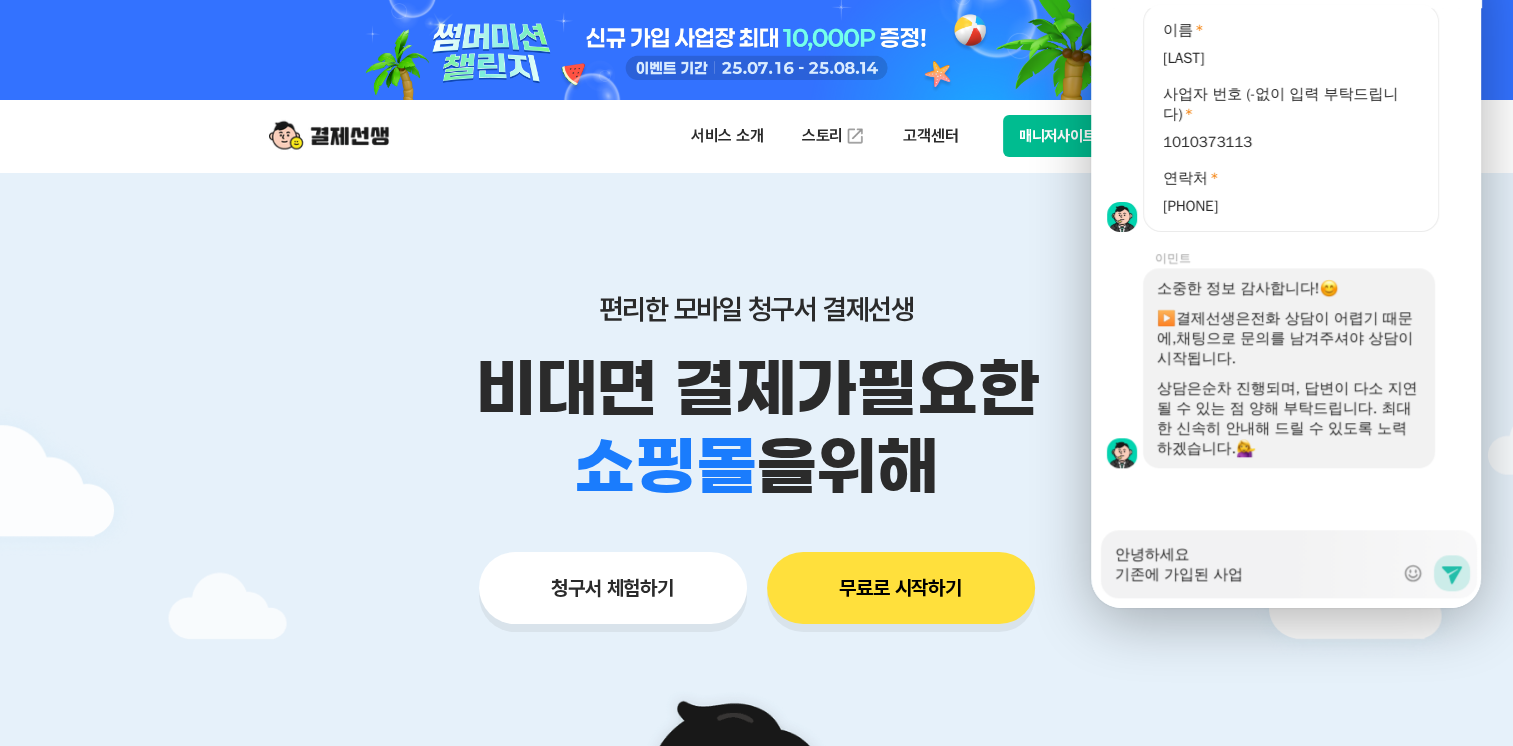 type on "x" 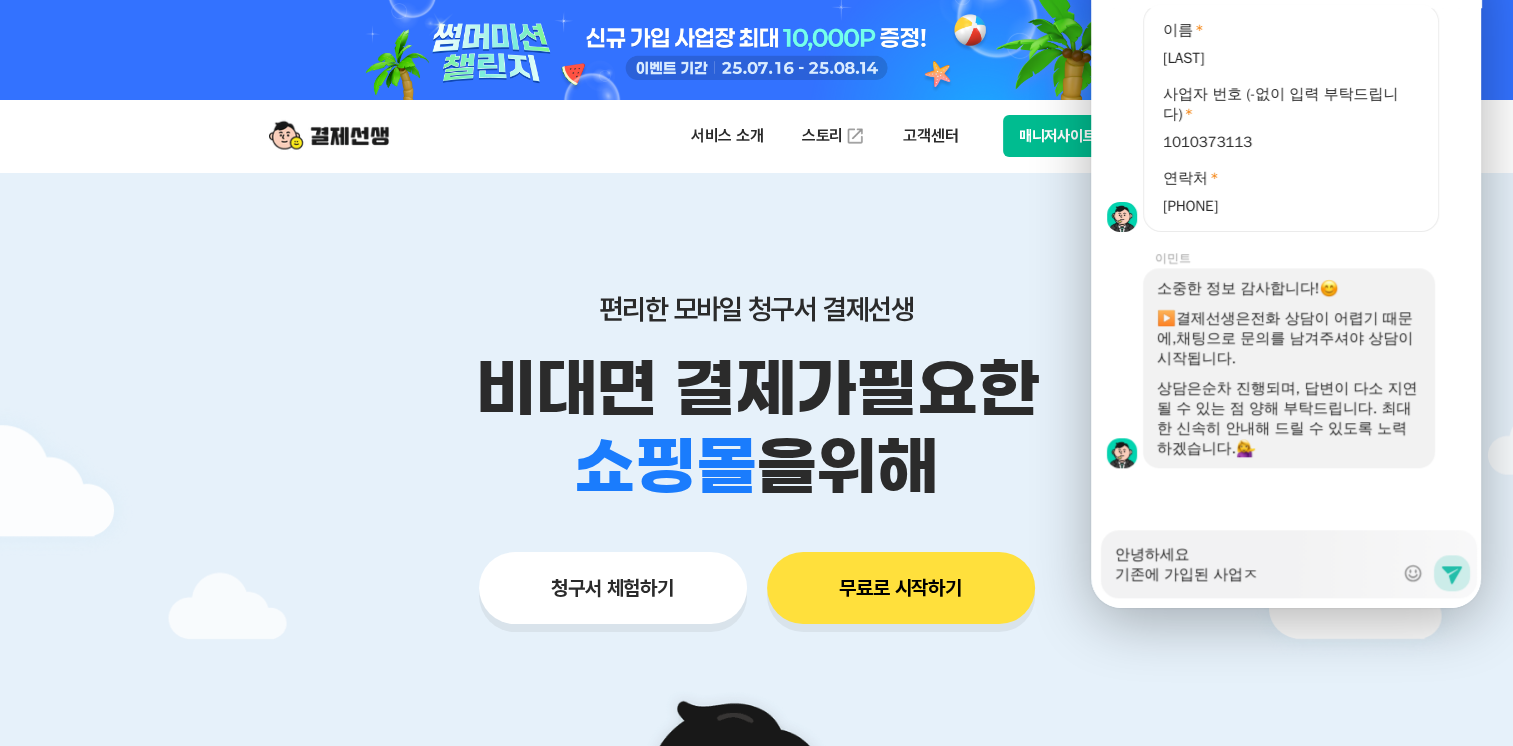 type on "x" 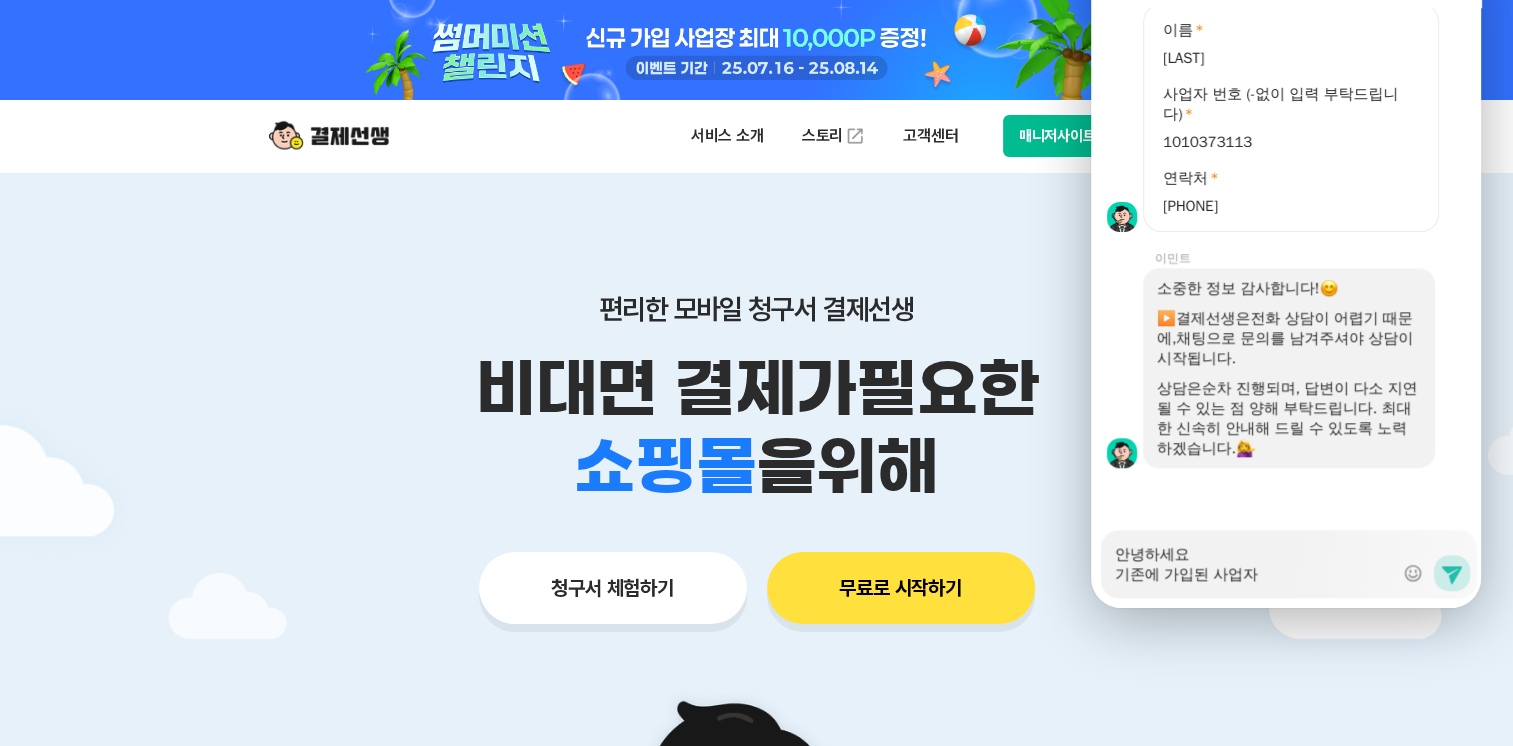 type on "x" 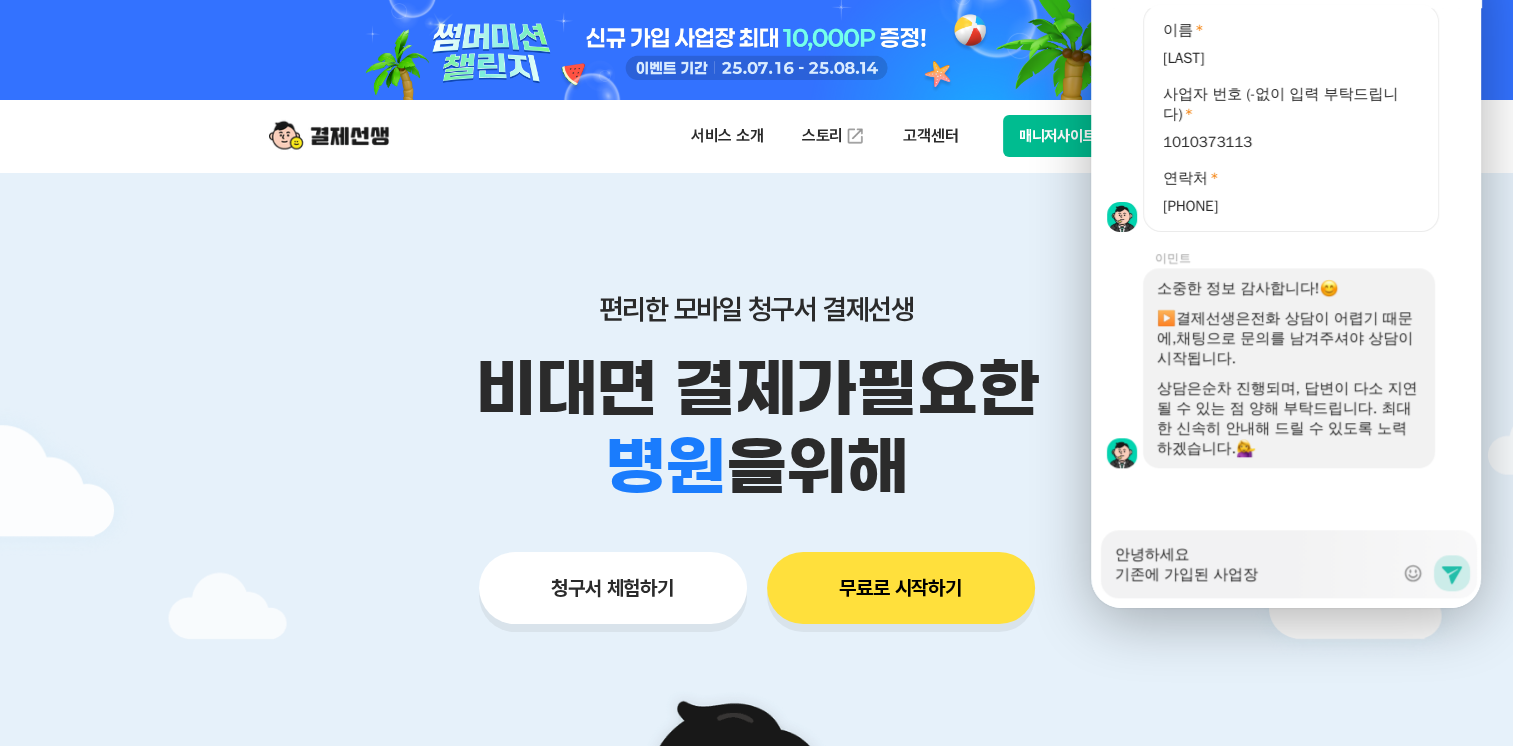 type on "x" 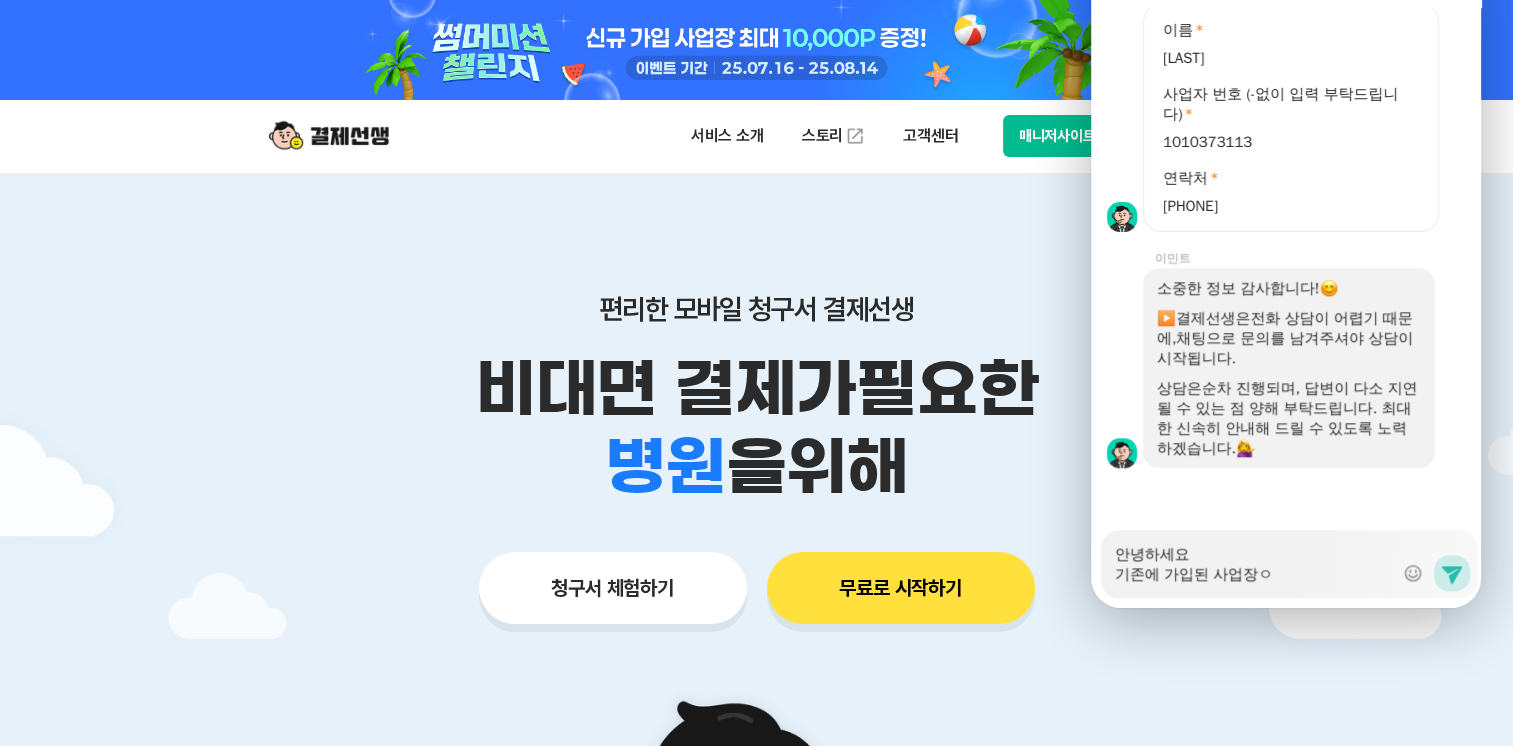 type on "x" 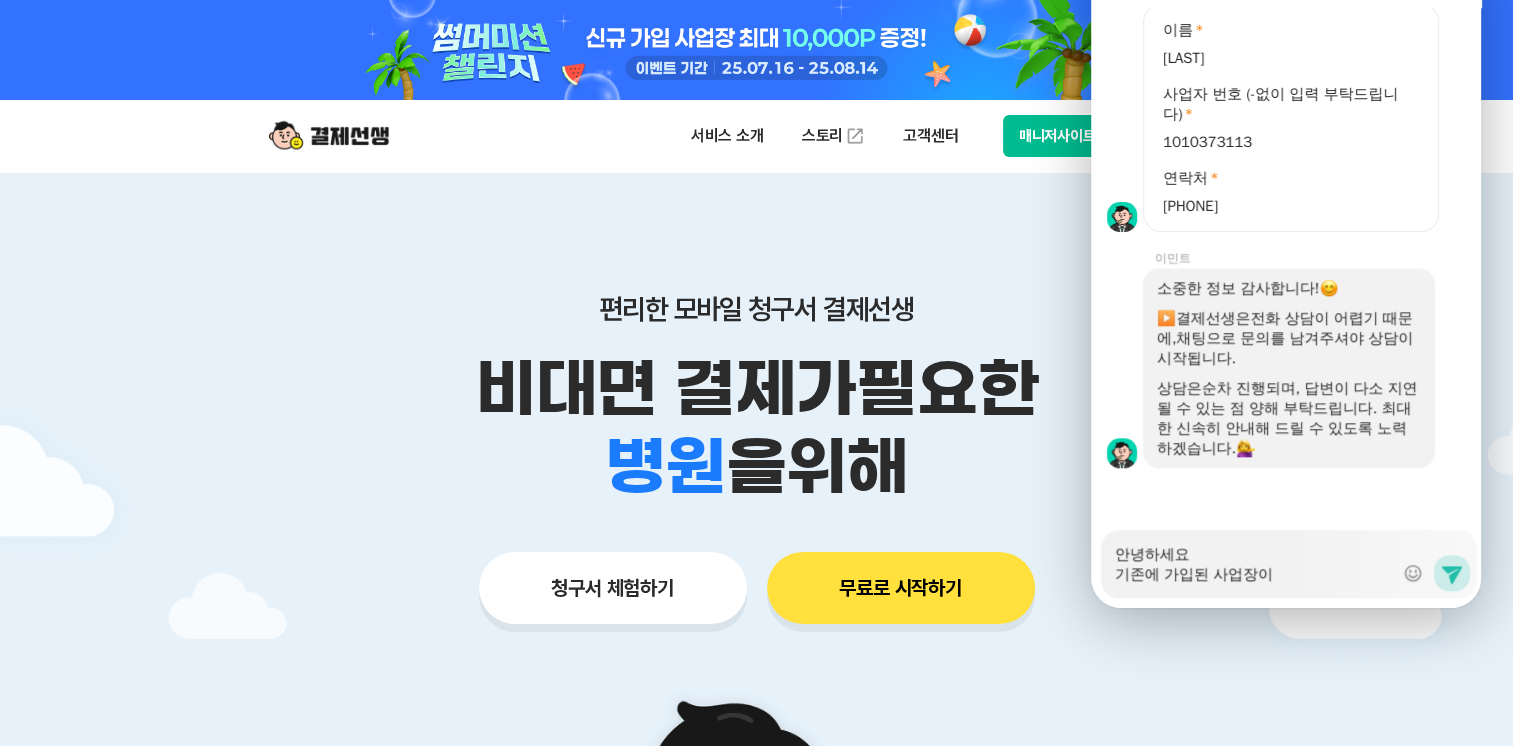 type on "x" 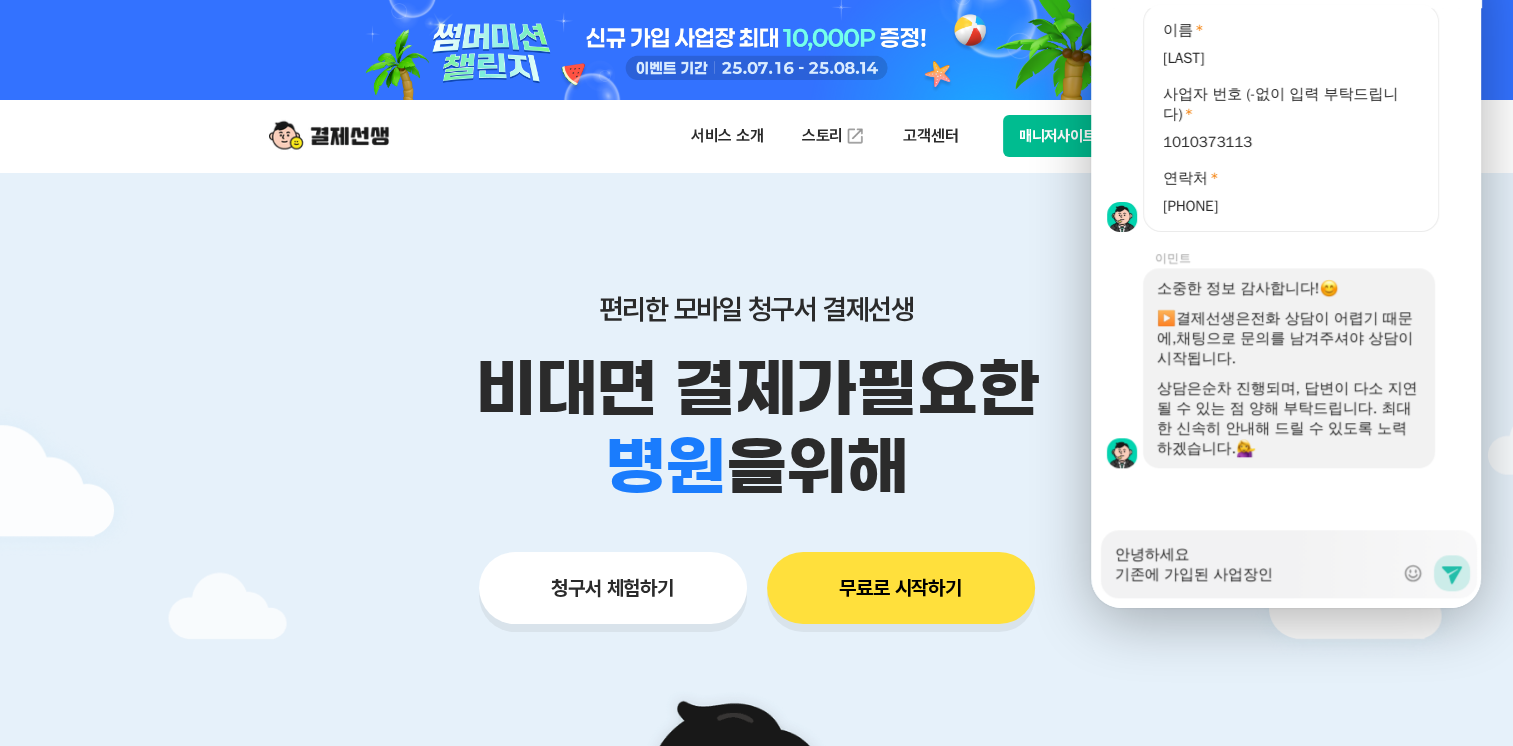 type on "x" 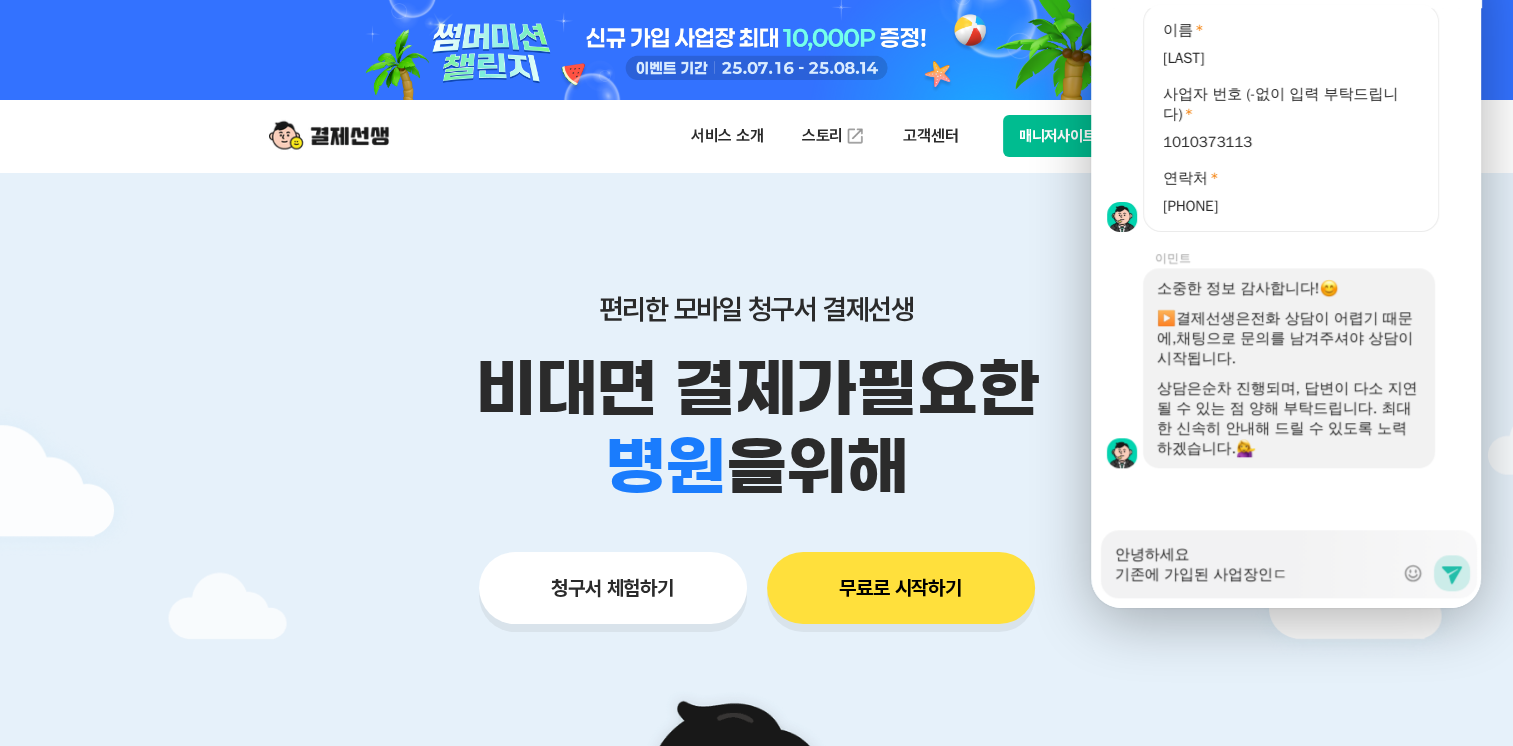 type on "x" 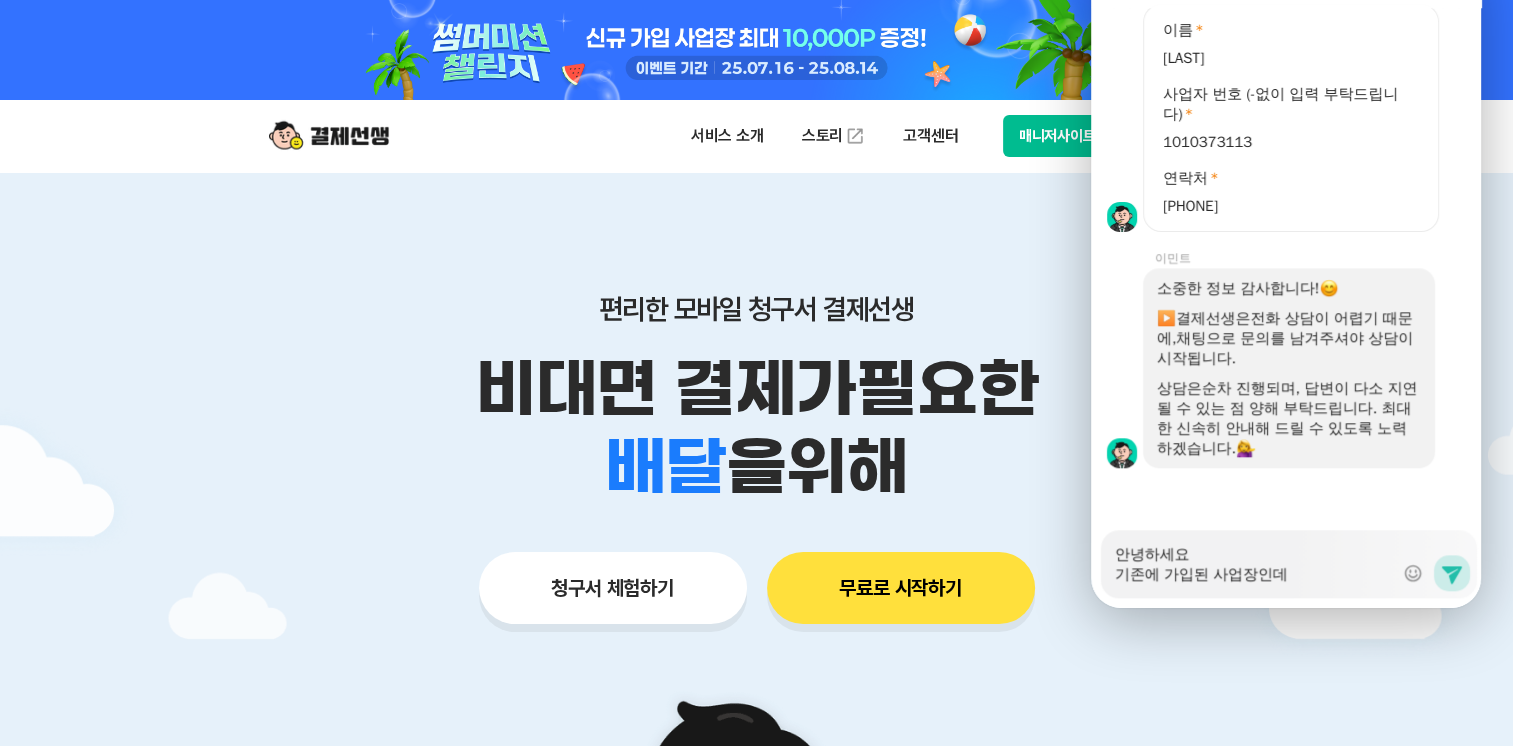 type on "x" 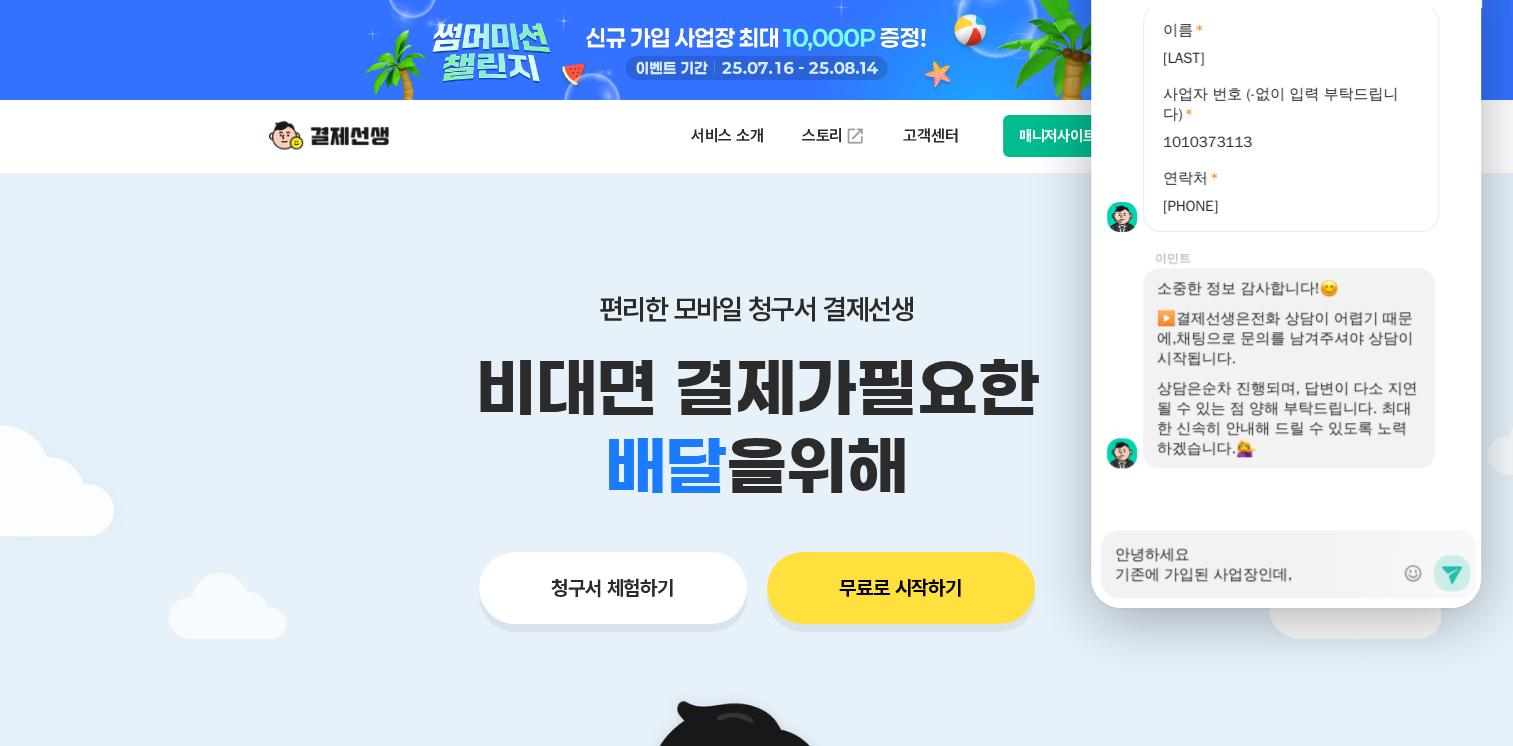 type on "안녕하세요
기존에 가입된 사업장인데," 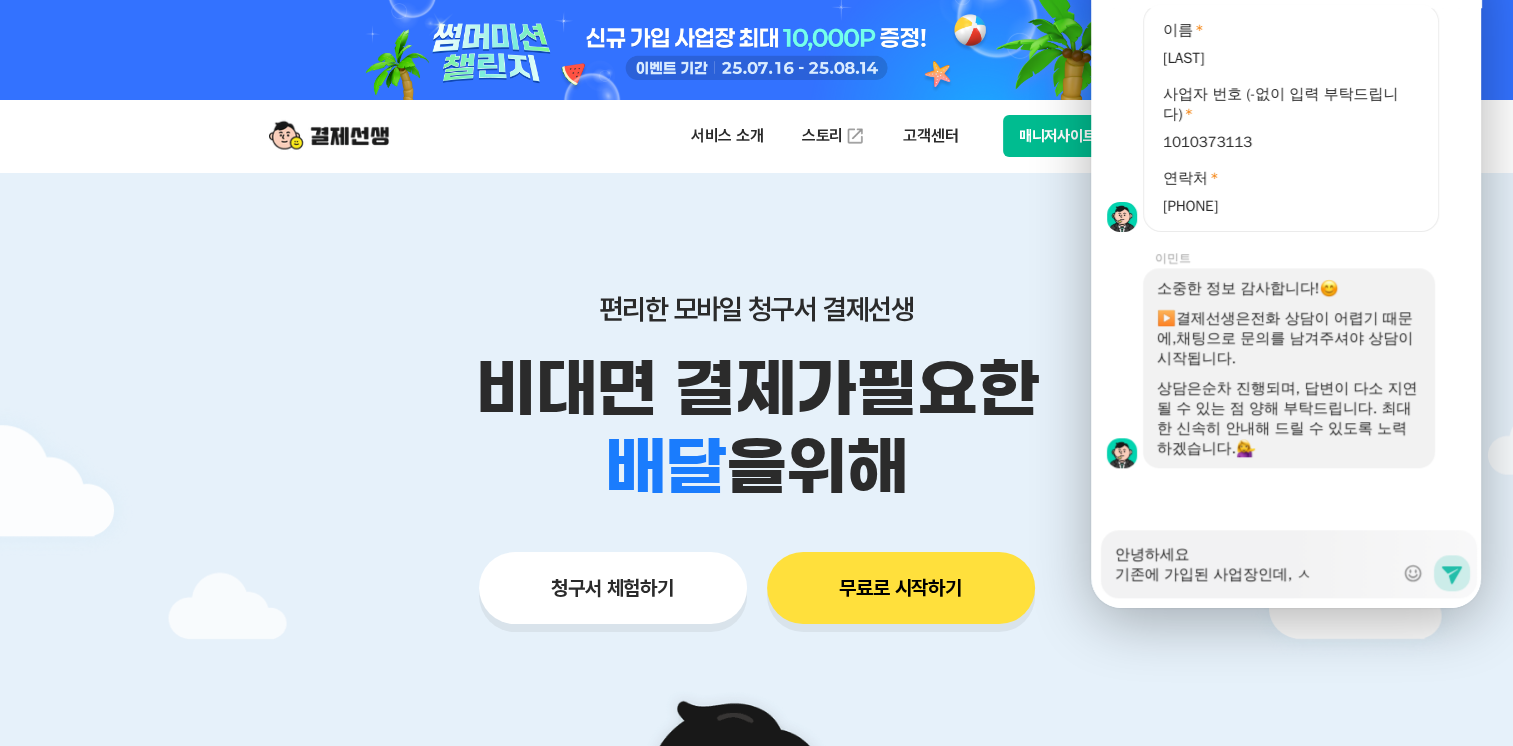 type on "x" 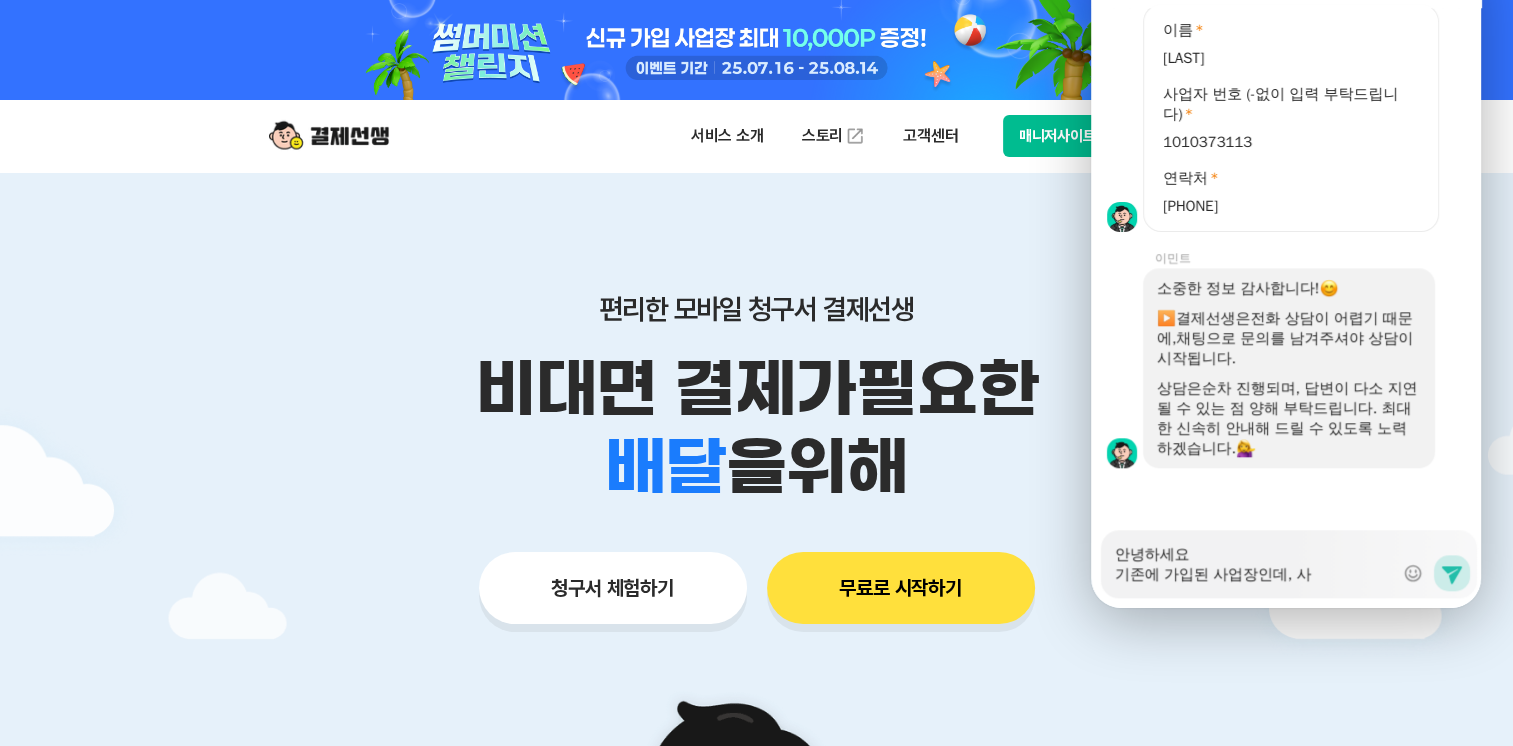 type on "x" 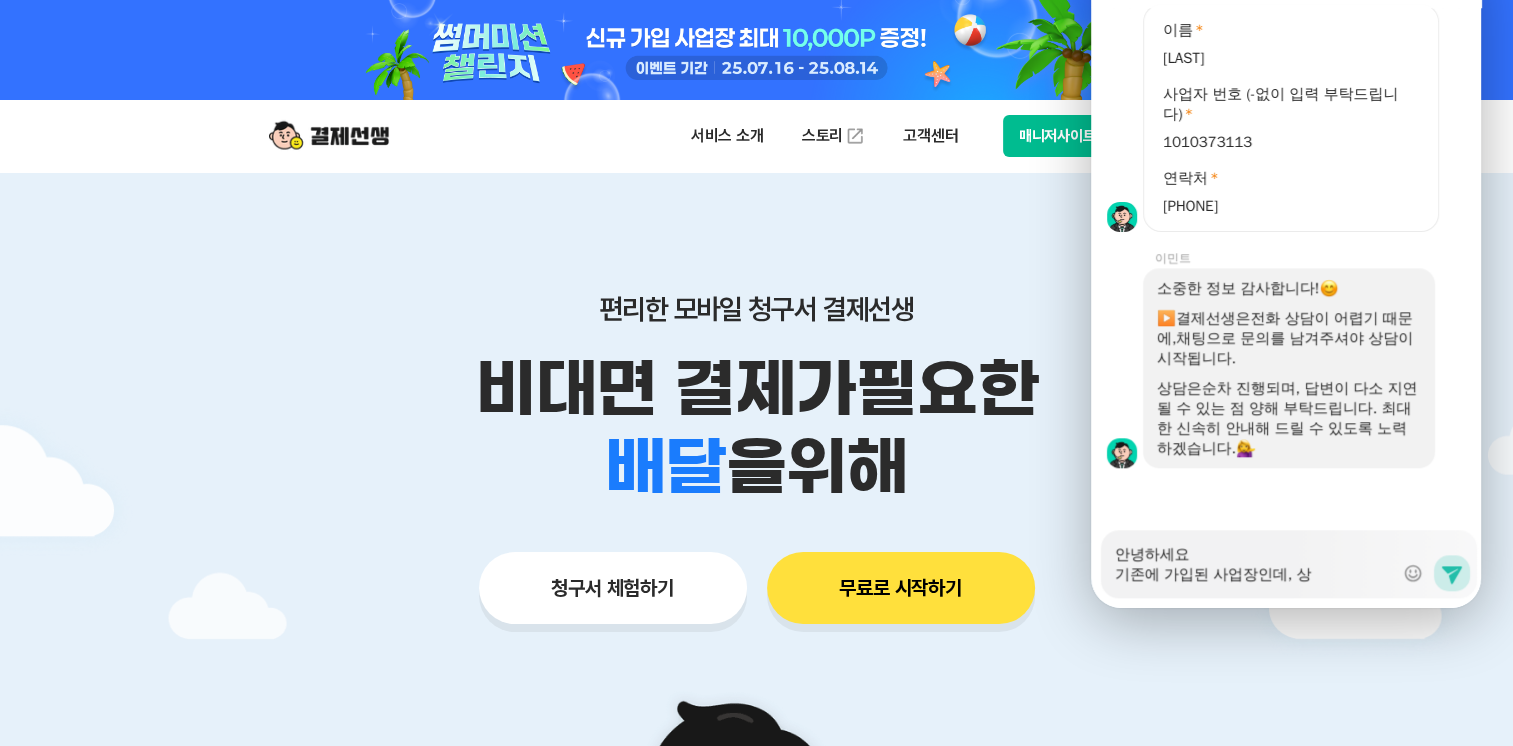type on "x" 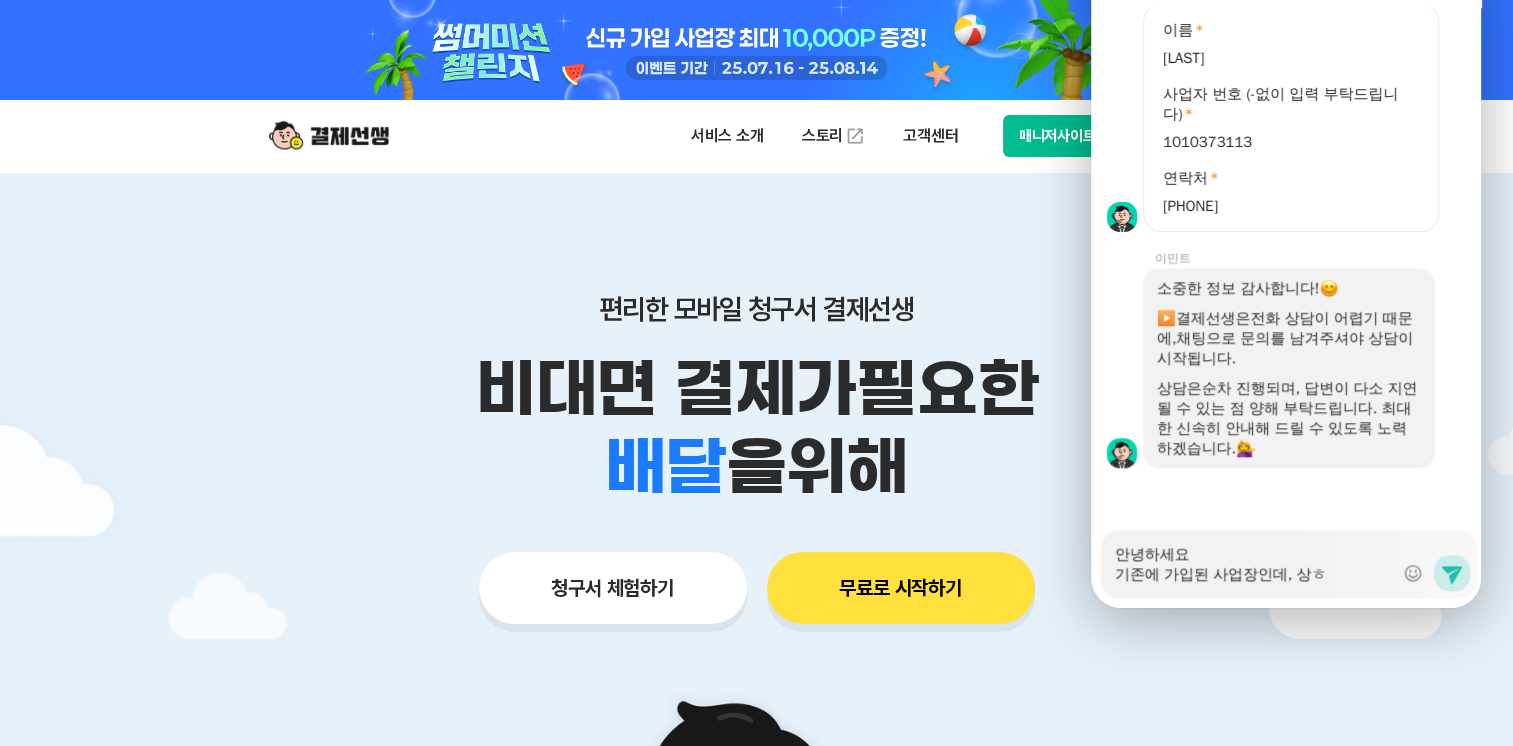 type on "x" 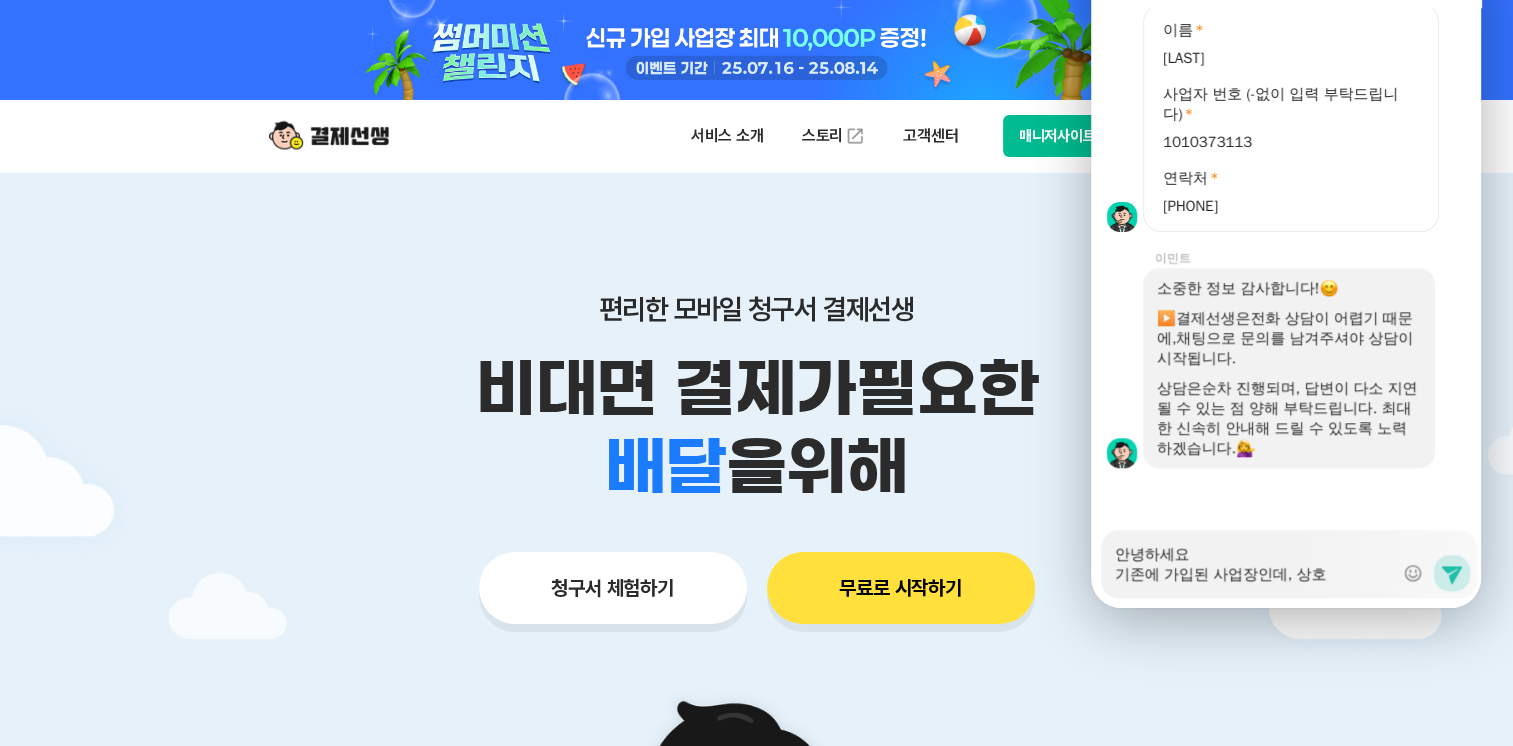 type on "x" 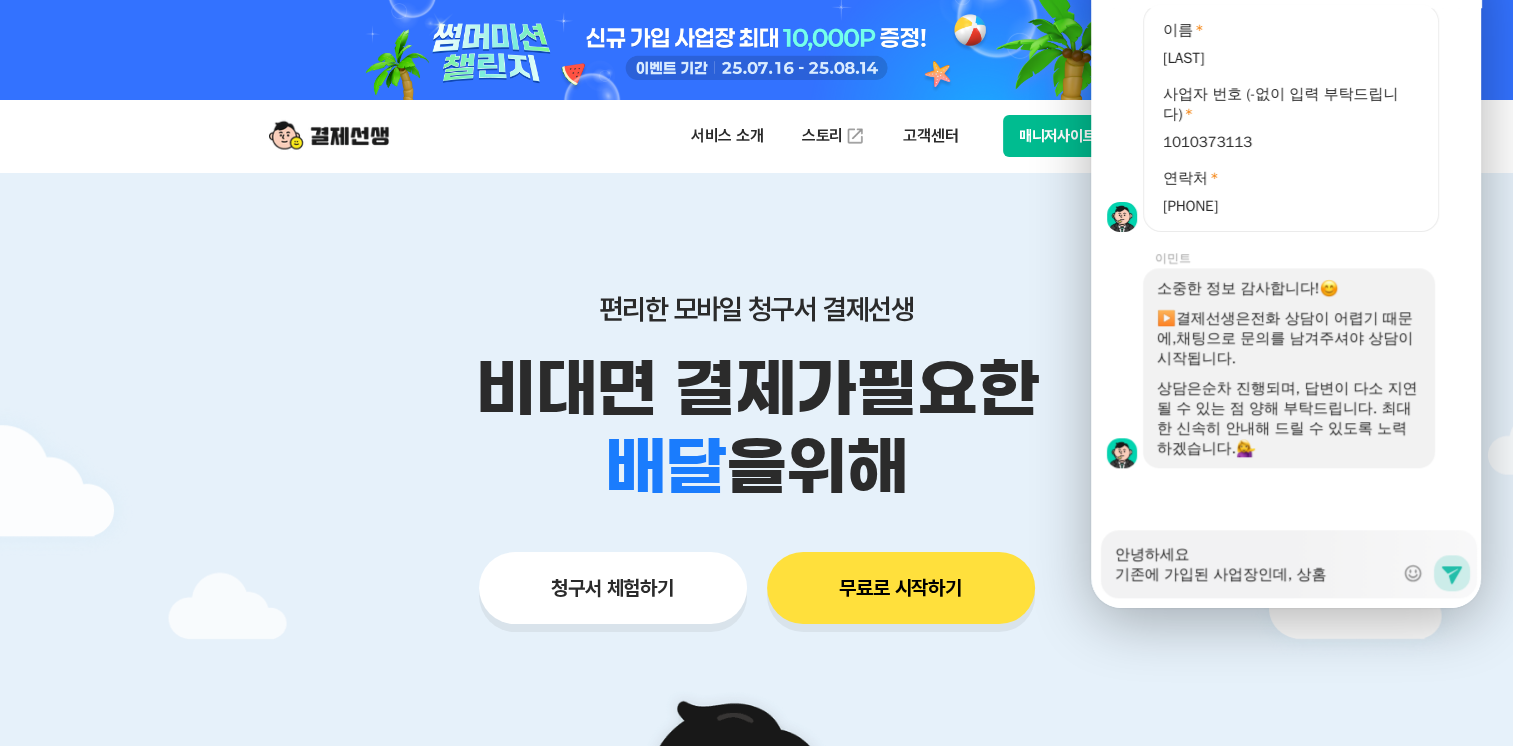type on "x" 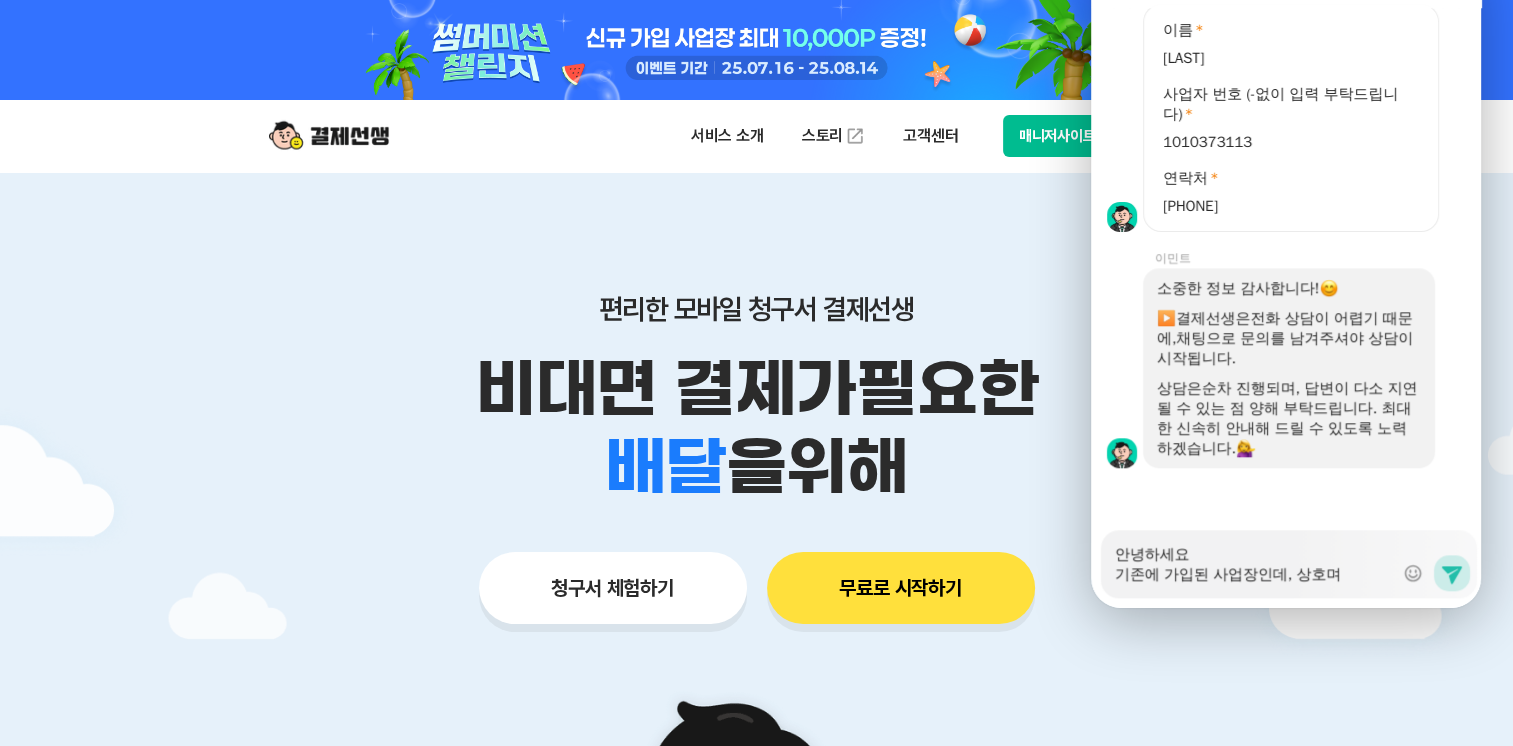 type on "x" 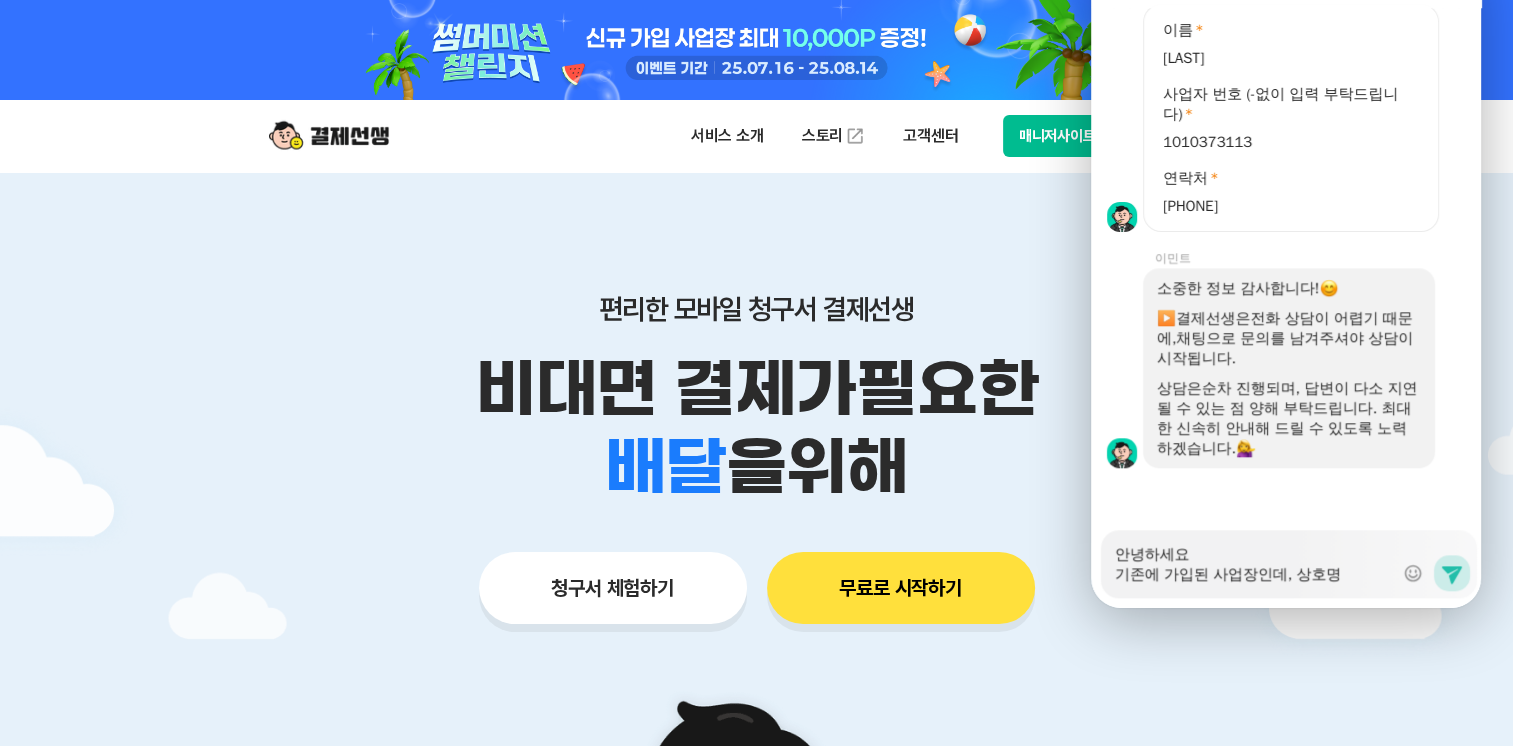 type on "x" 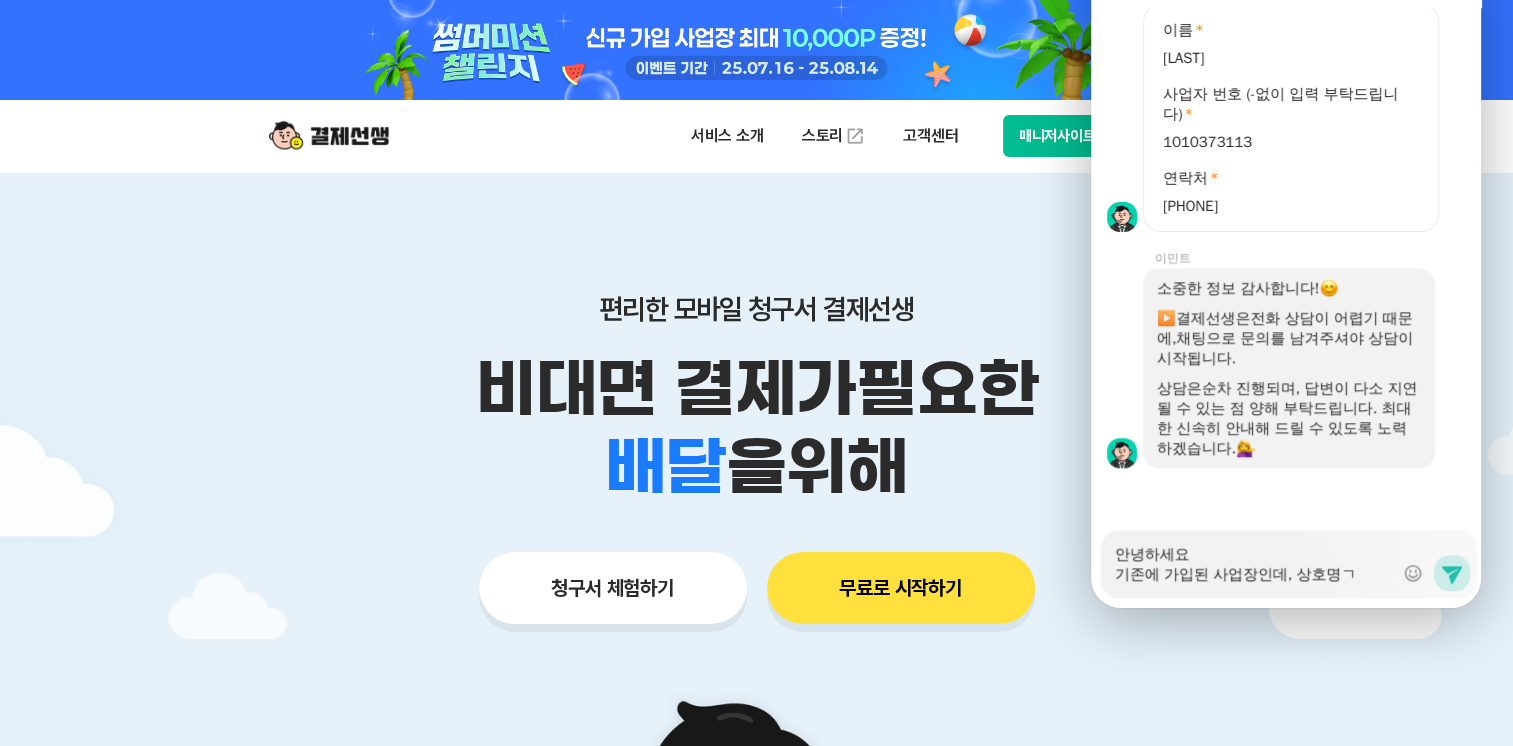 type on "x" 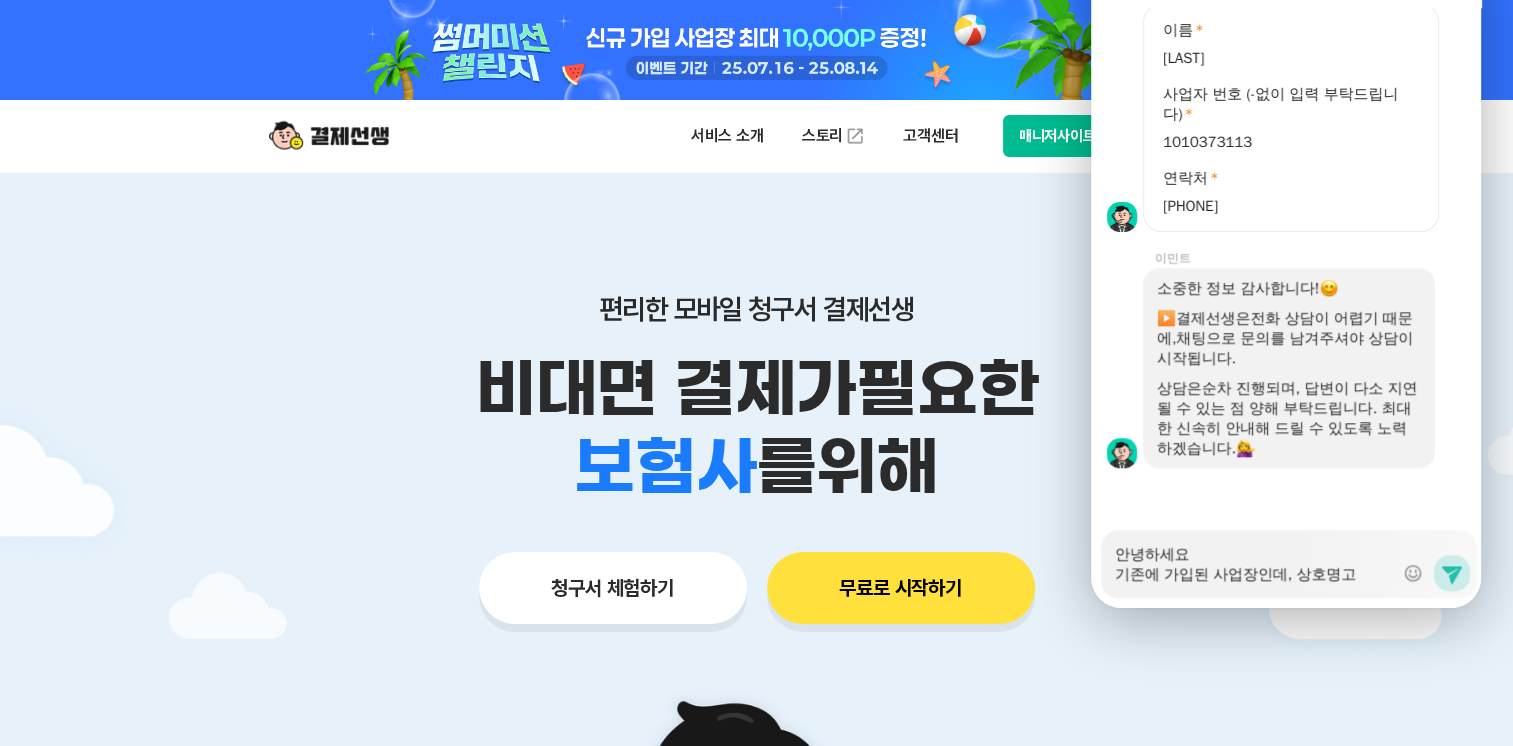type on "x" 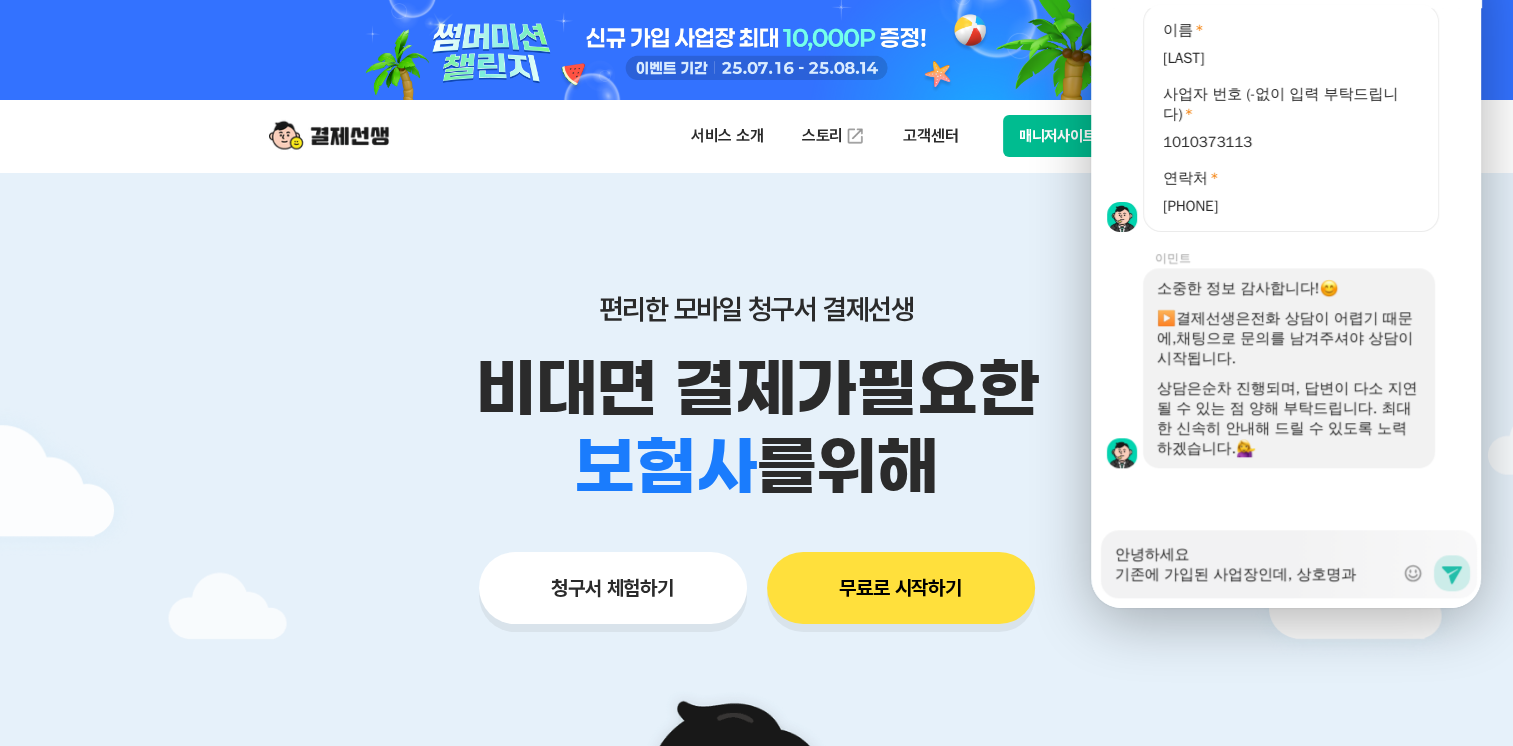 type on "x" 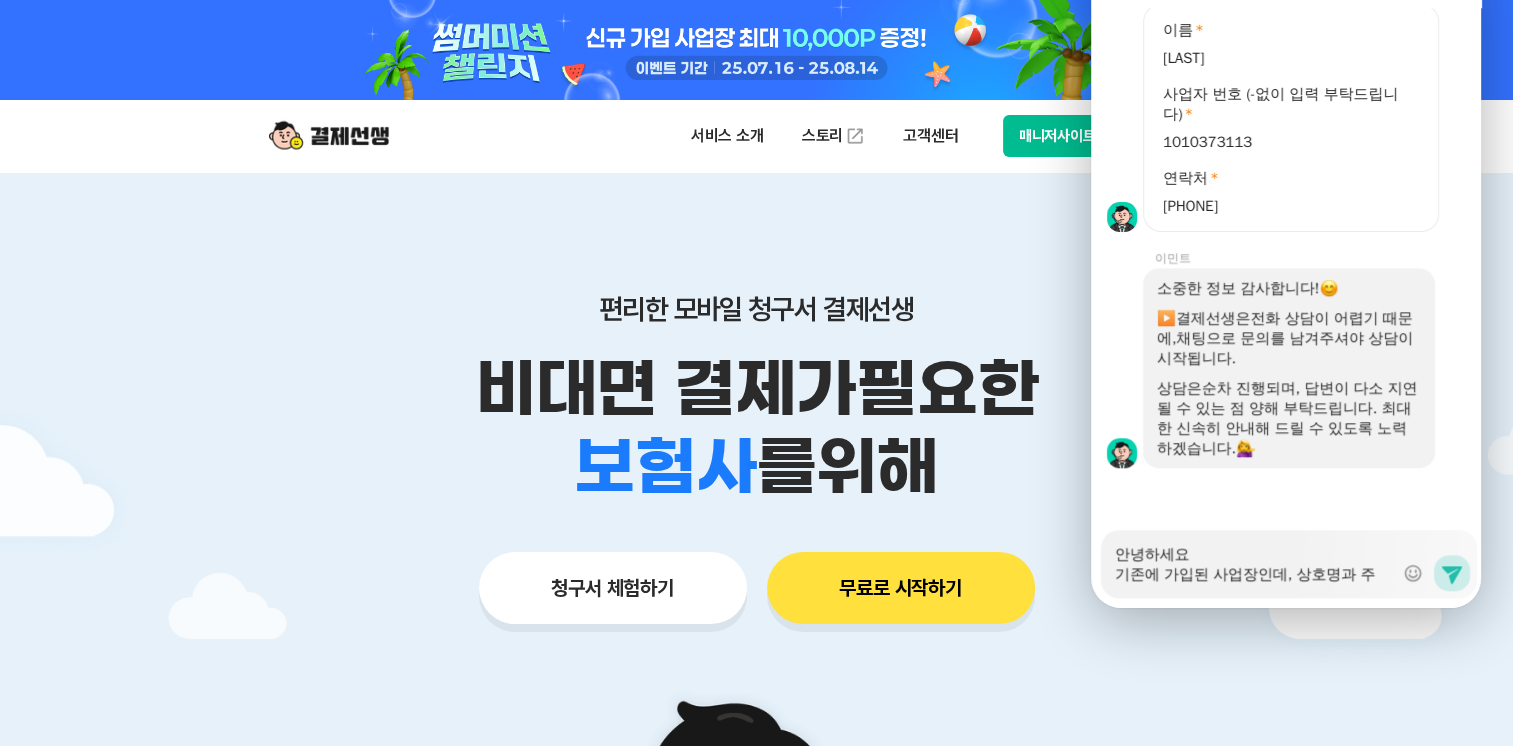 type on "x" 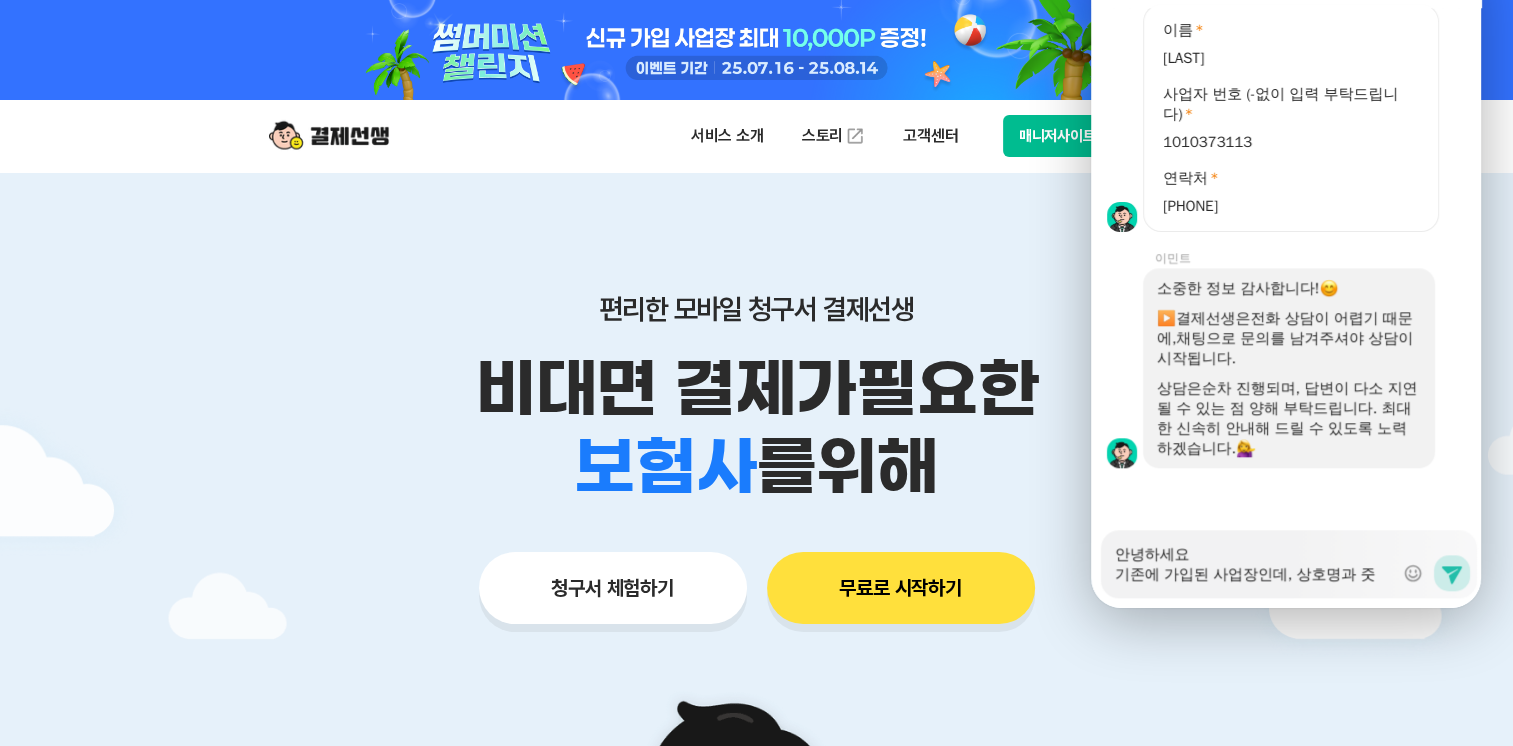 type on "안녕하세요
기존에 가입된 사업장인데, 상호명과 주소" 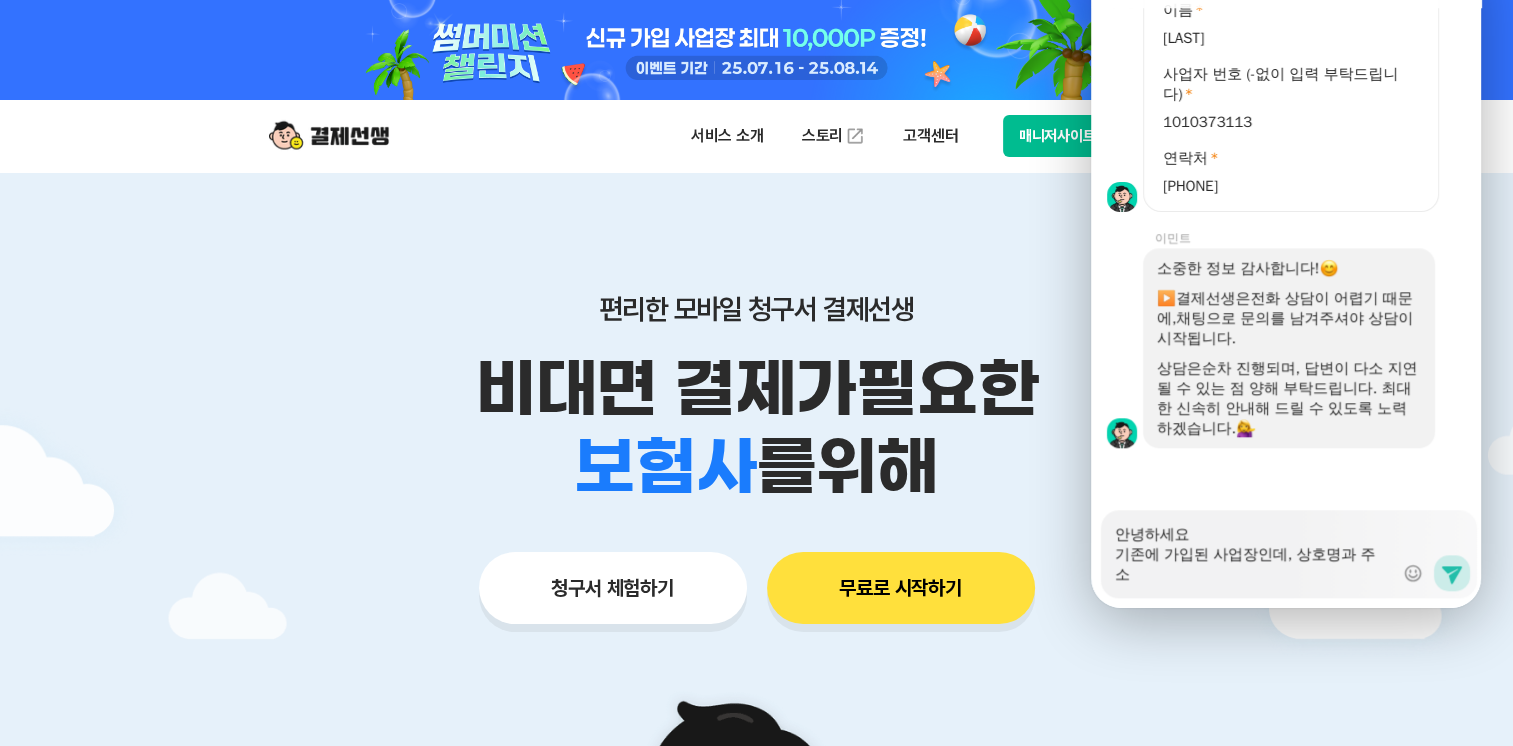 type on "x" 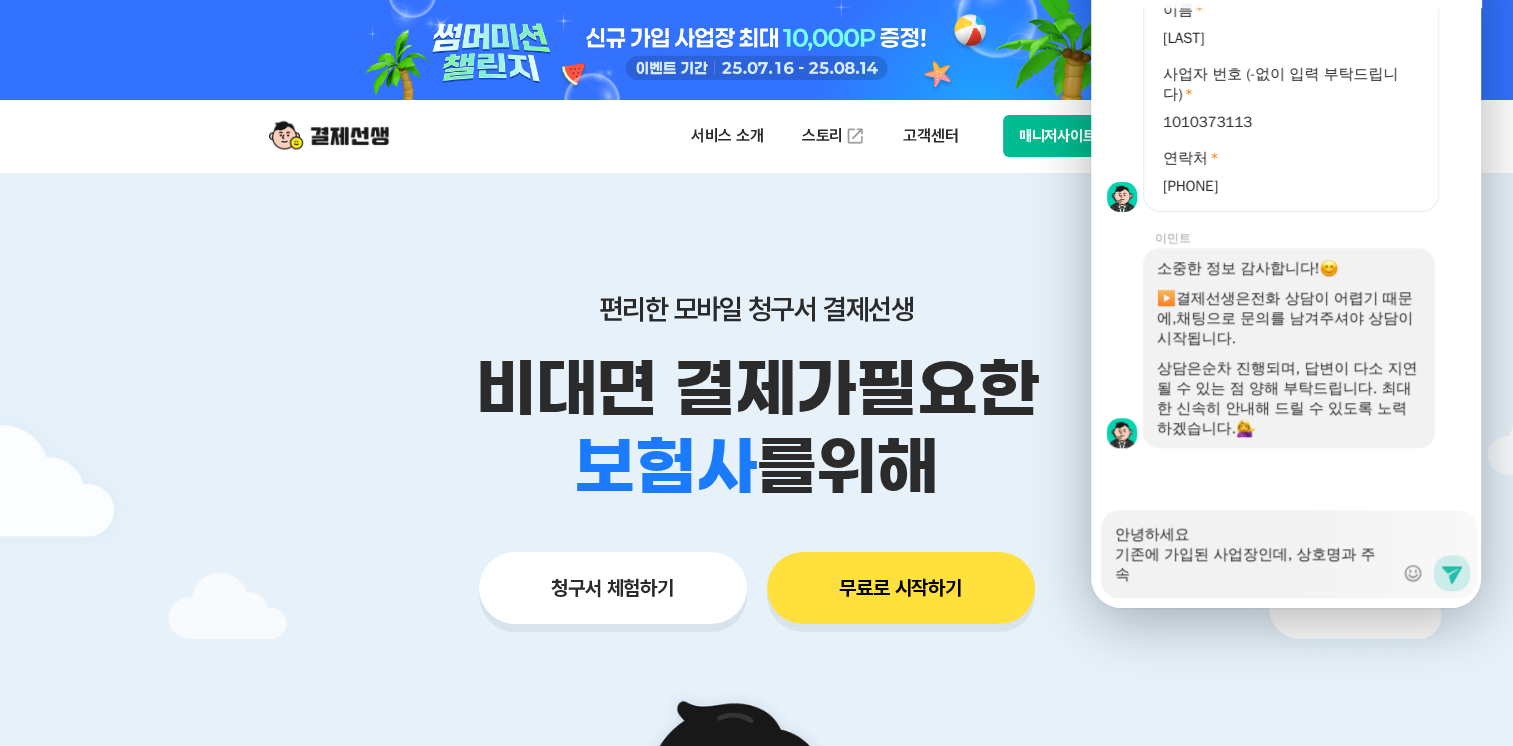 type on "x" 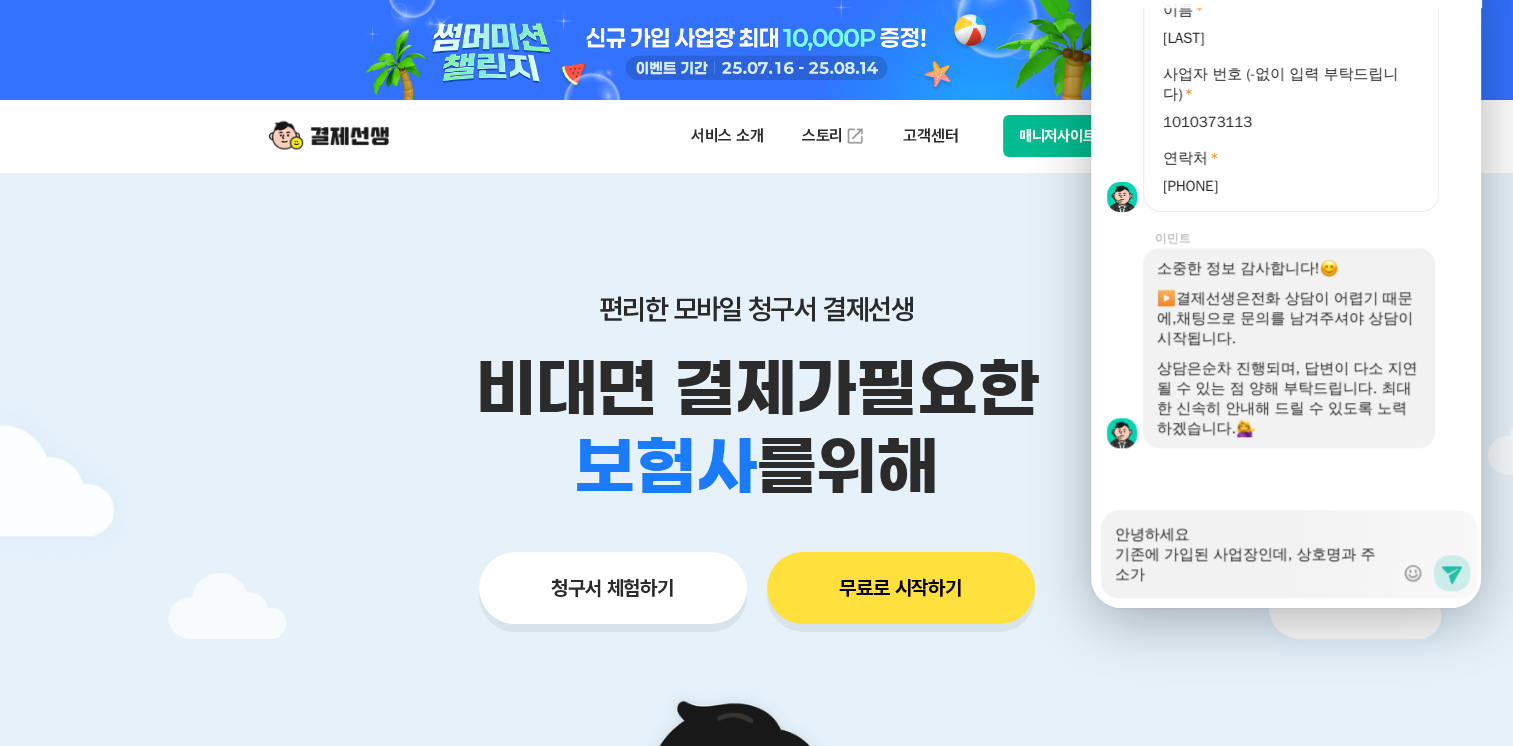 scroll, scrollTop: 1931, scrollLeft: 0, axis: vertical 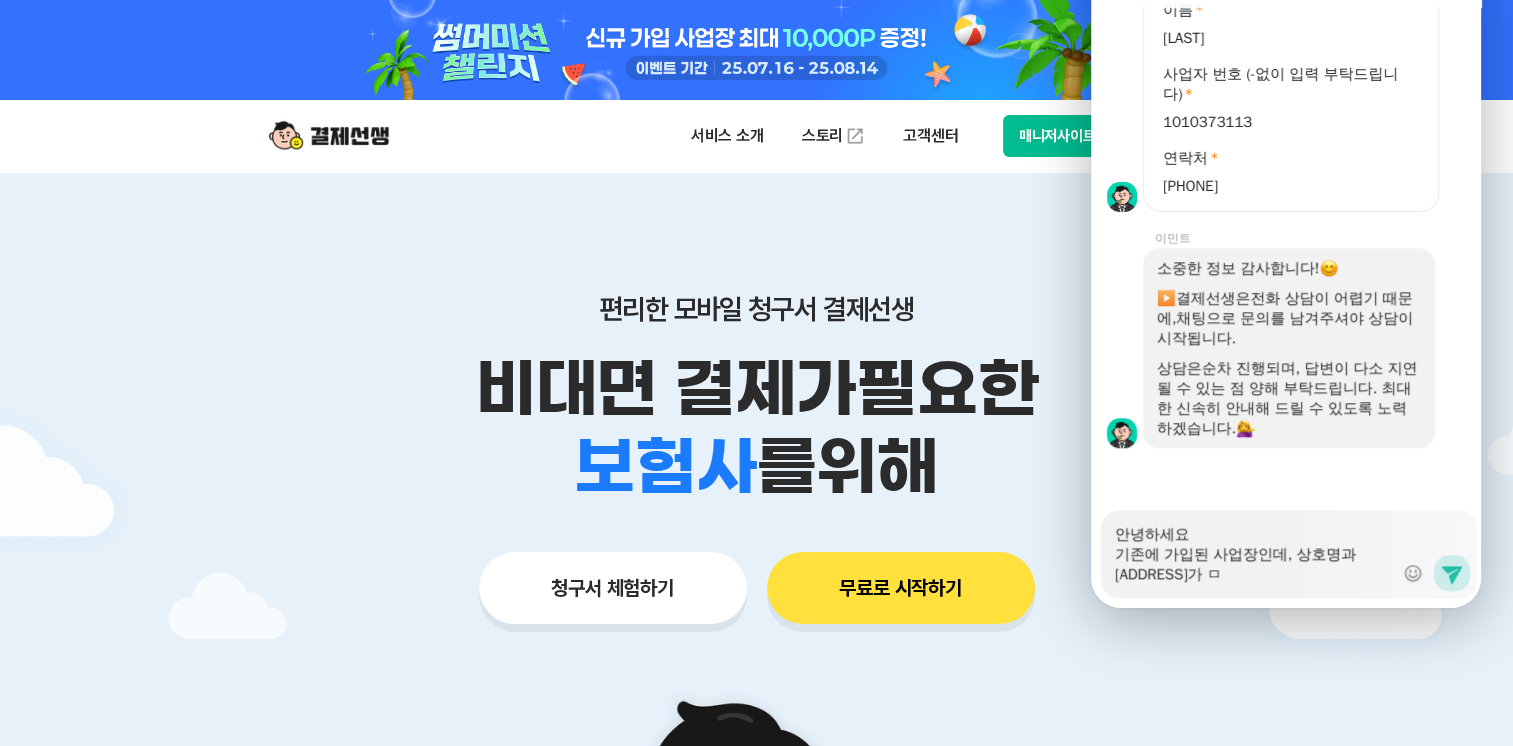 type on "x" 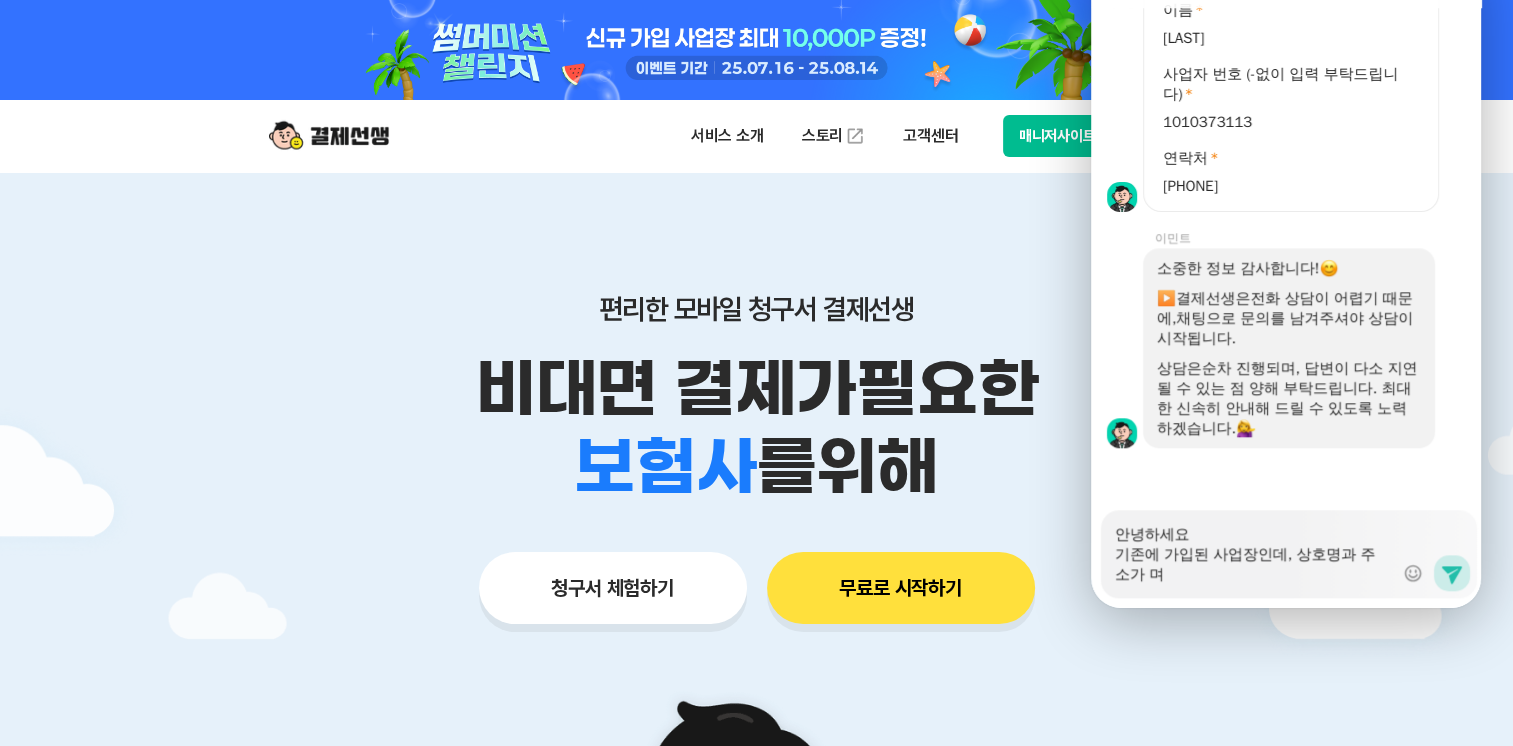 type on "x" 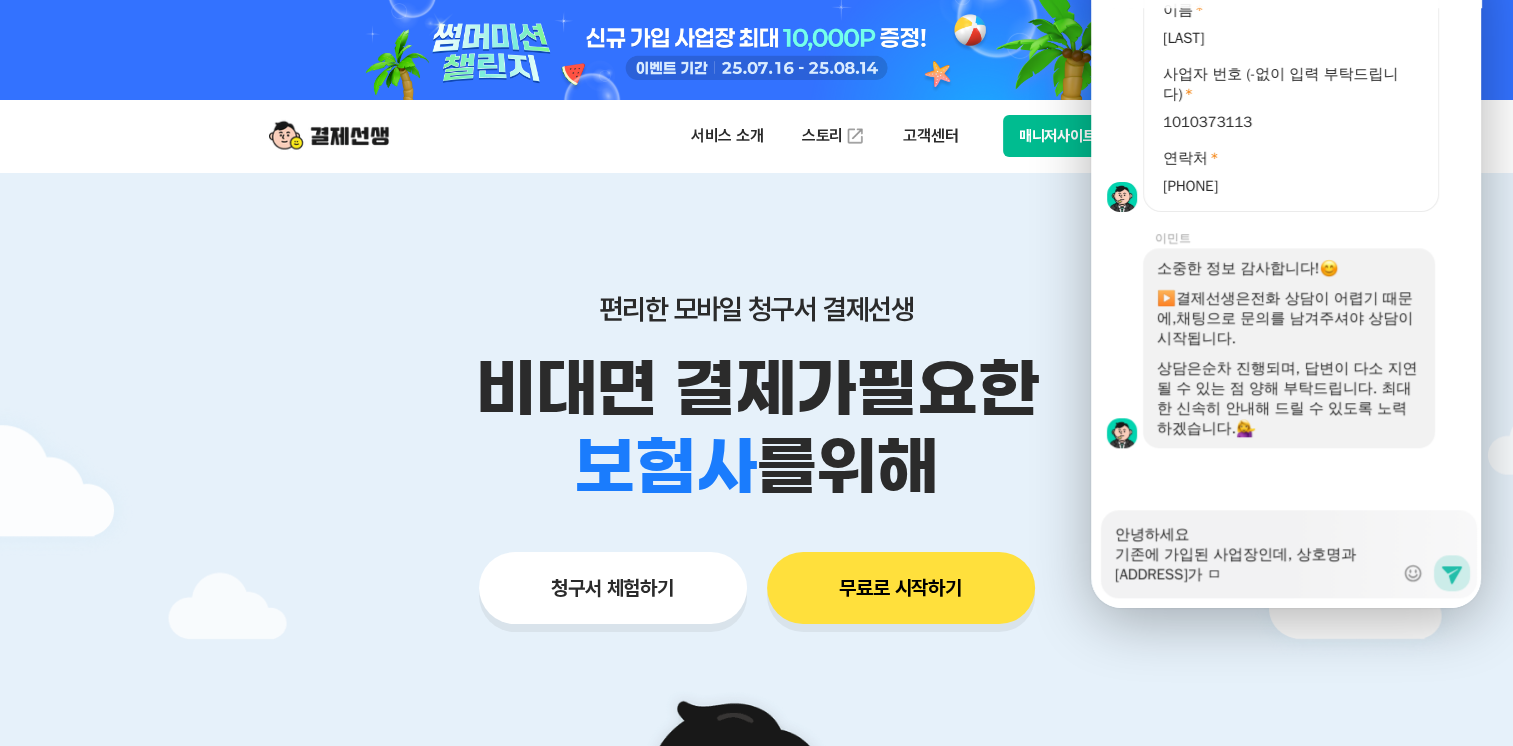 type on "x" 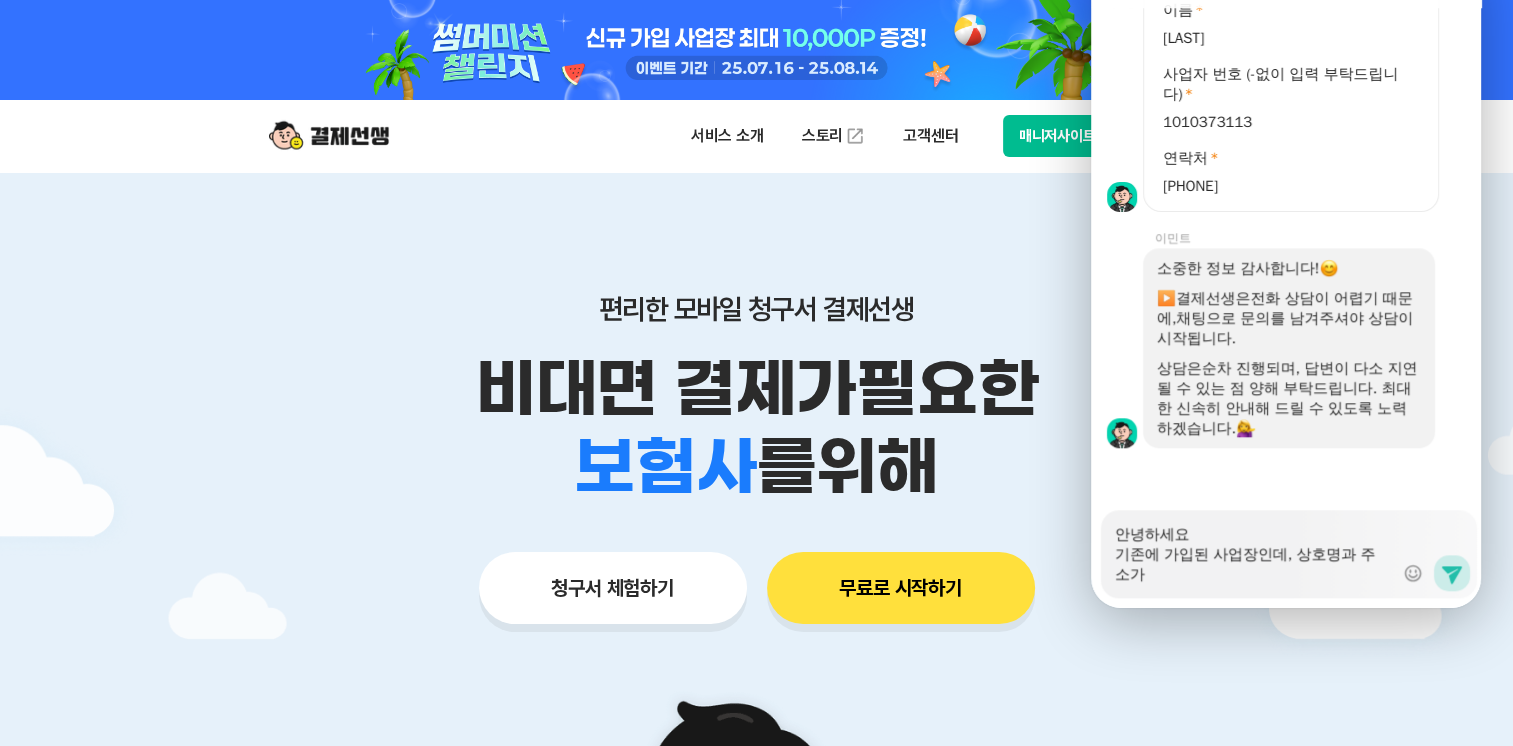 type on "x" 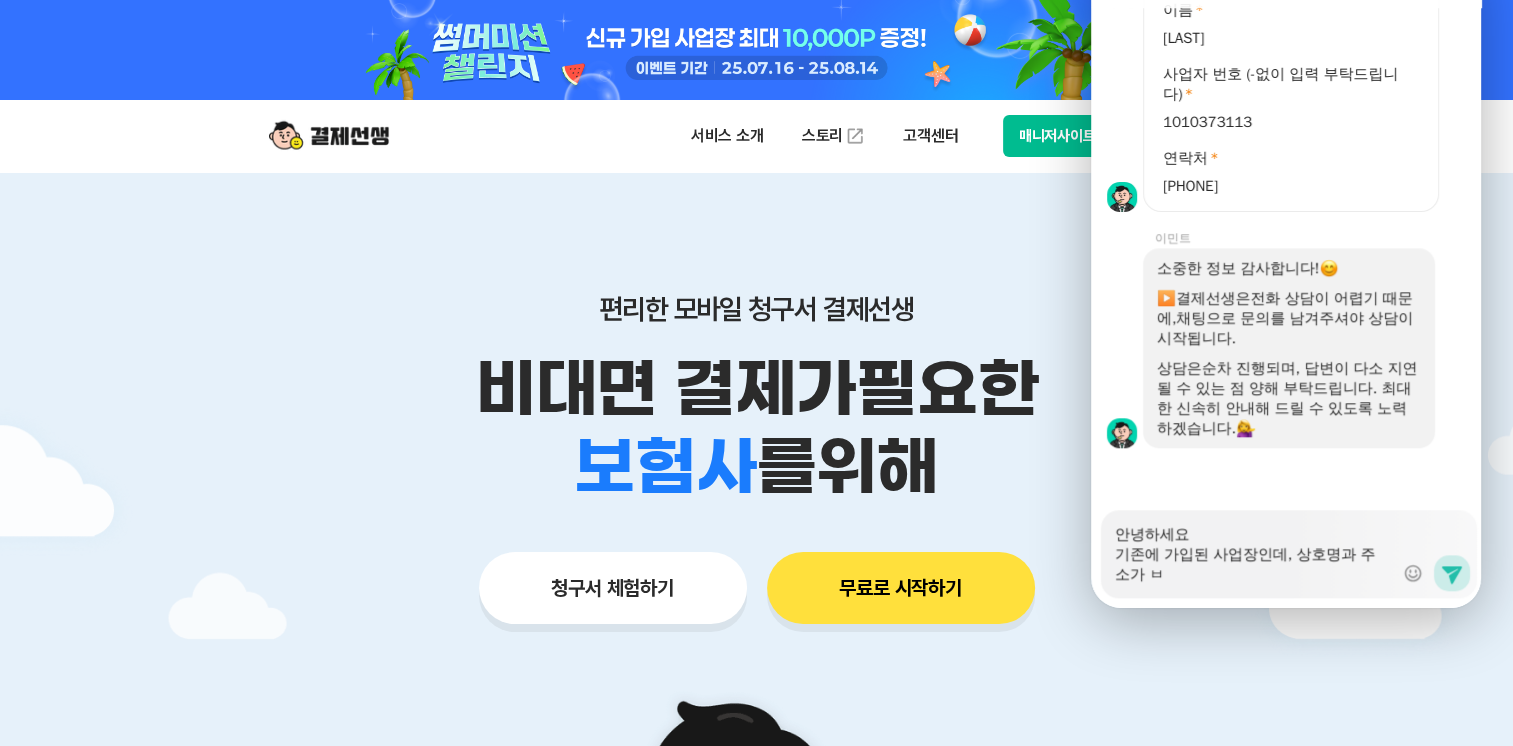 type on "x" 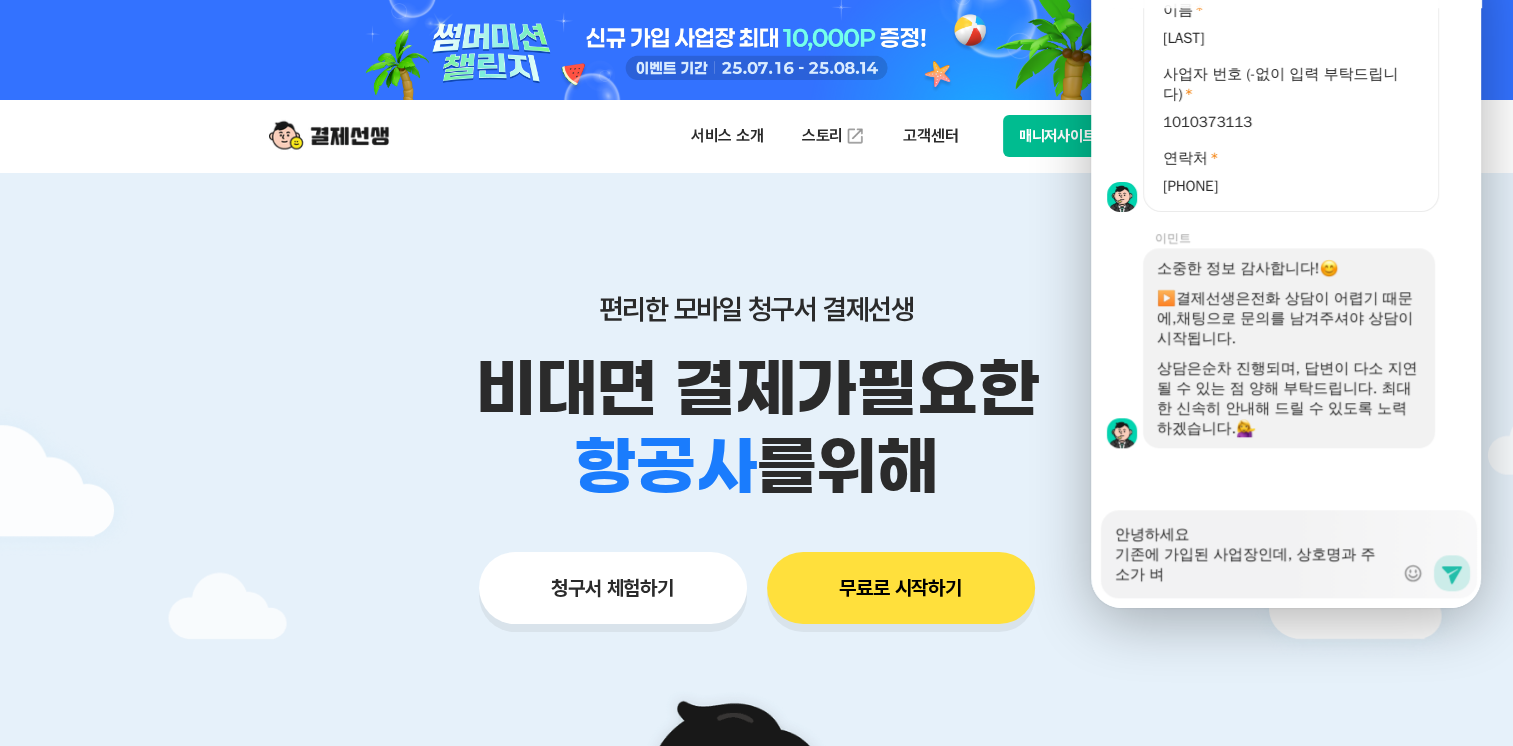 type on "x" 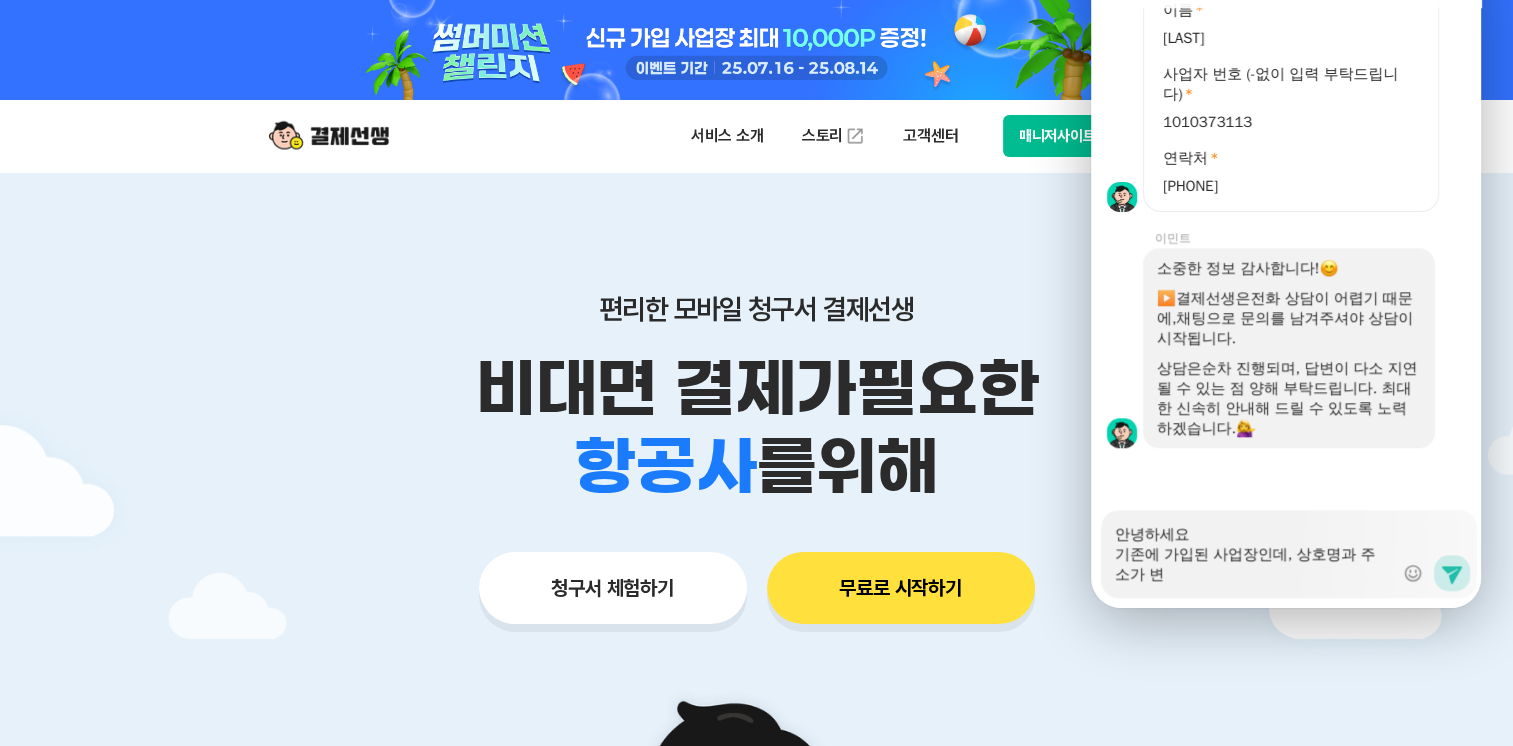 type on "x" 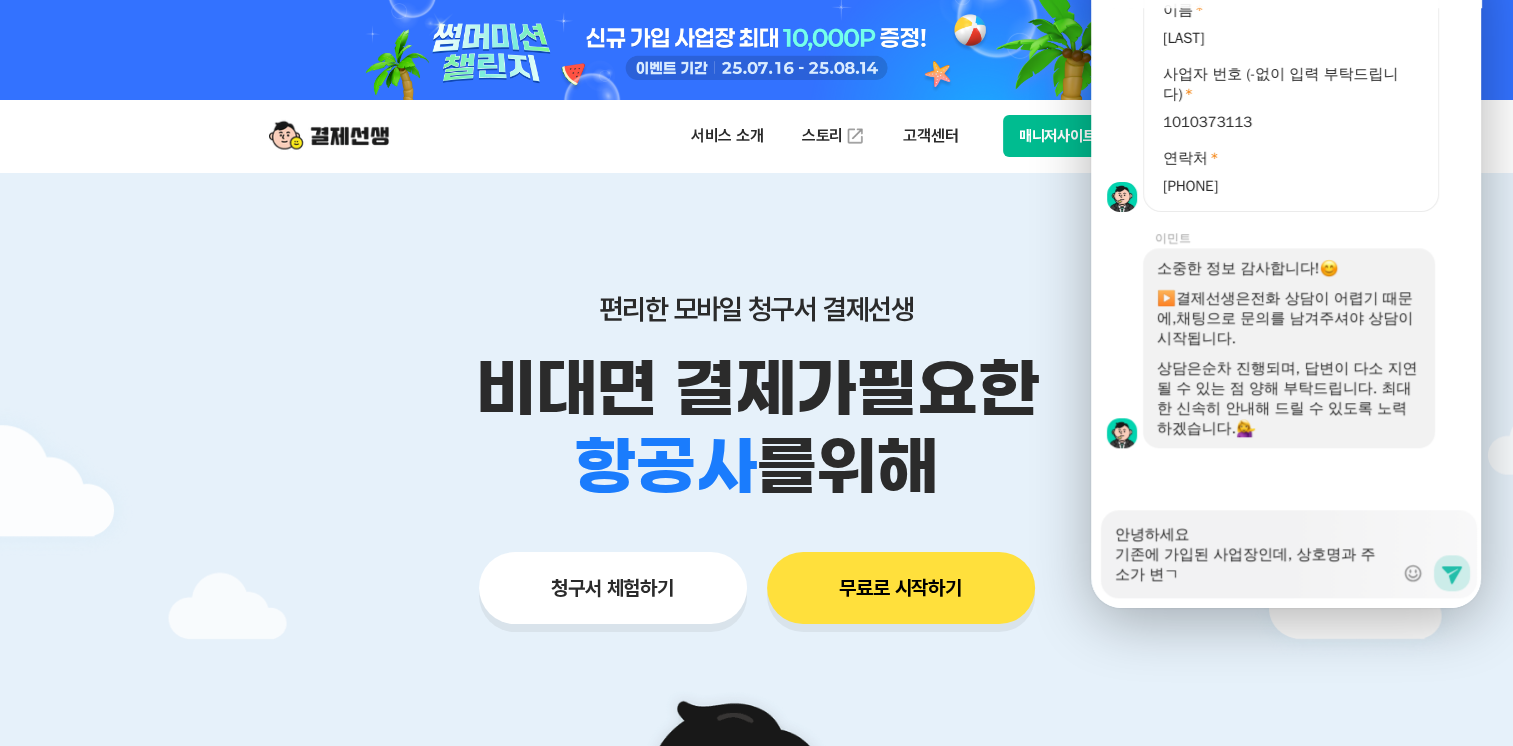 type on "x" 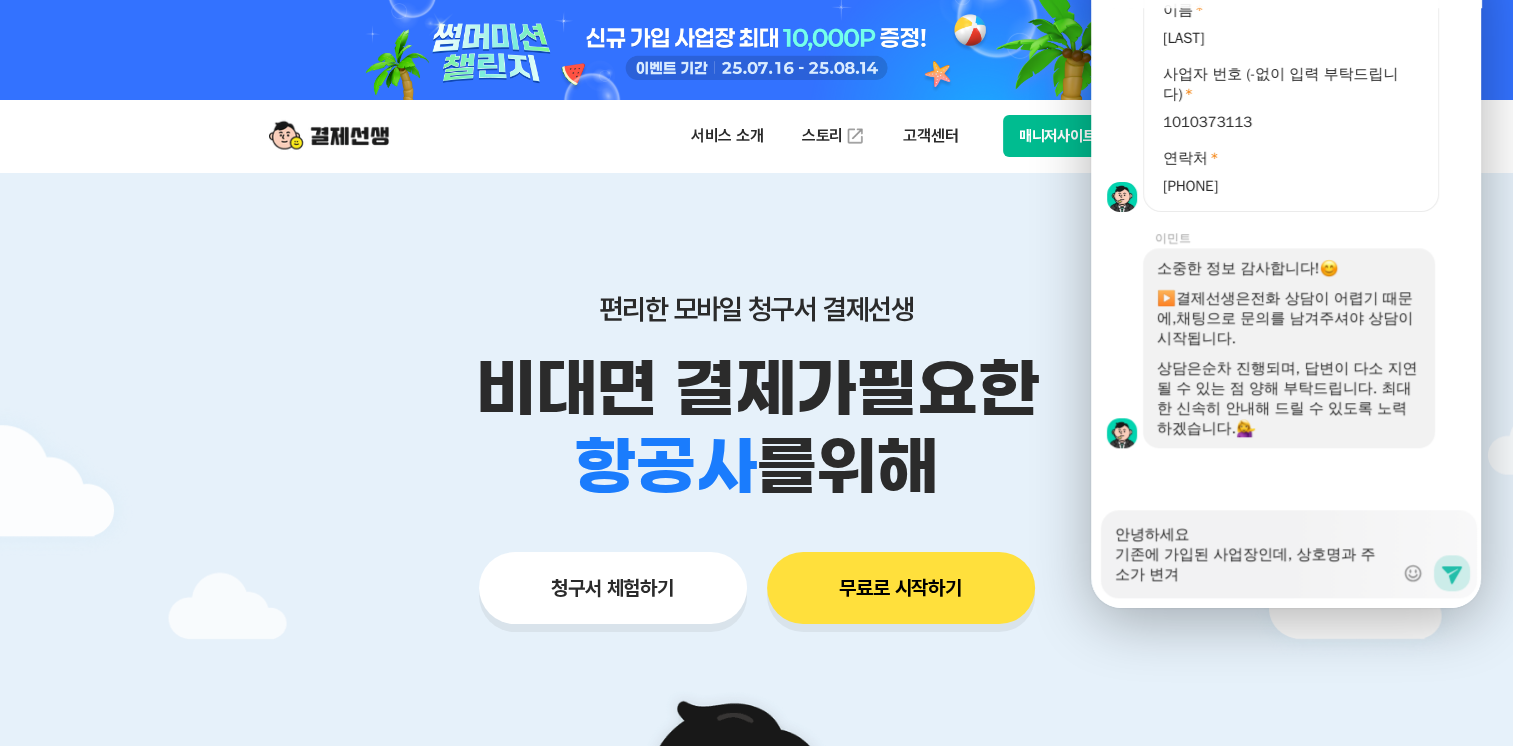 type on "x" 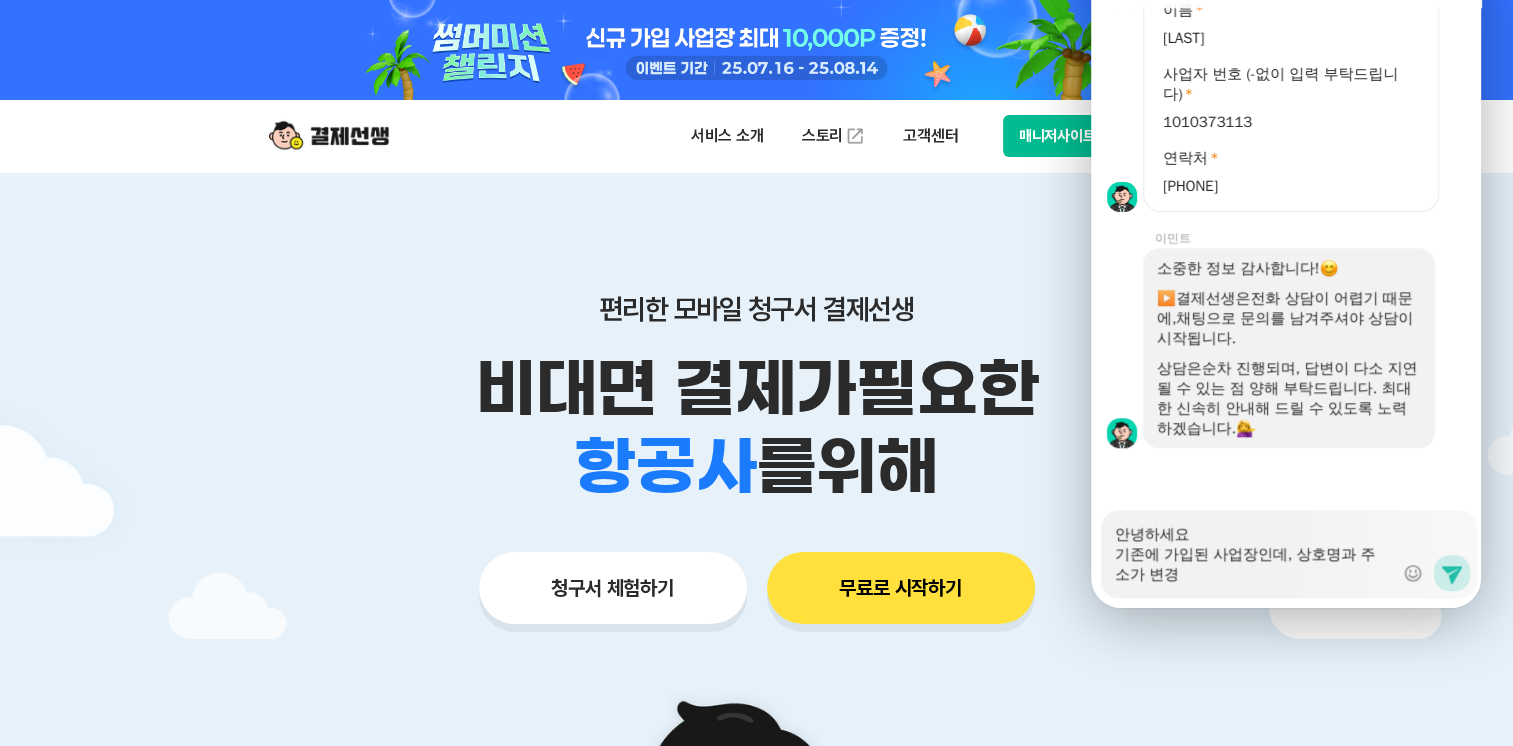type on "x" 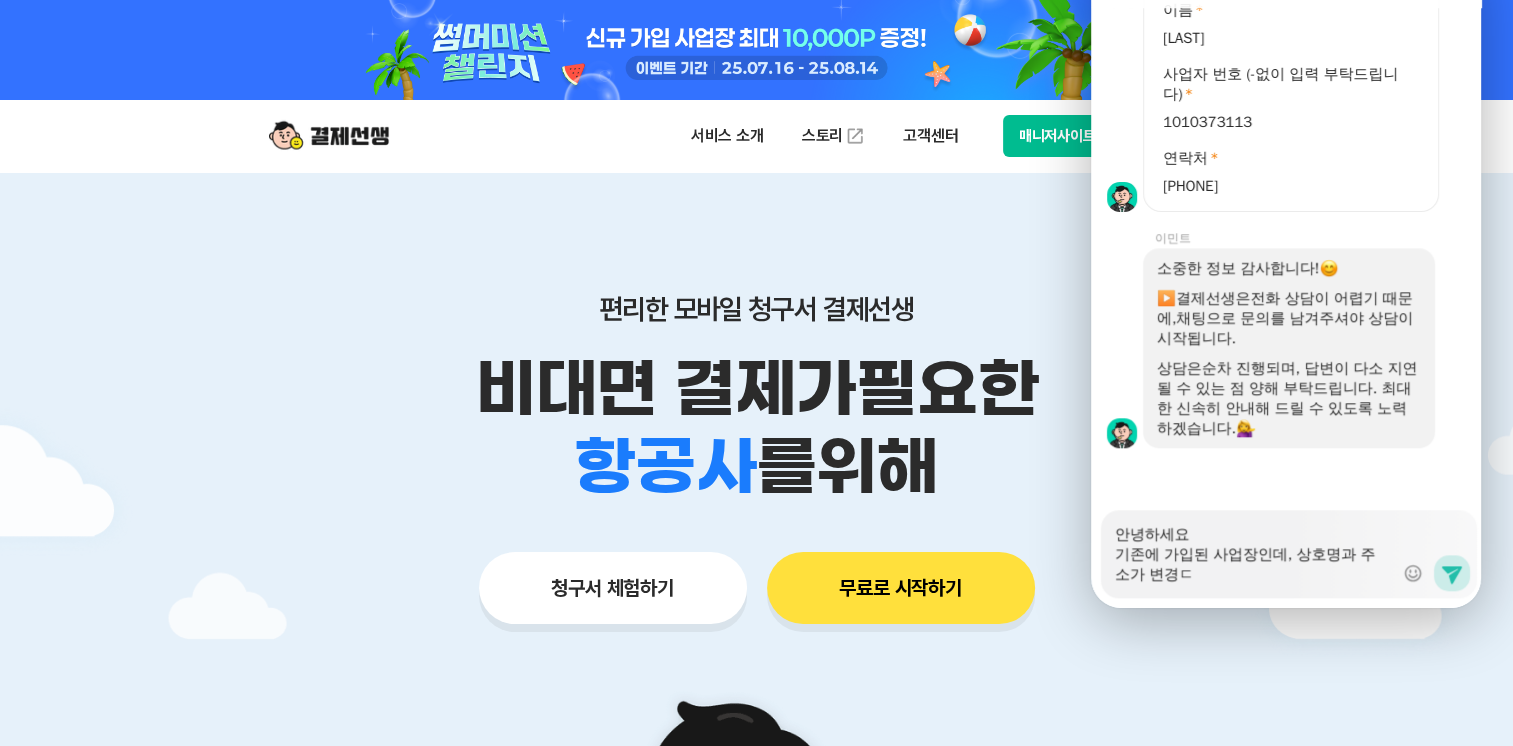 type on "x" 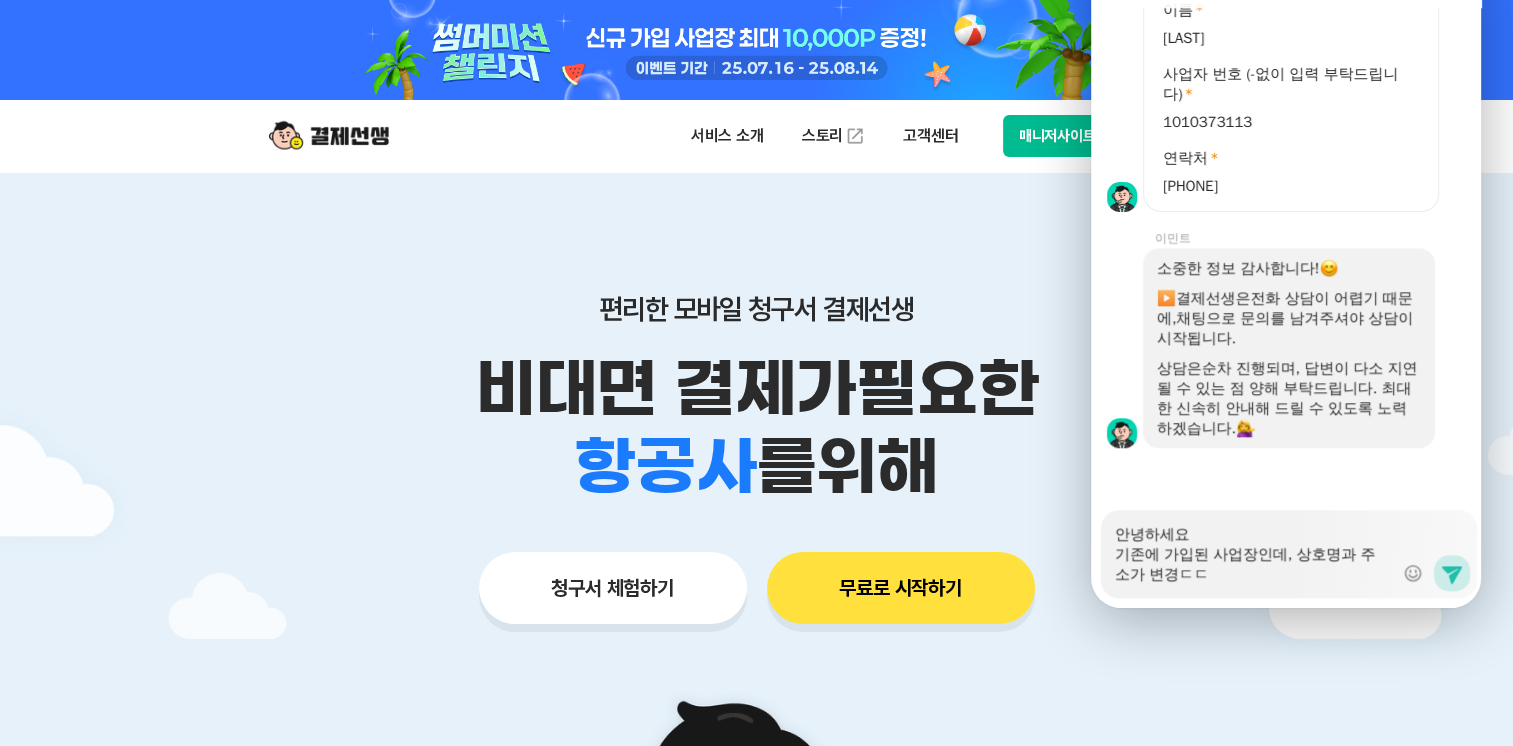 type on "x" 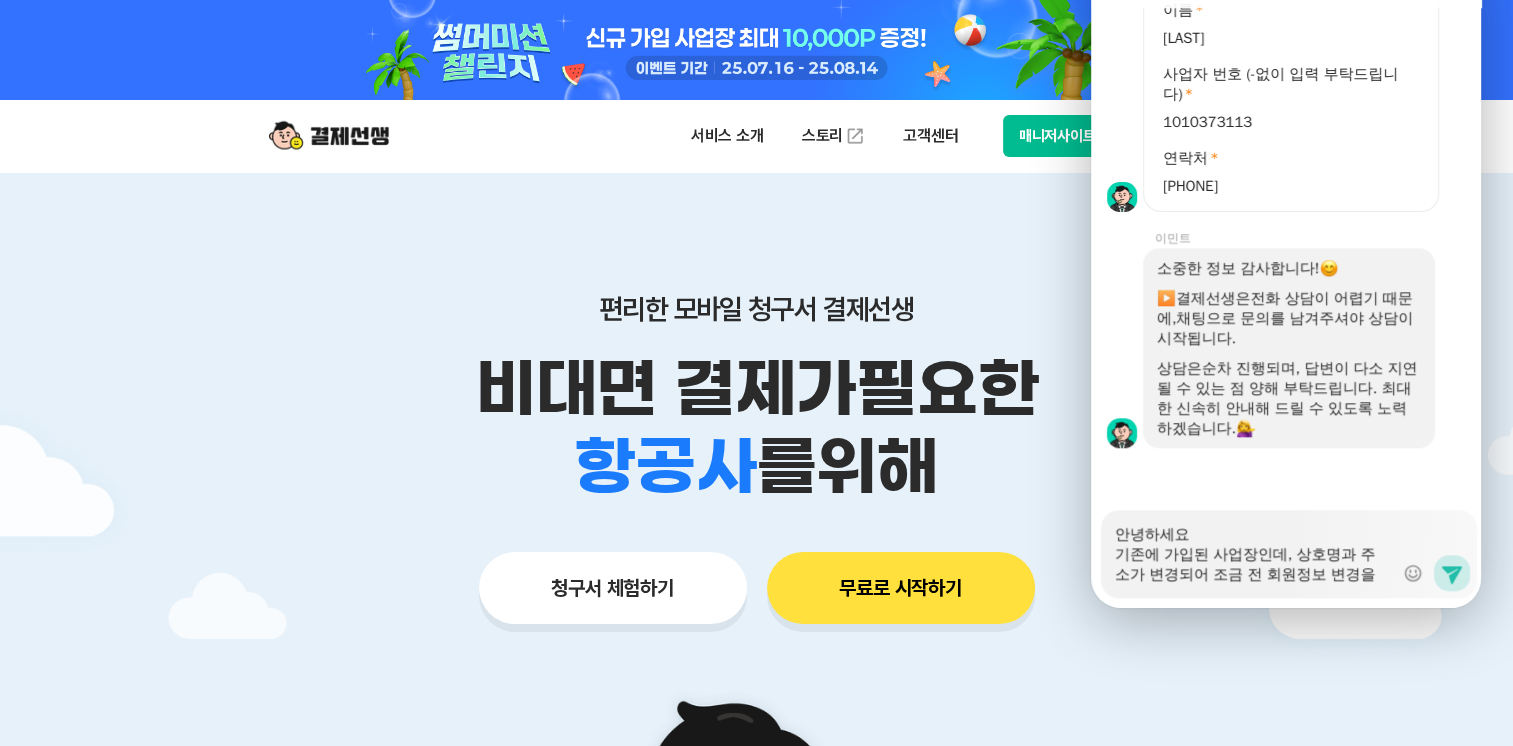 type on "x" 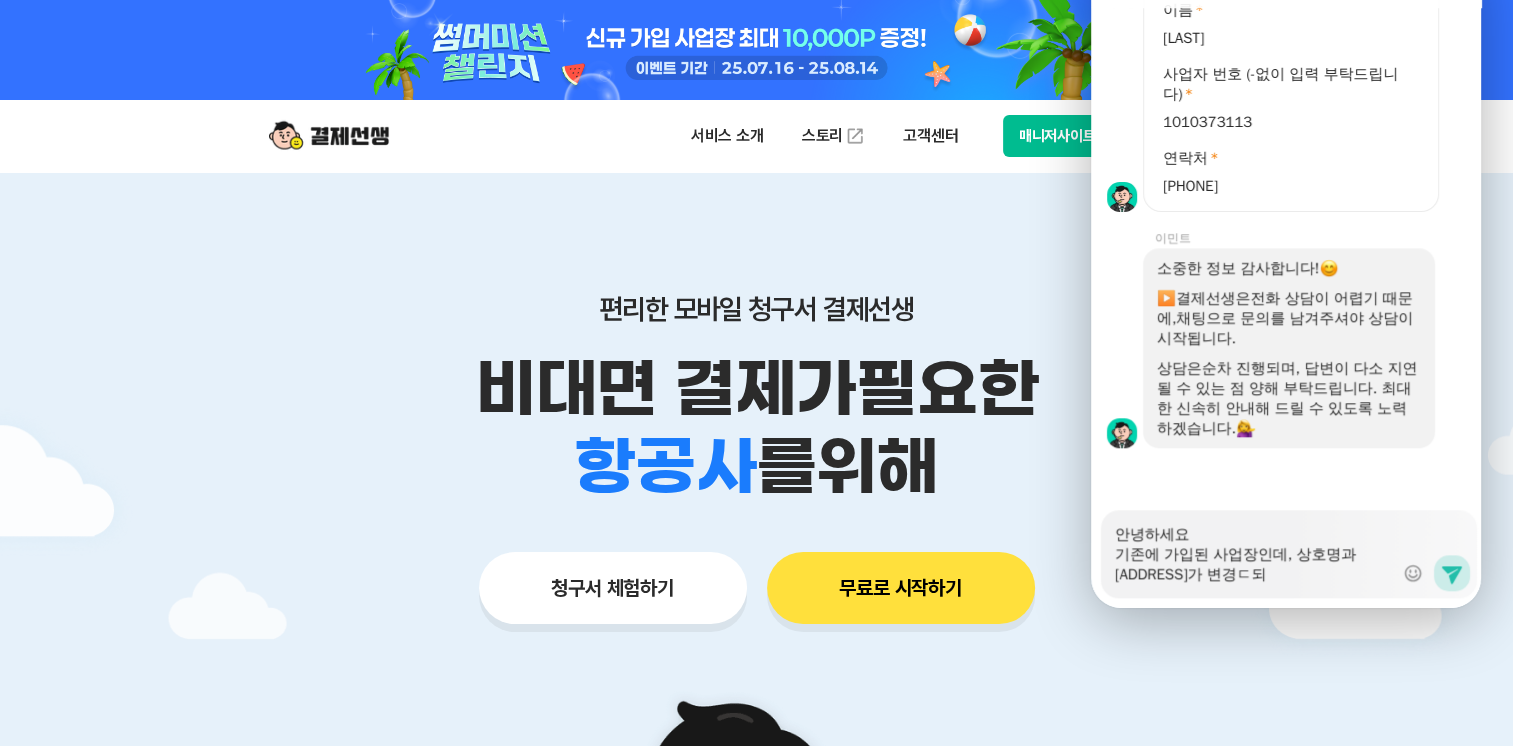 type on "x" 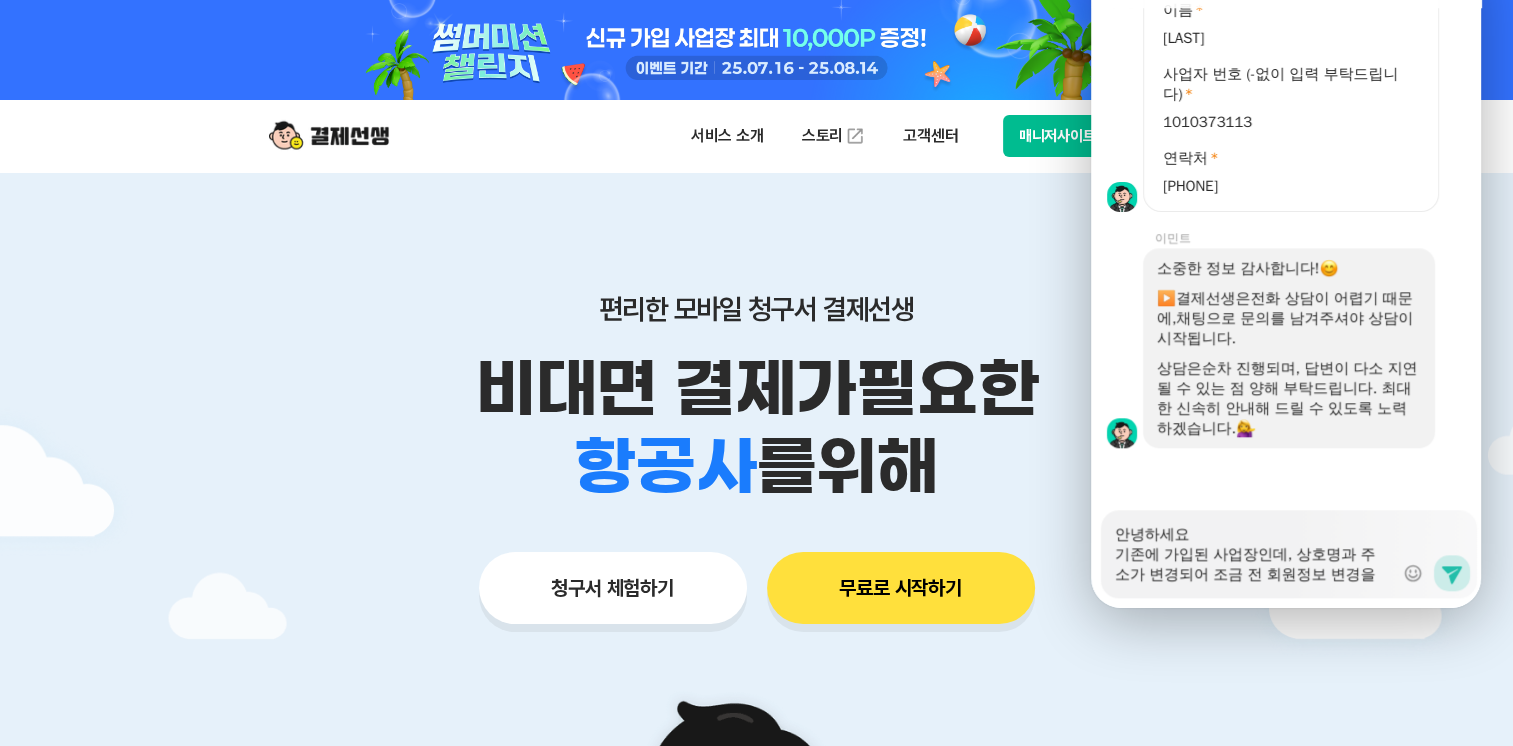 type on "x" 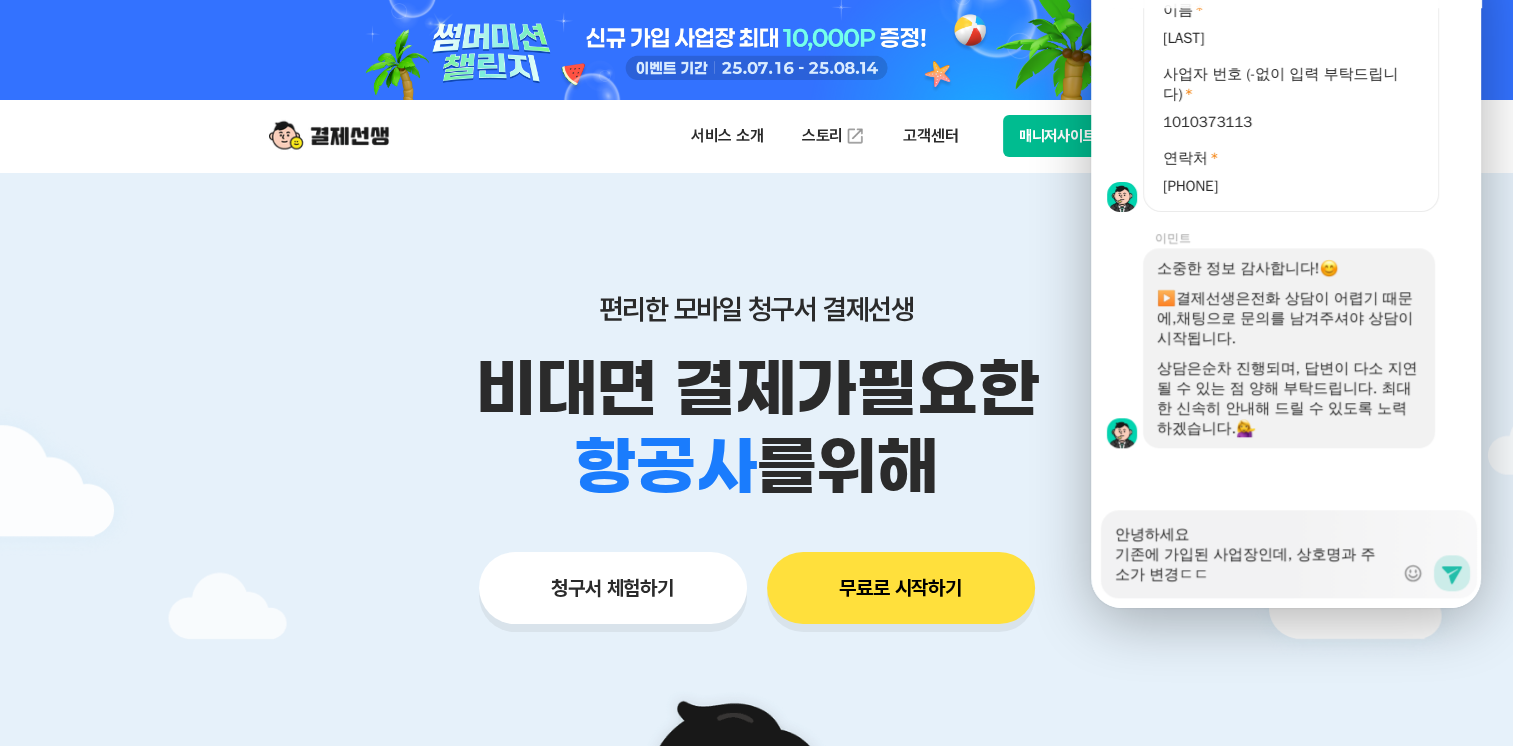 type on "x" 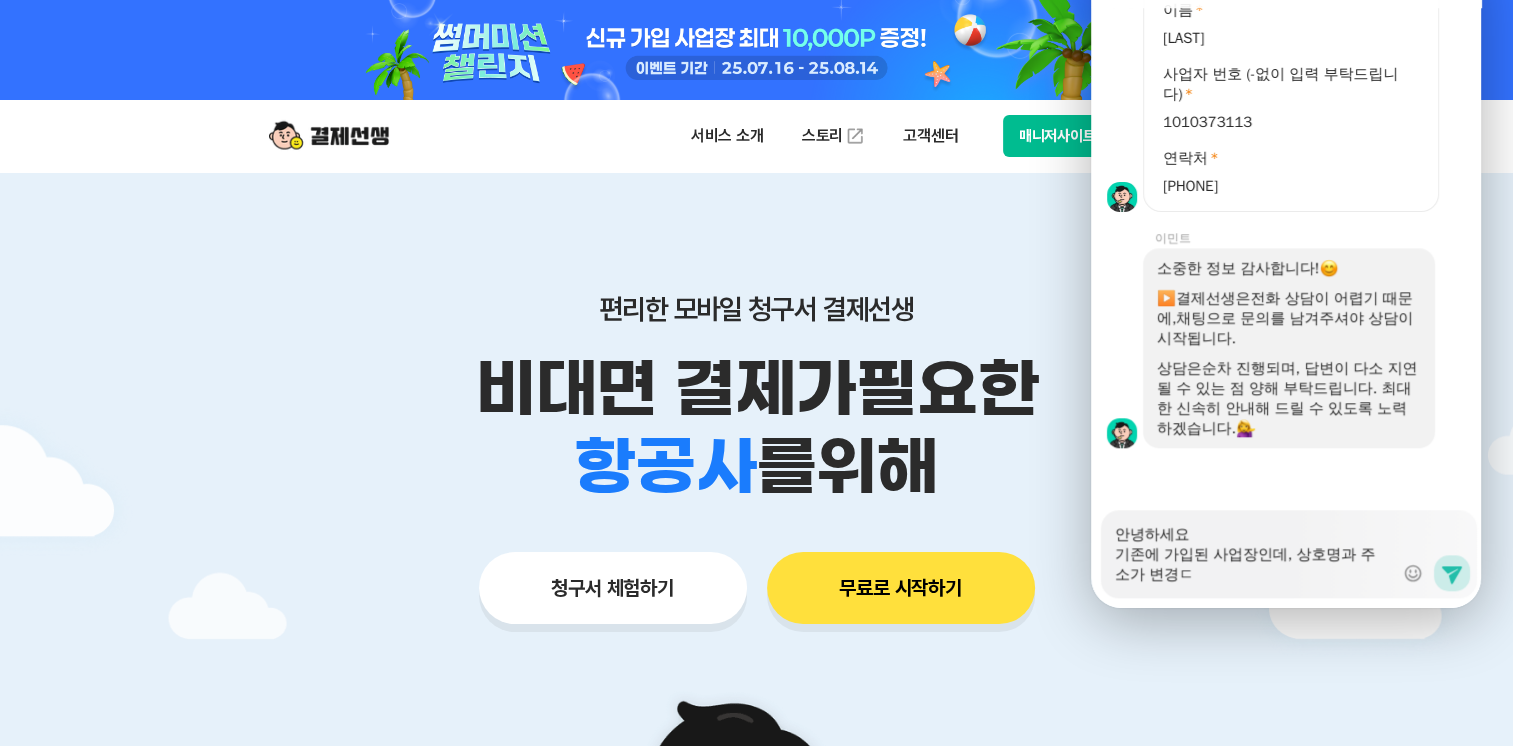 type on "x" 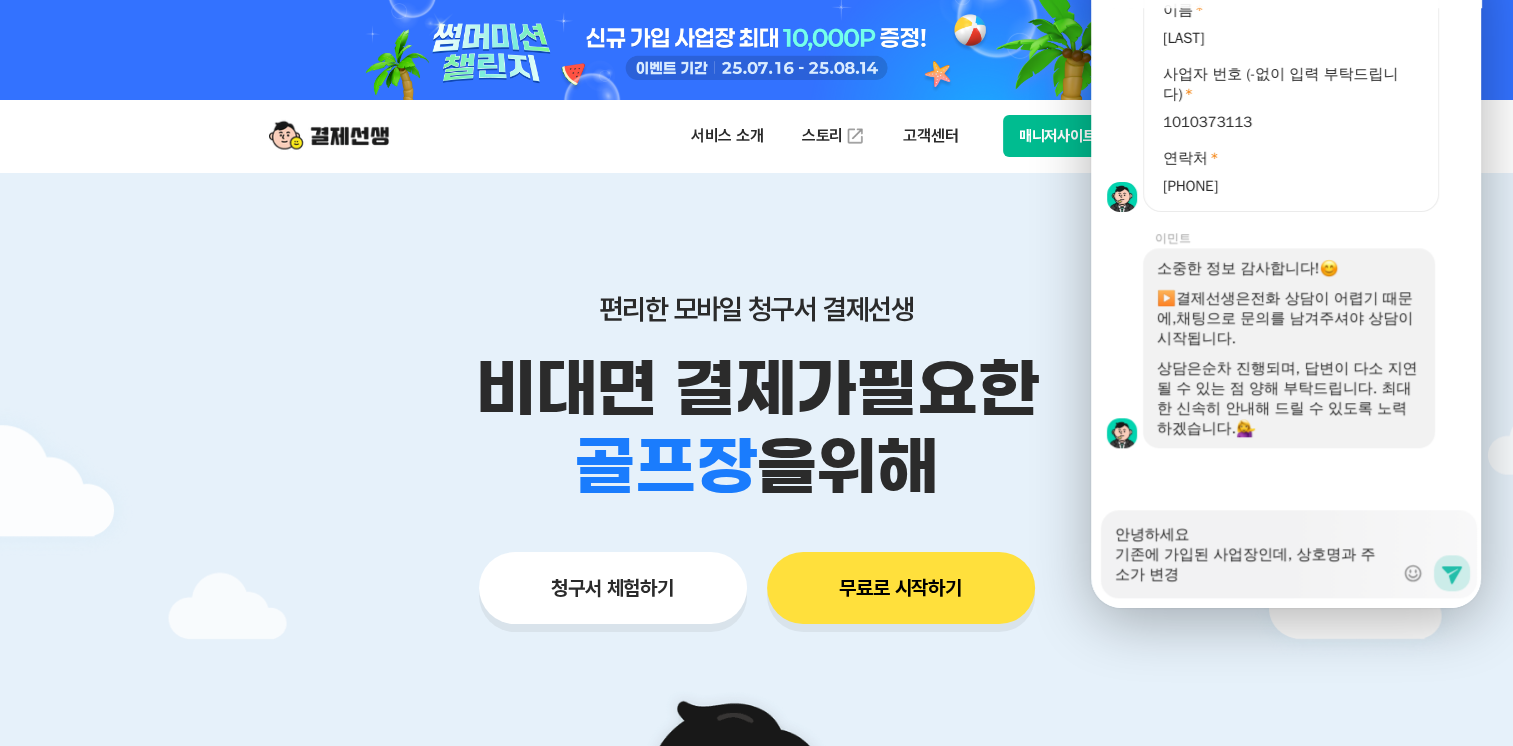 type on "x" 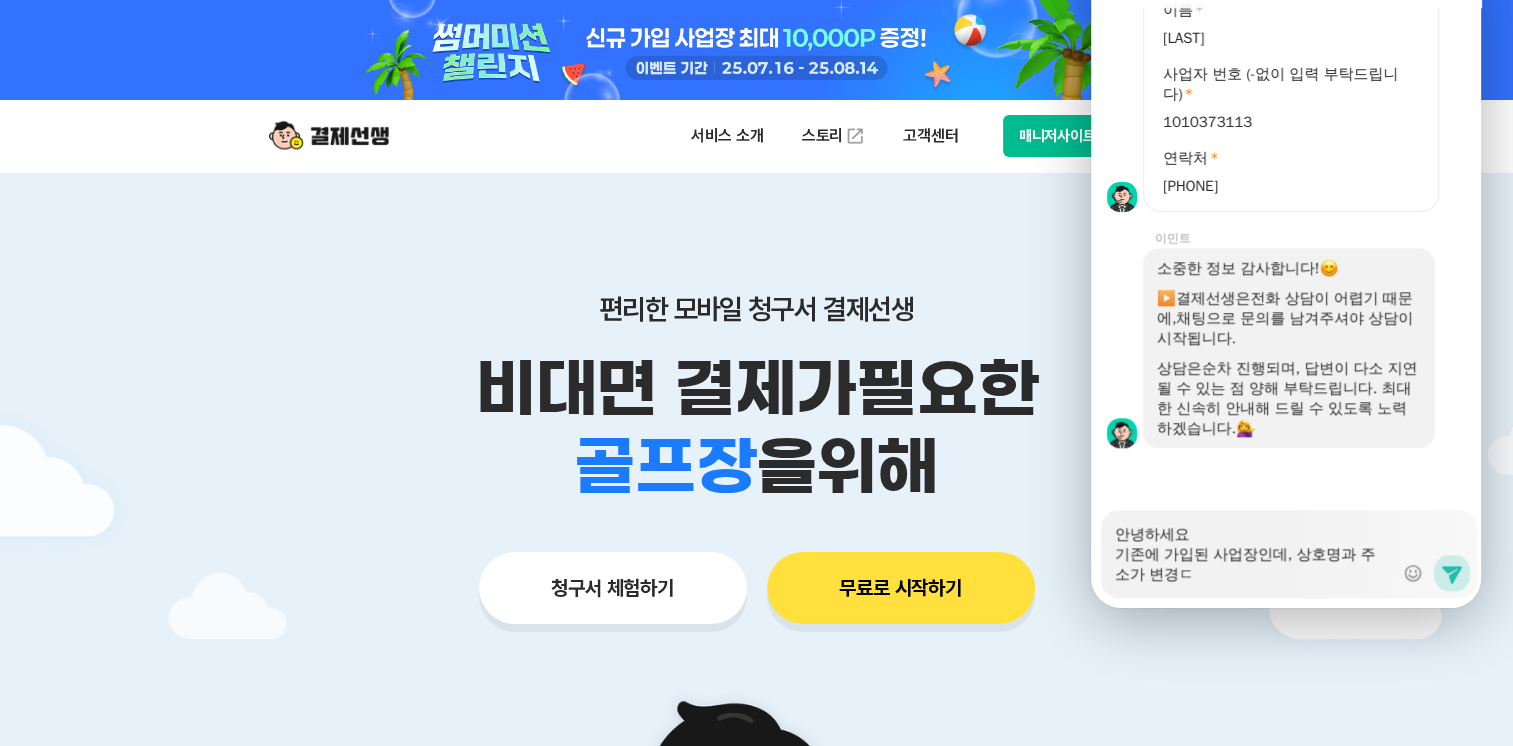 type on "x" 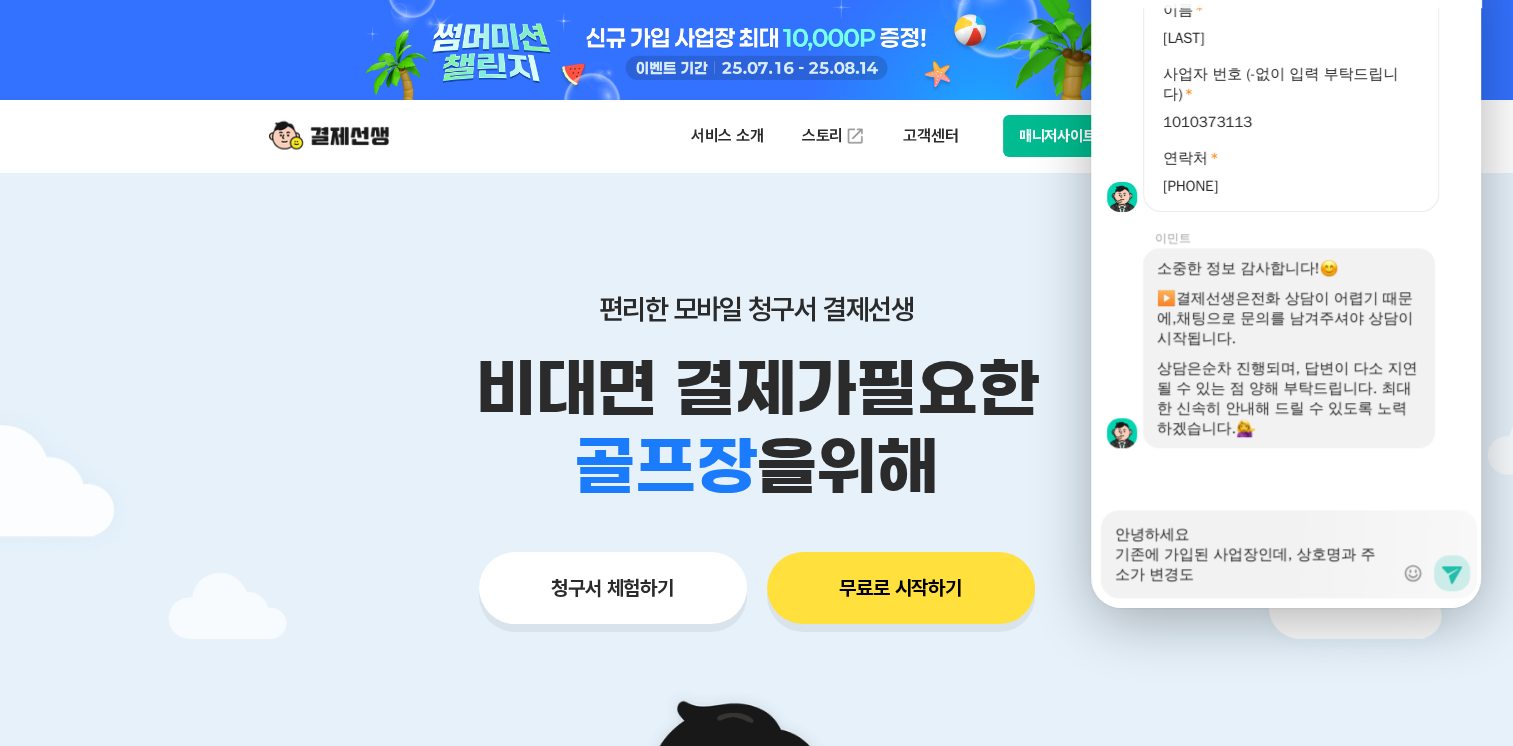 type on "x" 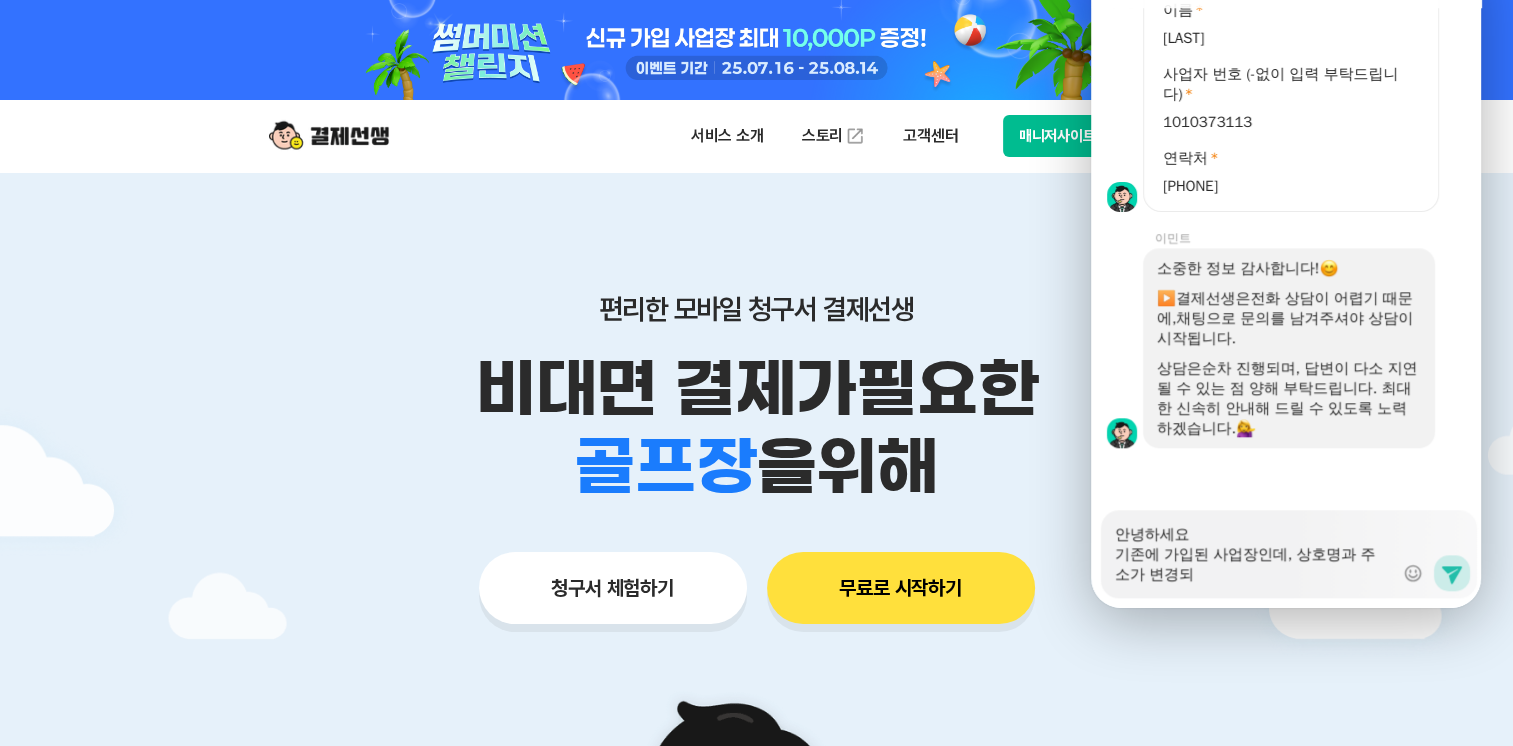 type 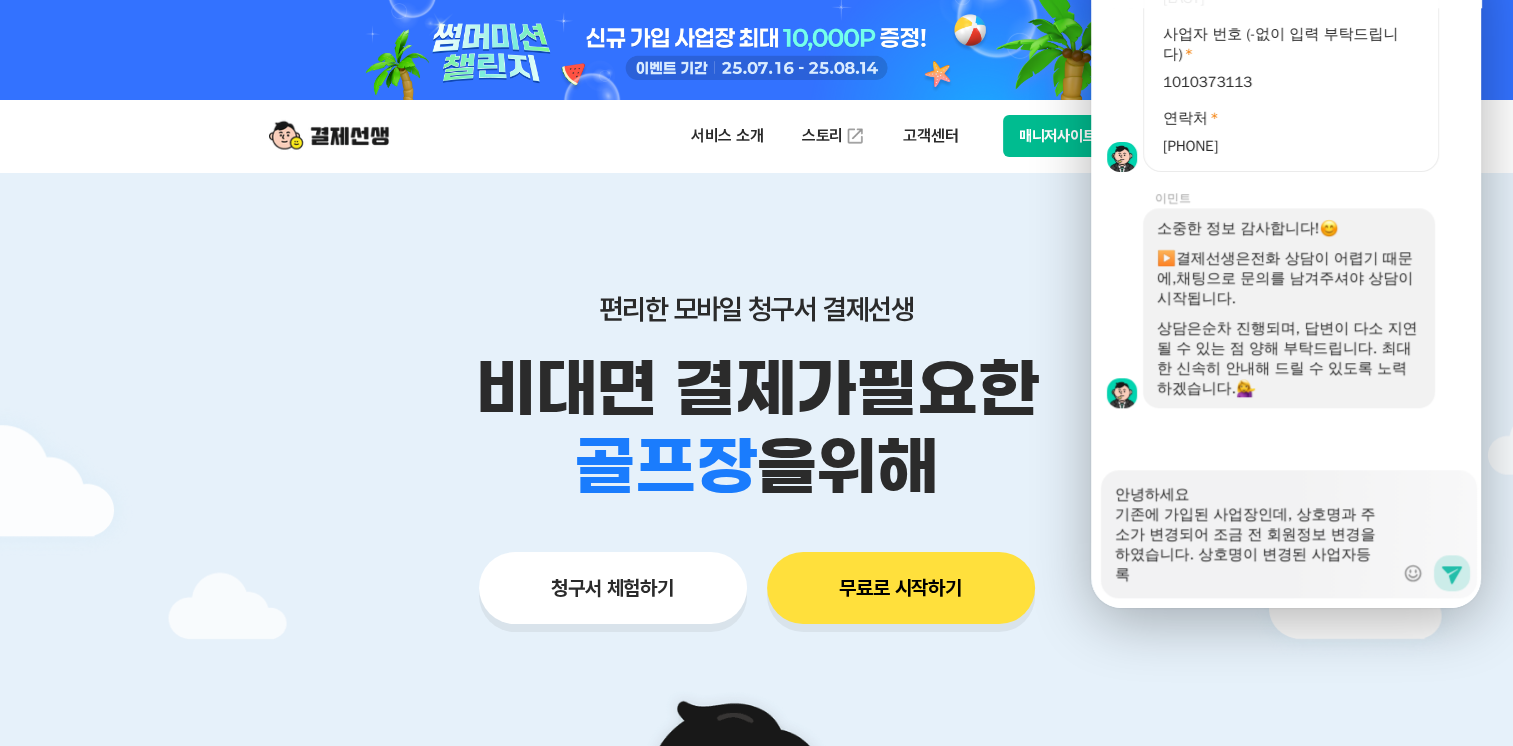 scroll, scrollTop: 1971, scrollLeft: 0, axis: vertical 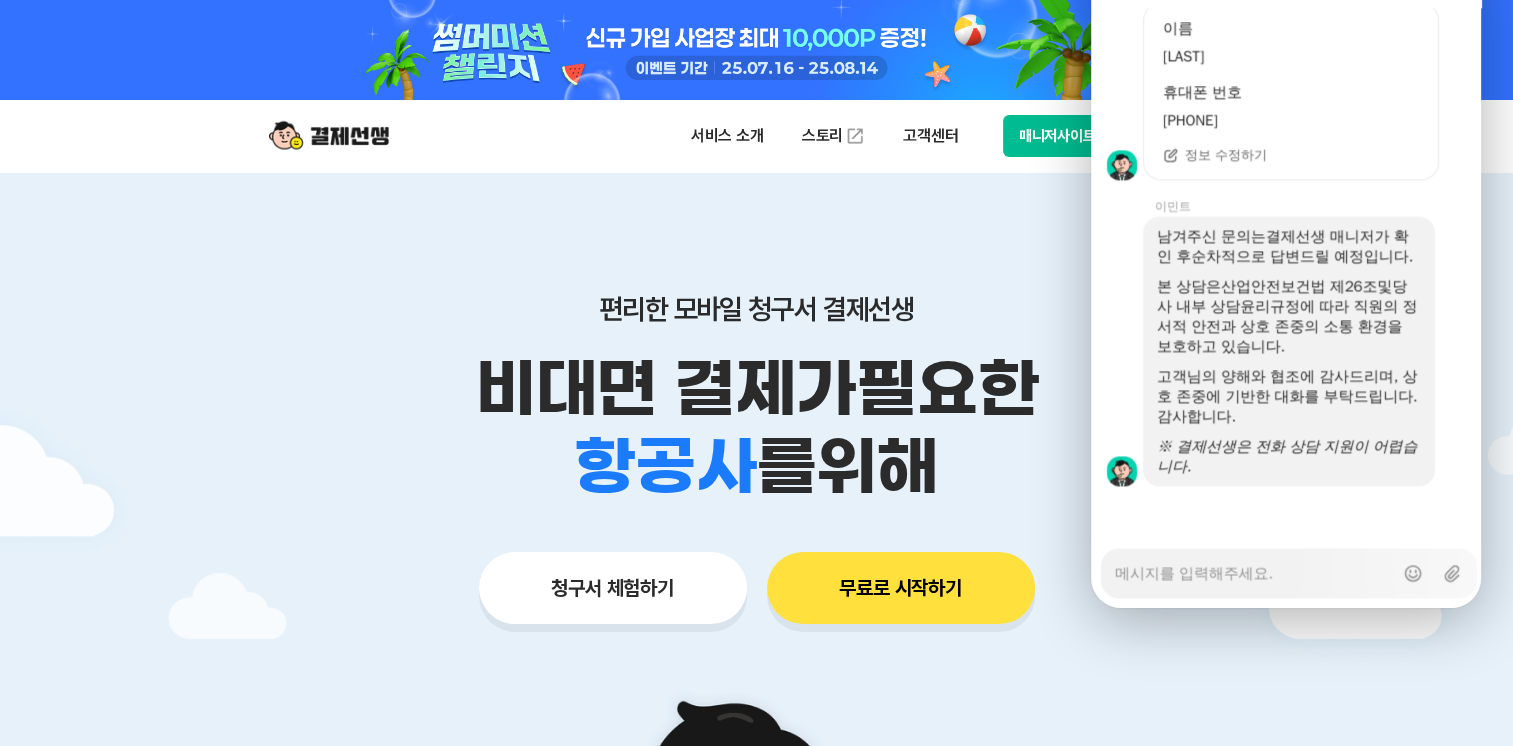 click on "편리한 모바일 청구서 결제선생 비대면 결제가  필요한   학원 공부방 호텔 쇼핑몰 병원 배달 보험사 항공사 골프장 를  위해 청구서 체험하기 무료로 시작하기" at bounding box center [757, 419] 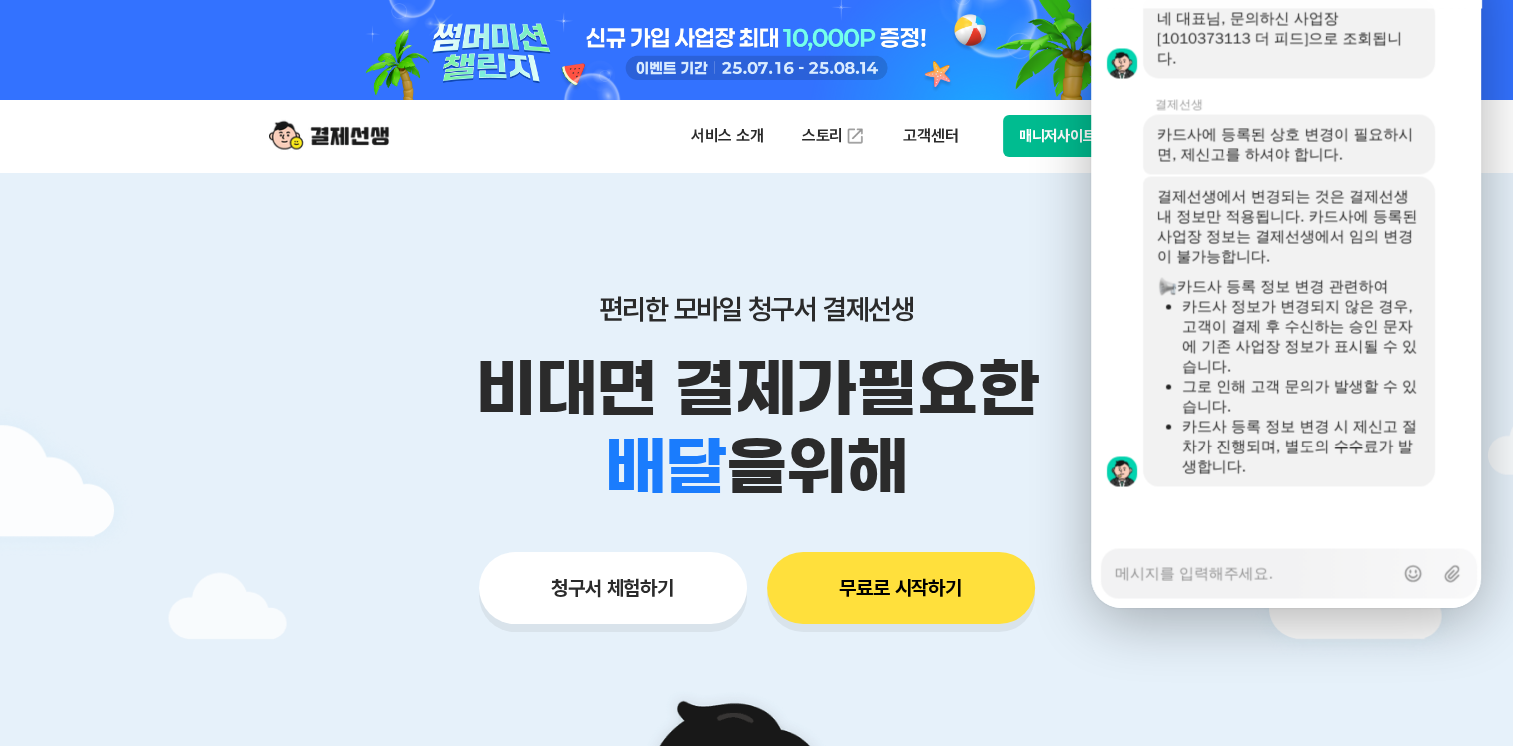 scroll, scrollTop: 3492, scrollLeft: 0, axis: vertical 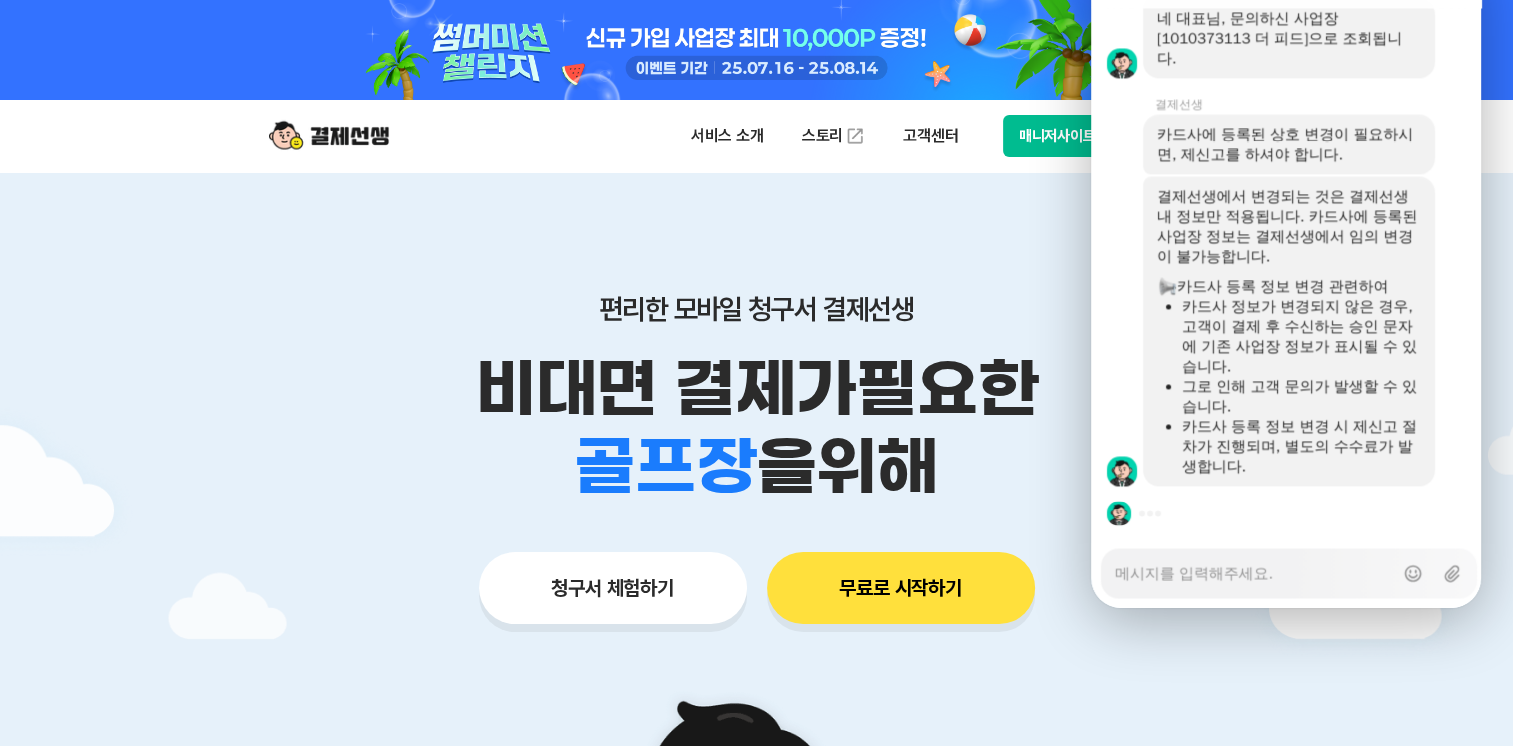 click at bounding box center (1117, 331) 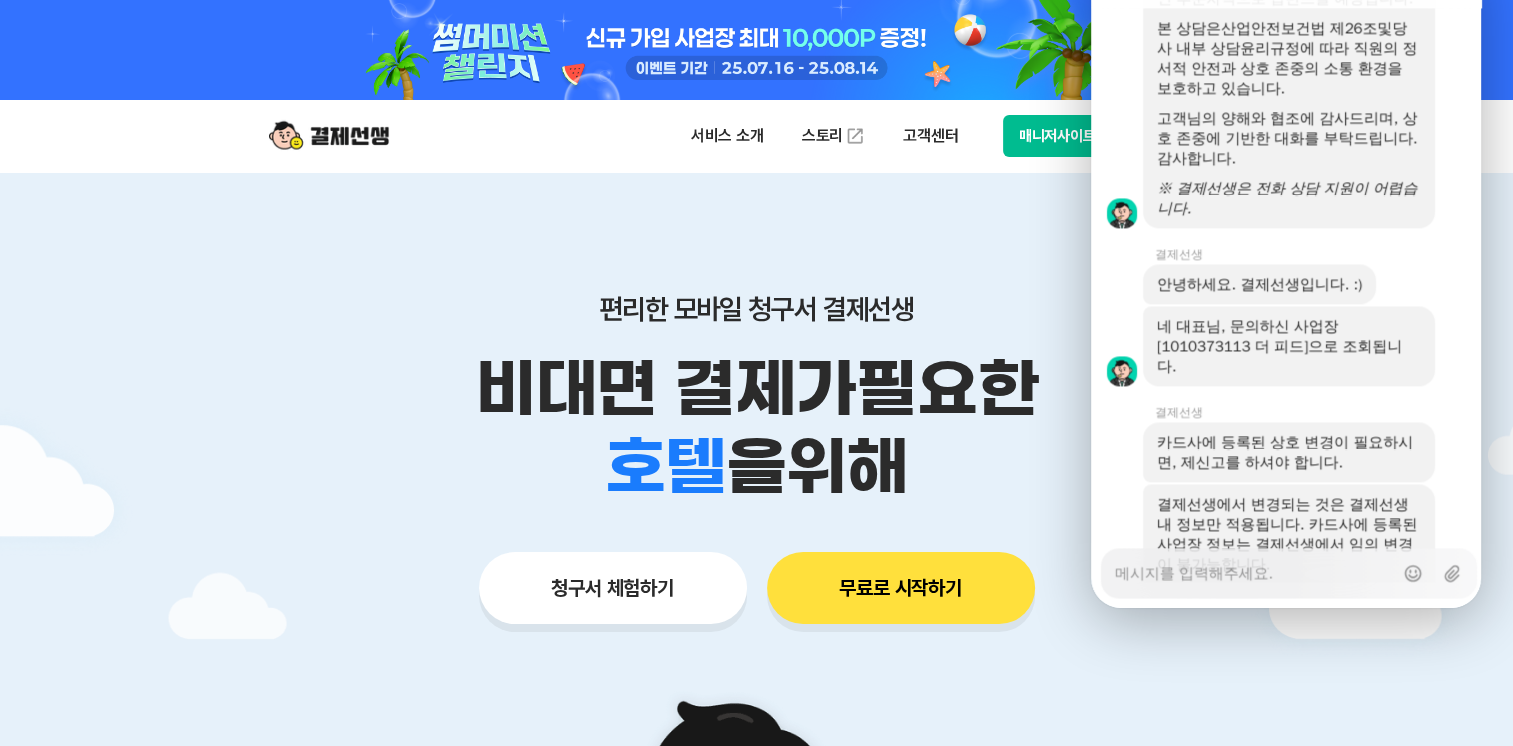 scroll, scrollTop: 2979, scrollLeft: 0, axis: vertical 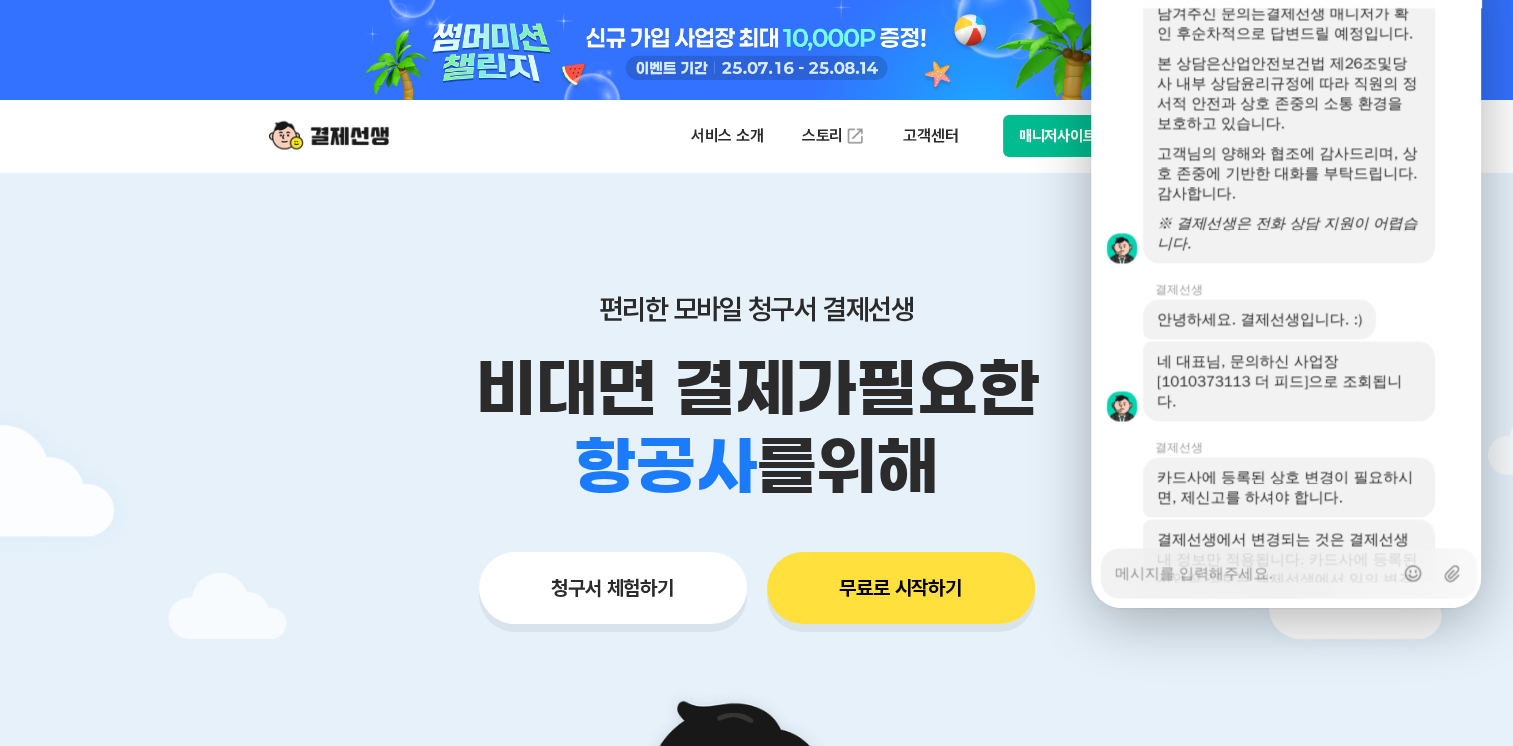 drag, startPoint x: 1331, startPoint y: -37, endPoint x: 919, endPoint y: -3, distance: 413.40054 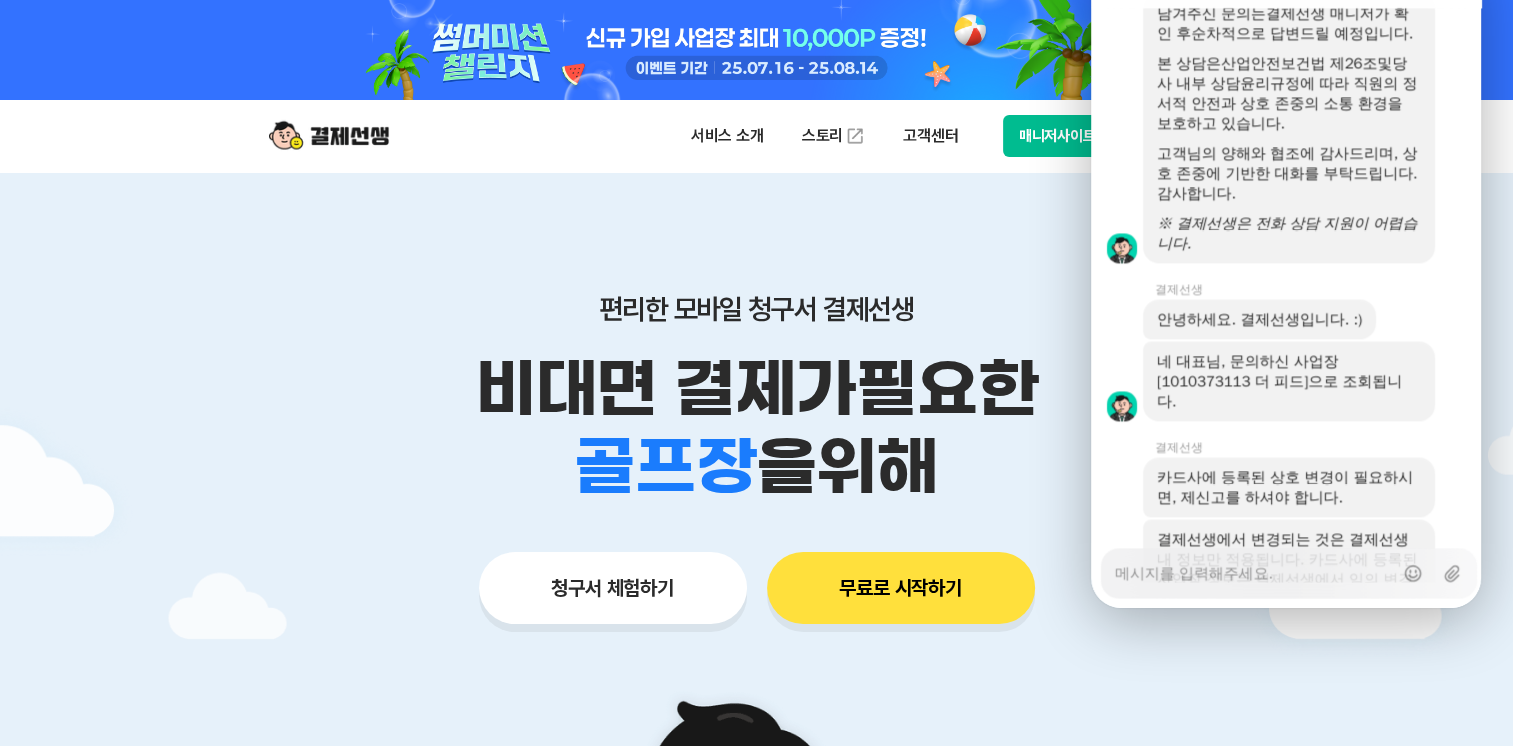 click 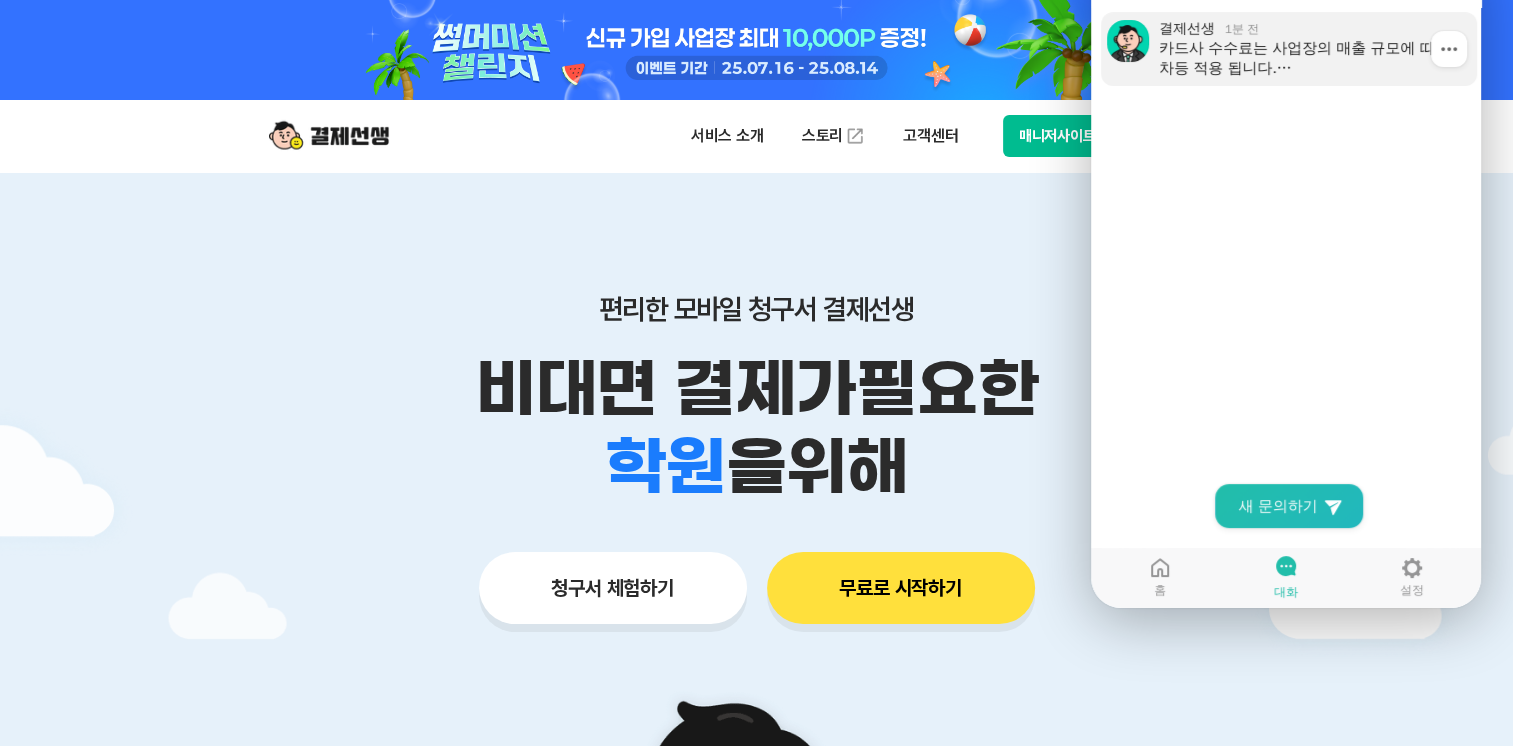 click on "카드사 수수료는      사업장의 매출 규모에 따라 차등 적용     됩니다.
매출 규모에 따른 수수료율은 아래의 '결제 수수료'링크에서 확인 가능합니다.
카드사 수수료에 대한 보다 자세한 내용은 각 카드사로 문의 부탁드립니다.
카드사 고객센터
신한 [PHONE] | BC [PHONE] | 삼성 [PHONE]
롯데 [PHONE] | 하나 [PHONE] | 국민 [PHONE]
현대 [PHONE] | 농협 [PHONE] | 우리 [PHONE]" at bounding box center (1311, 58) 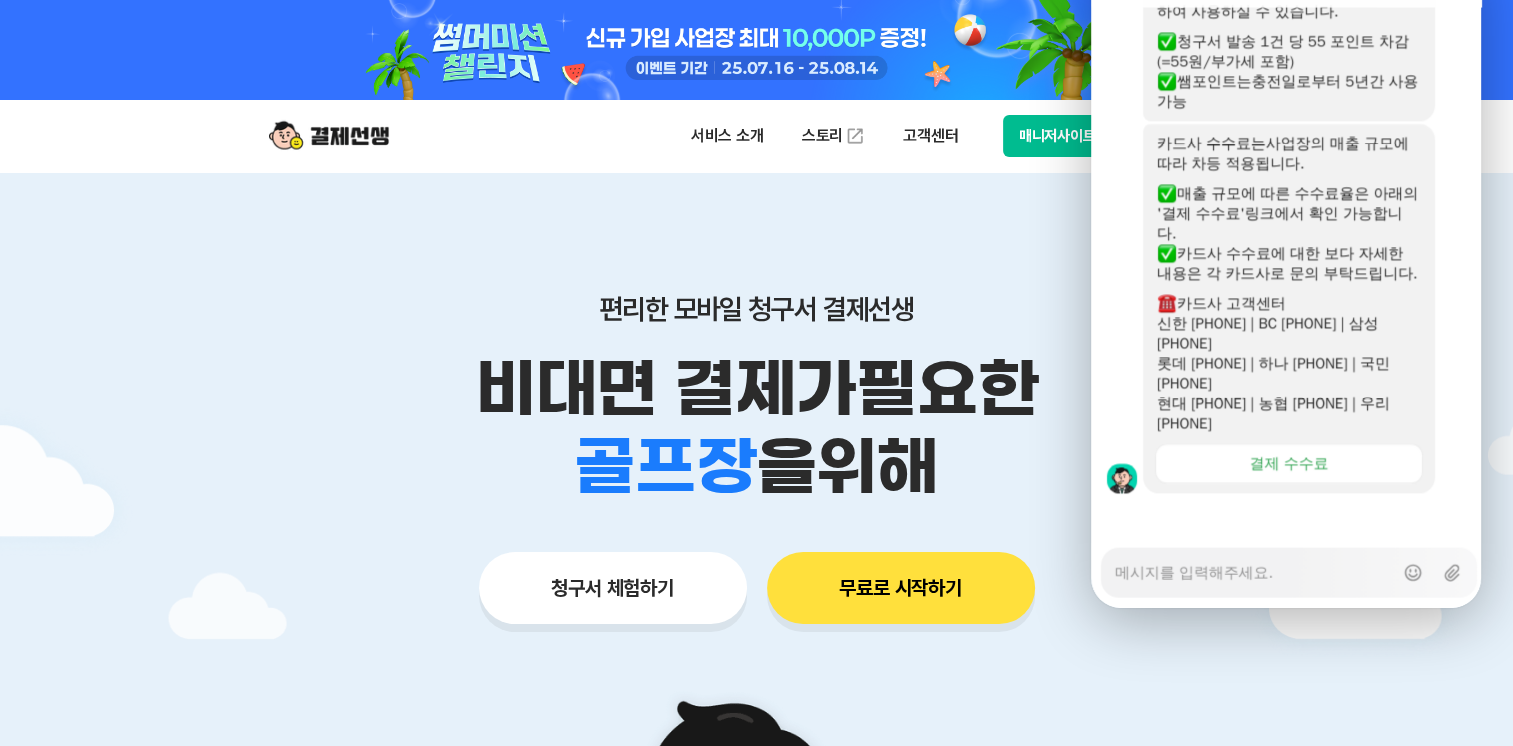 scroll, scrollTop: 4279, scrollLeft: 0, axis: vertical 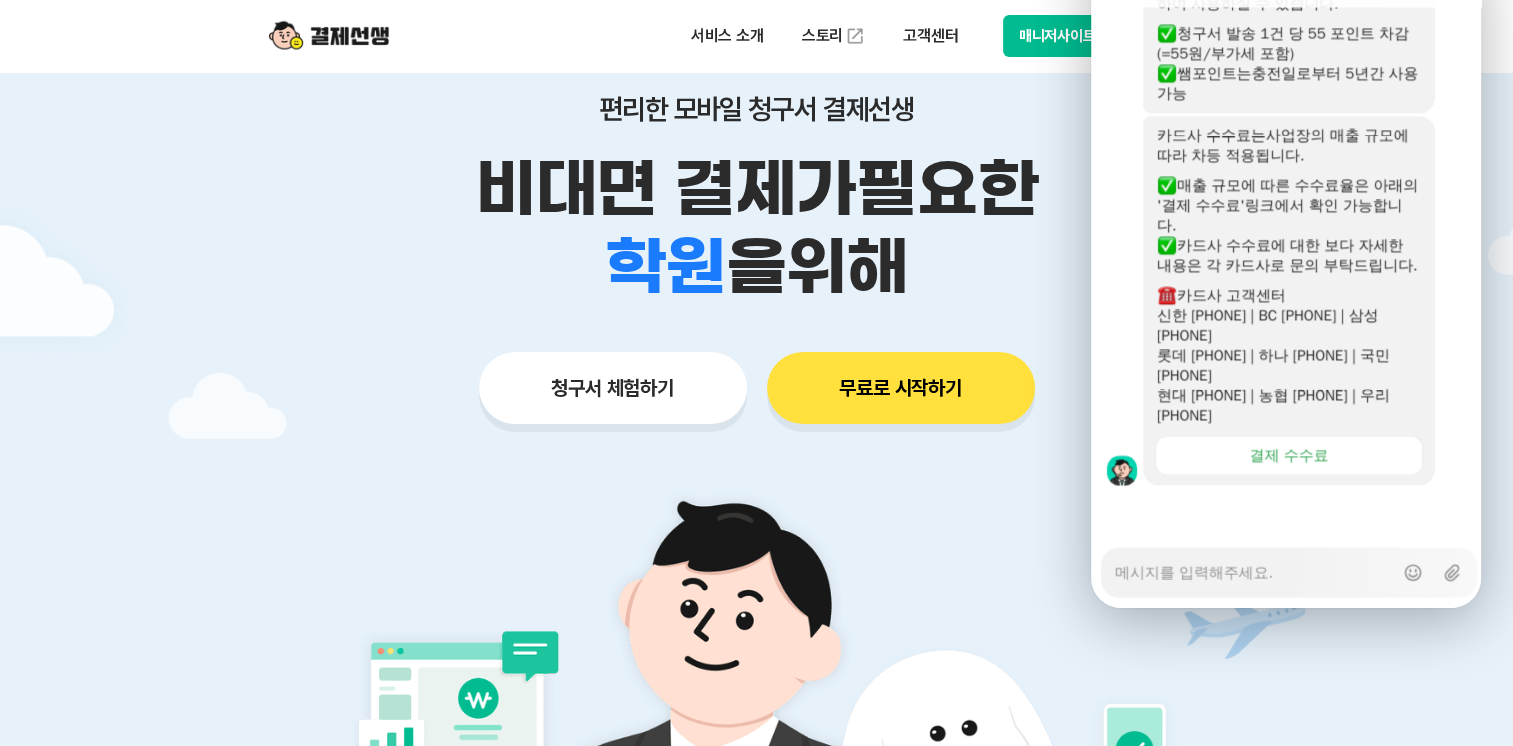 click at bounding box center [1289, 513] 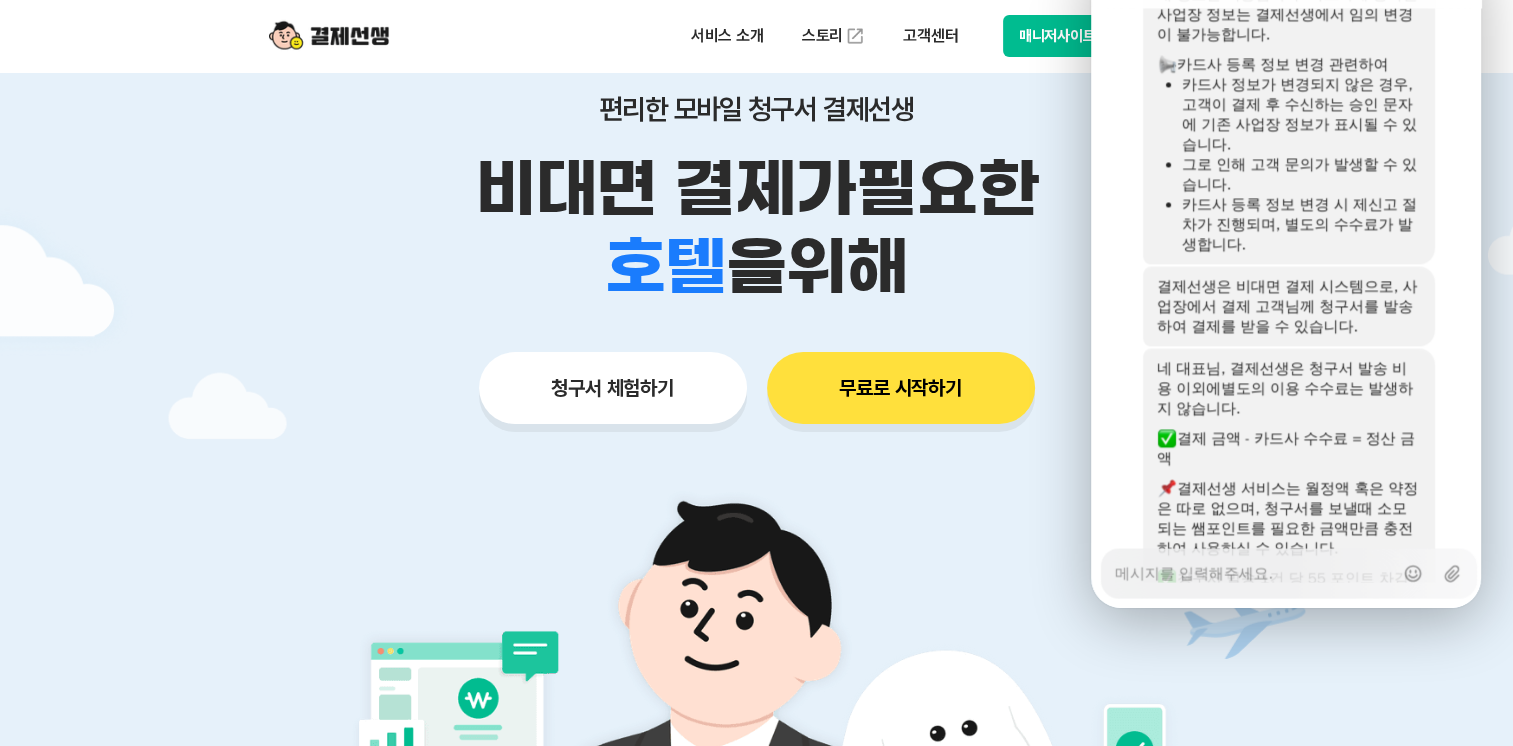 scroll, scrollTop: 3579, scrollLeft: 0, axis: vertical 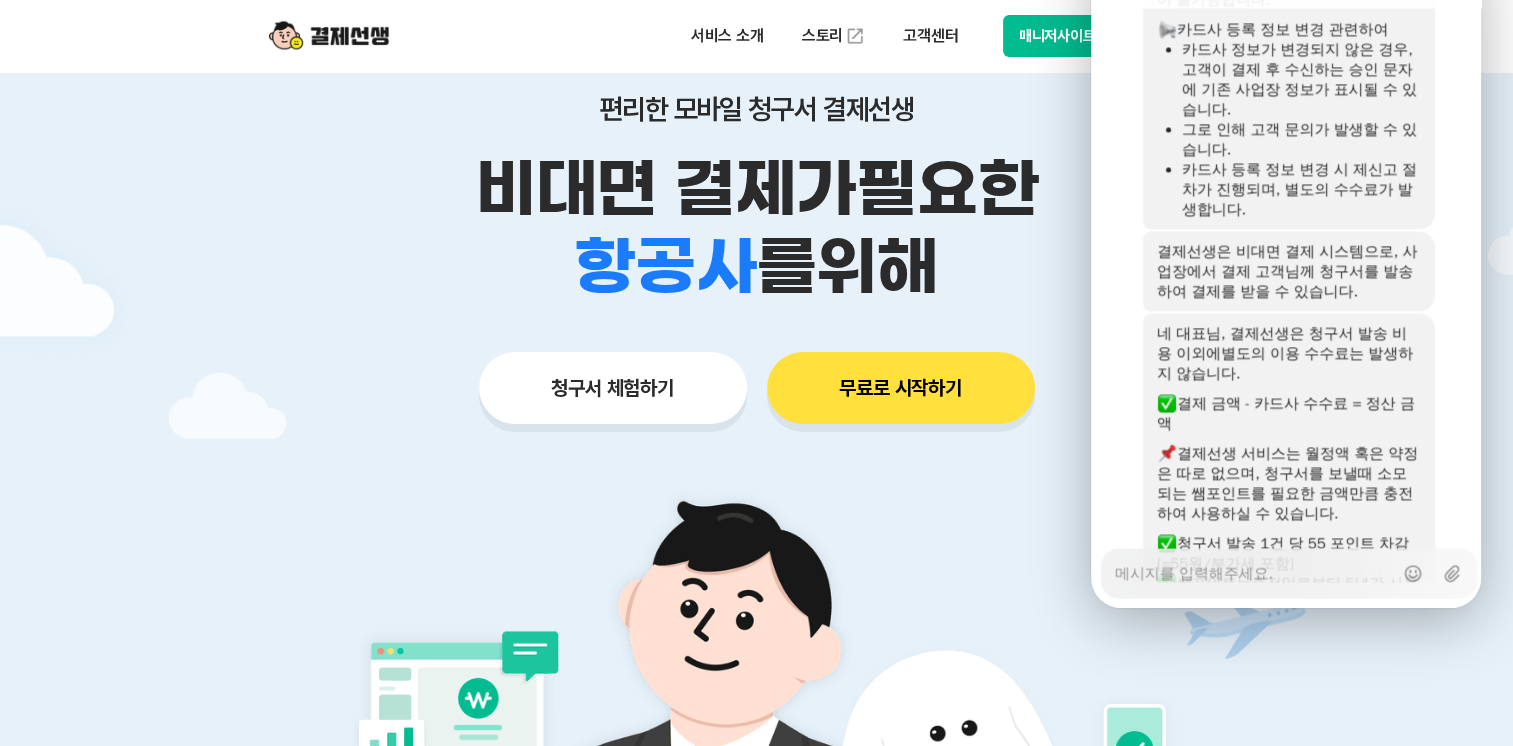 click on "결제선생에서 변경되는 것은 결제선생 내 정보만 적용됩니다. 카드사에 등록된 사업장 정보는 결제선생에서 임의 변경이 불가능합니다.  카드사 등록 정보 변경 관련하여 카드사 정보가 변경되지 않은 경우, 고객이 결제 후 수신하는 승인 문자에 기존 사업장 정보가 표시될 수 있습니다. 그로 인해 고객 문의가 발생할 수 있습니다. 카드사 등록 정보 변경 시 제신고 절차가 진행되며, 별도의 수수료가 발생합니다." at bounding box center [1289, 74] 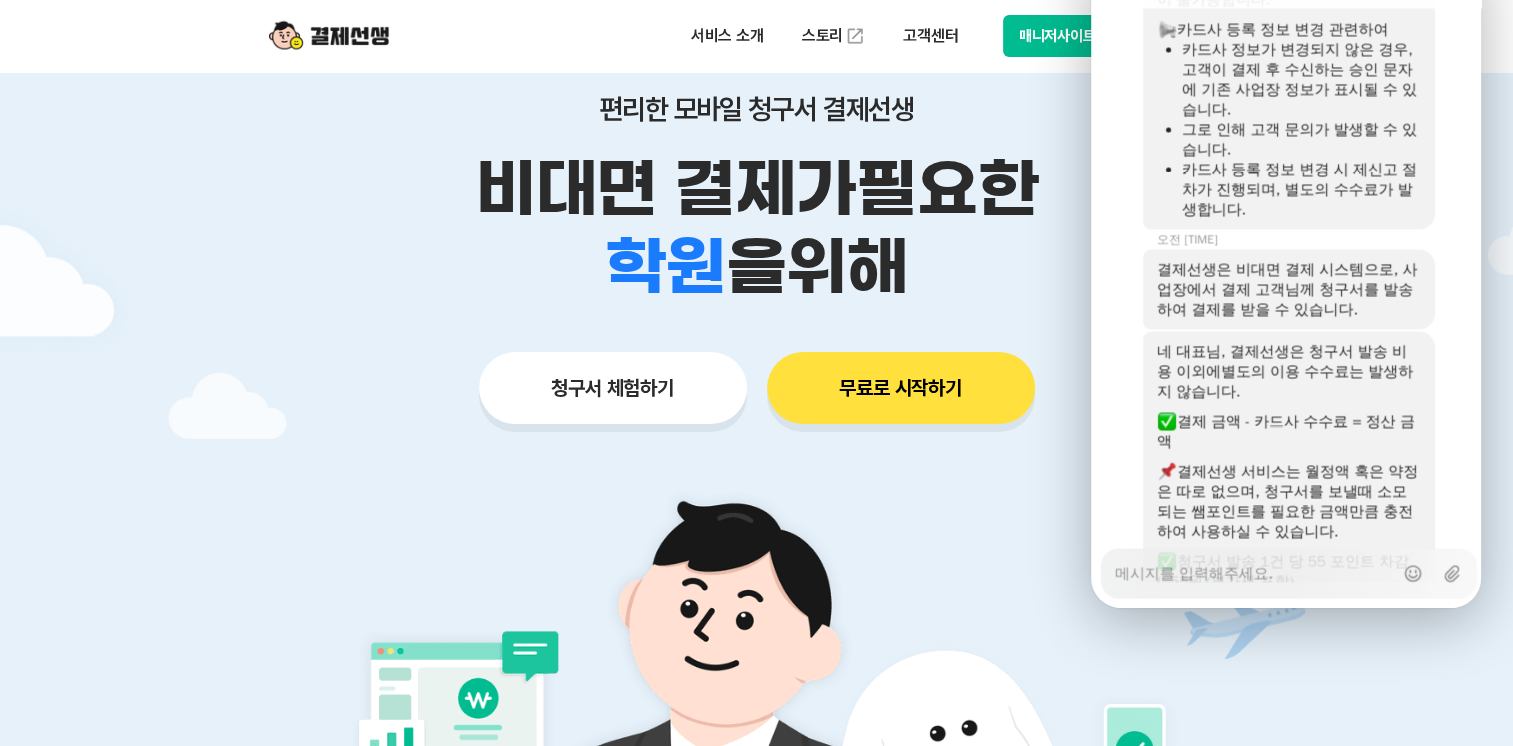 click at bounding box center [1117, 74] 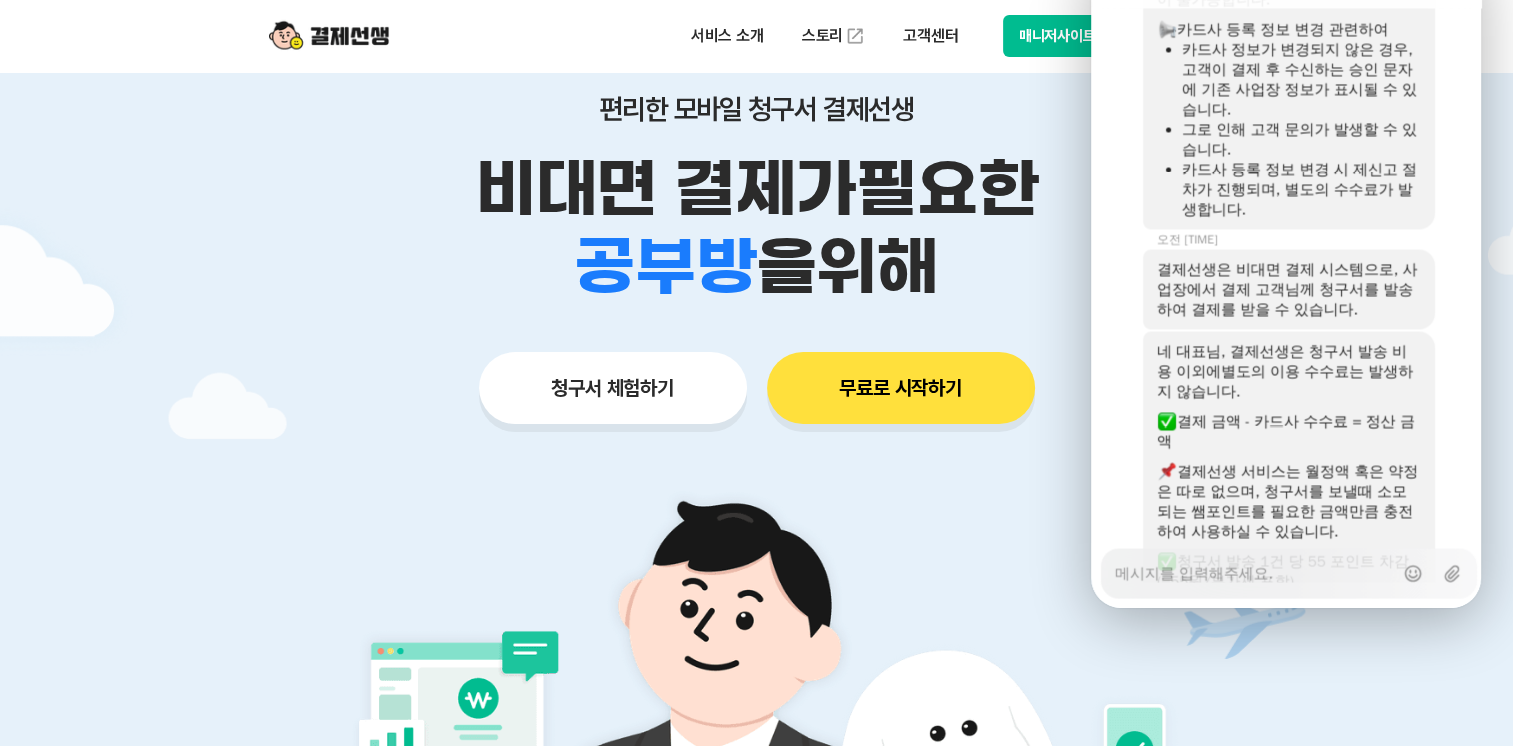 click at bounding box center [1117, 74] 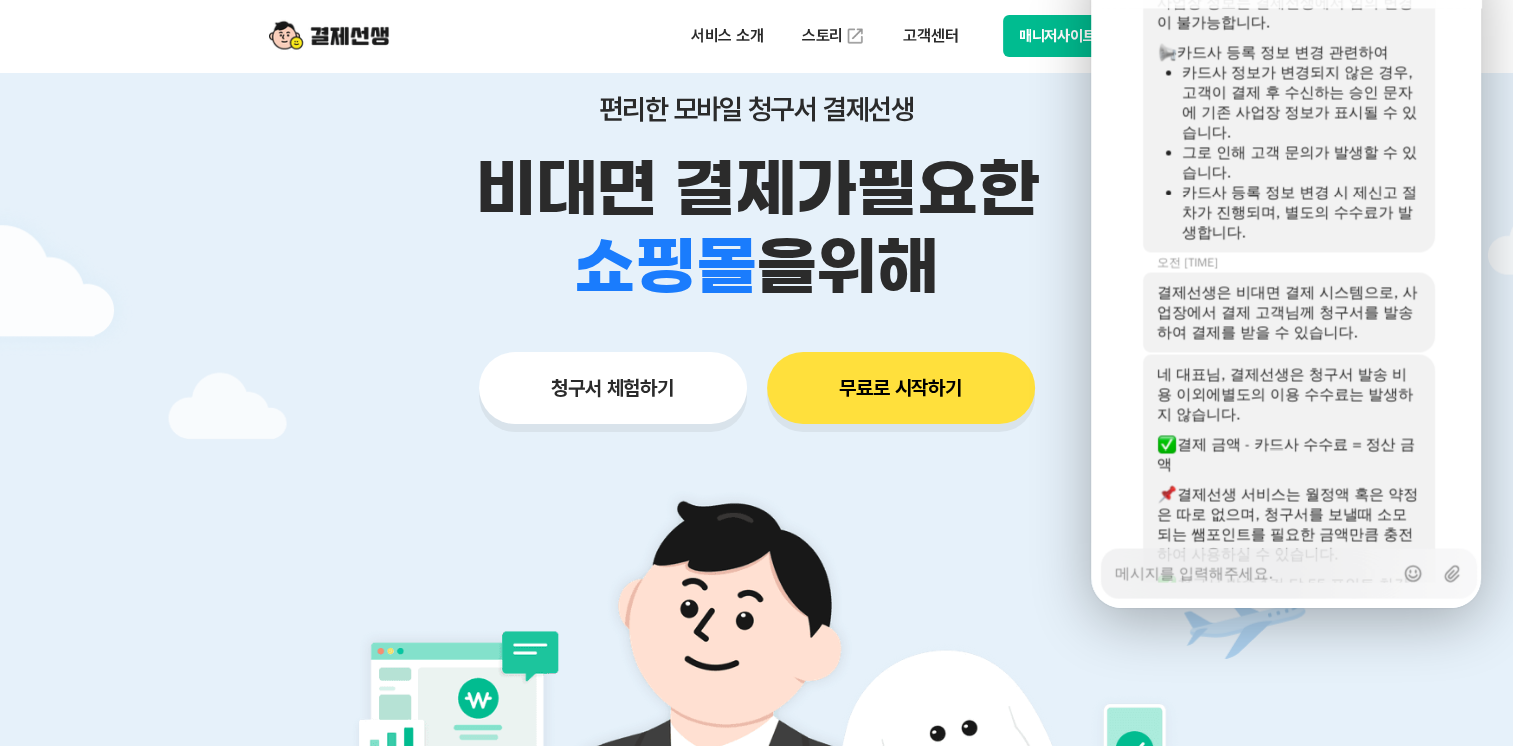scroll, scrollTop: 3879, scrollLeft: 0, axis: vertical 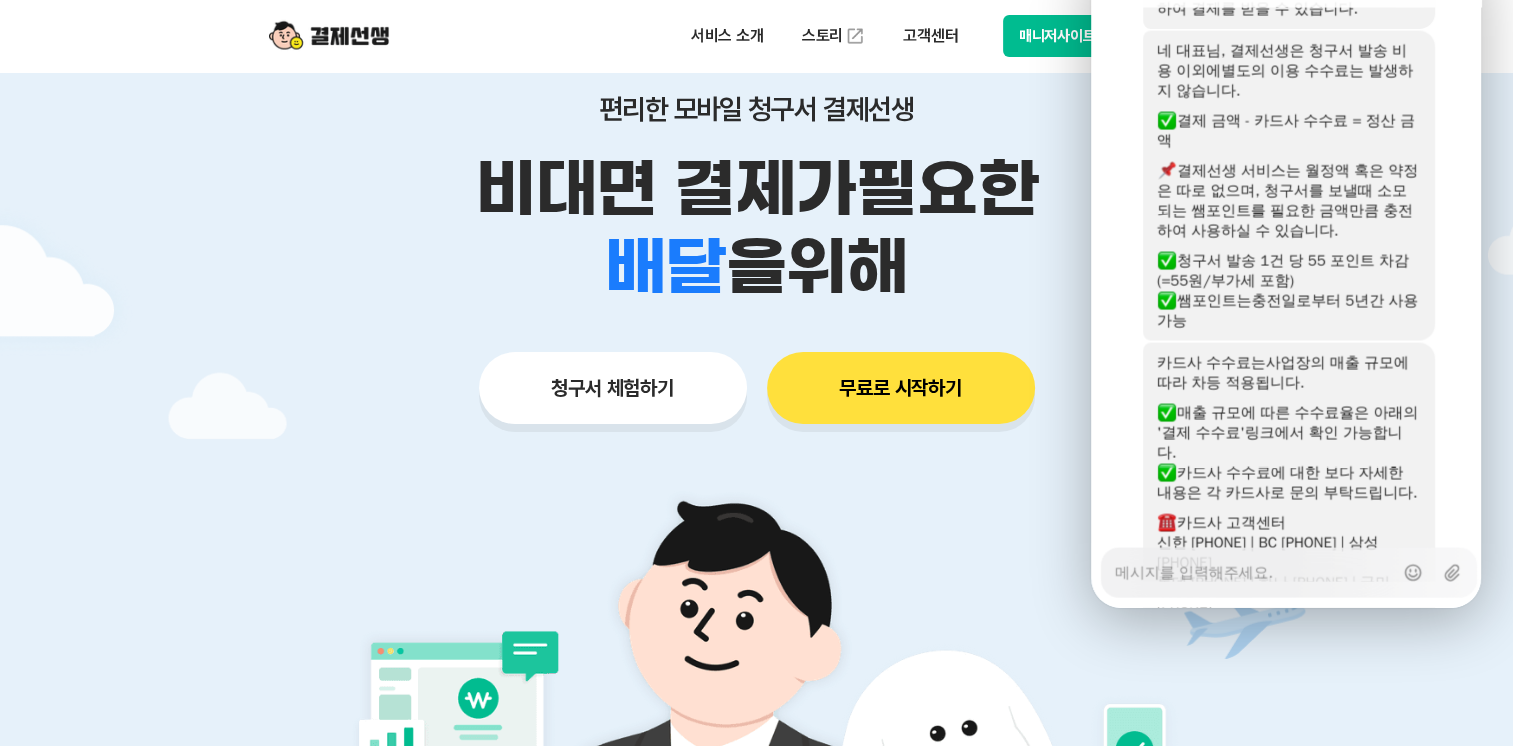 click on "안녕하세요 대표님, 결제선생은 청구서 발송 비용 이외에 별도의 이용 수수료는 발생하지 않습니다. 결제 금액 - 카드사 수수료 = 정산 금액 결제선생 서비스는 월정액 혹은 약정은 따로 없으며, 청구서를 보낼때 소모되는 쌤포인트를 필요한 금액만큼 충전하여 사용하실 수 있습니다. 청구서 발송 1건 당 55 포인트 차감(=55원/부가세 포함) 쌤포인트는 충전일로부터 5년간 사용 가능" at bounding box center (1315, 186) 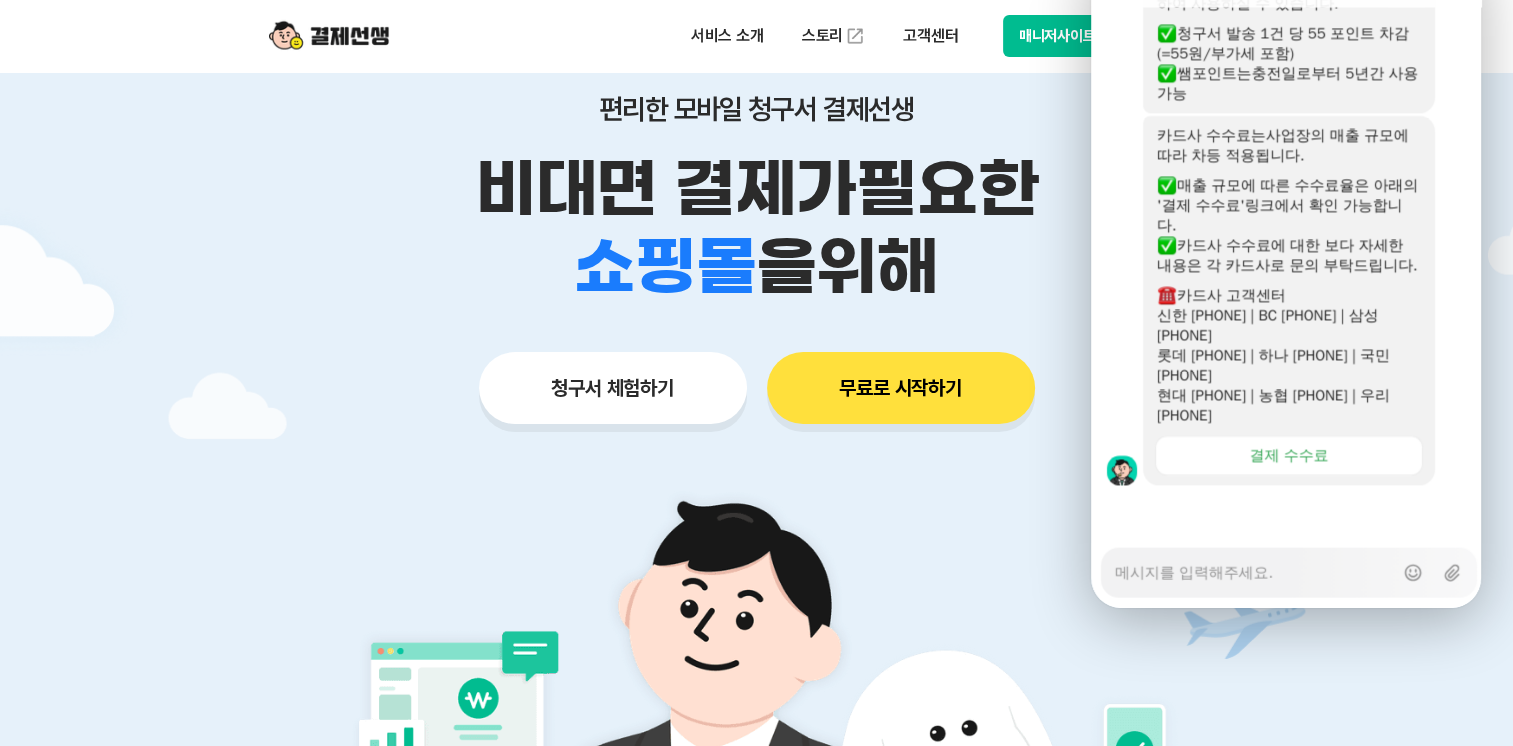 scroll, scrollTop: 4297, scrollLeft: 0, axis: vertical 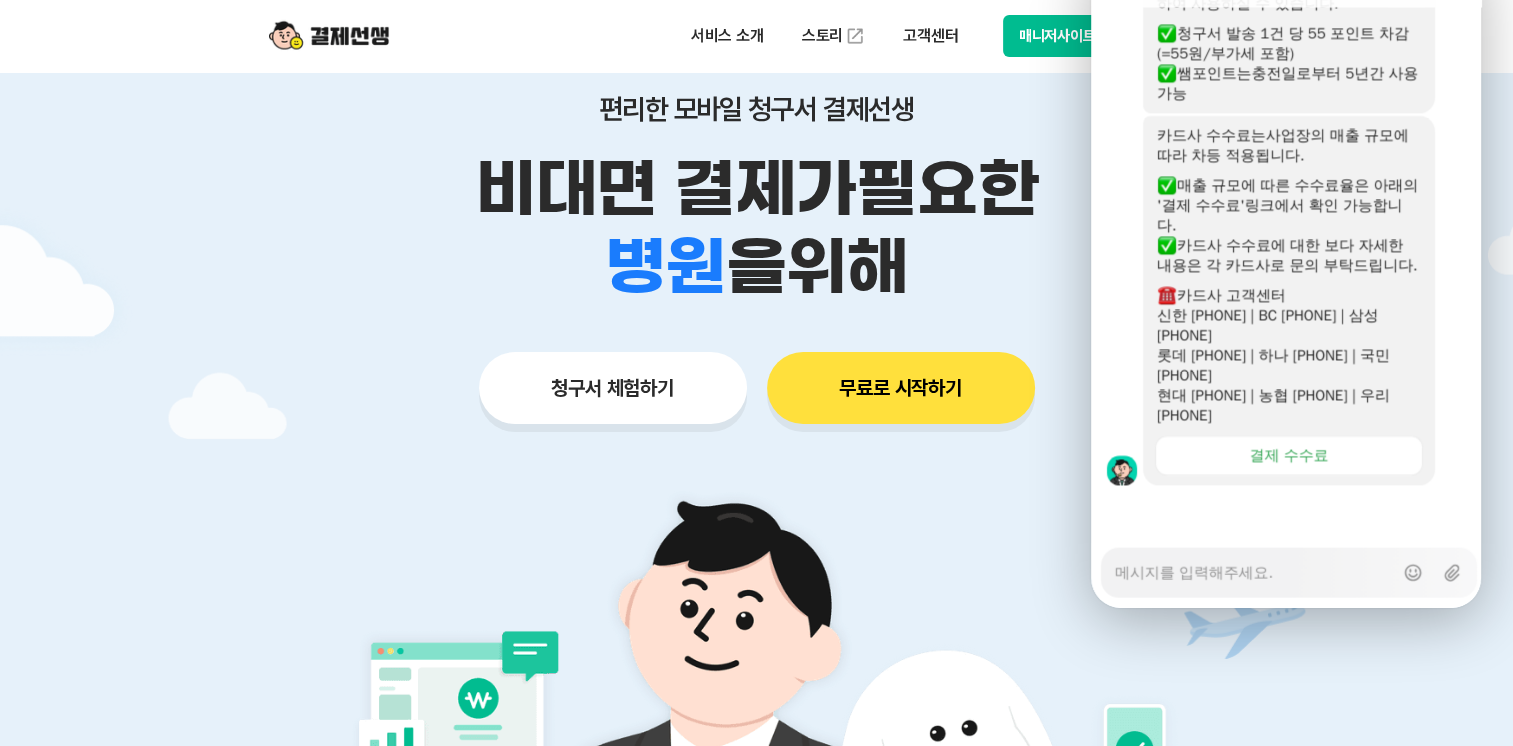 click at bounding box center (1289, 513) 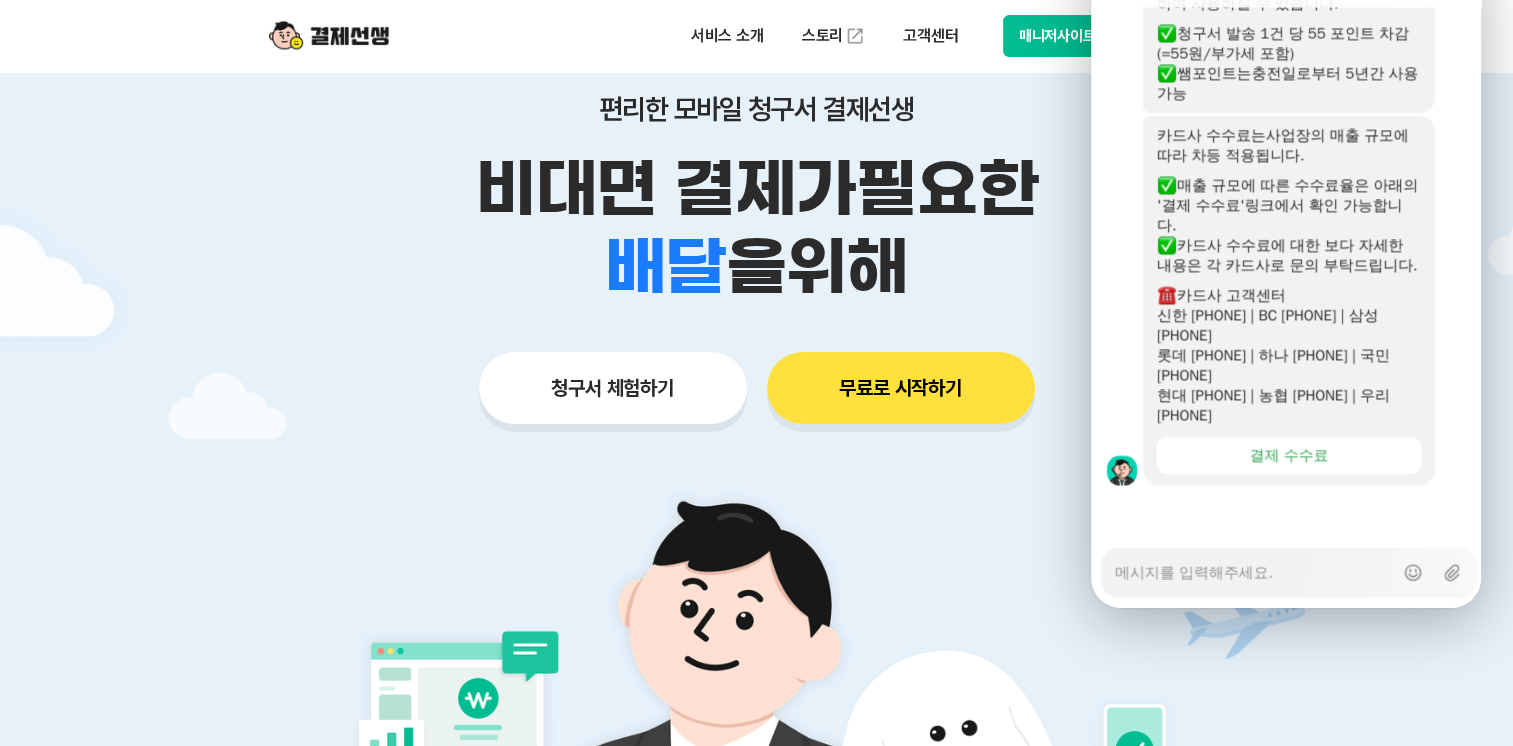 click at bounding box center [1289, 513] 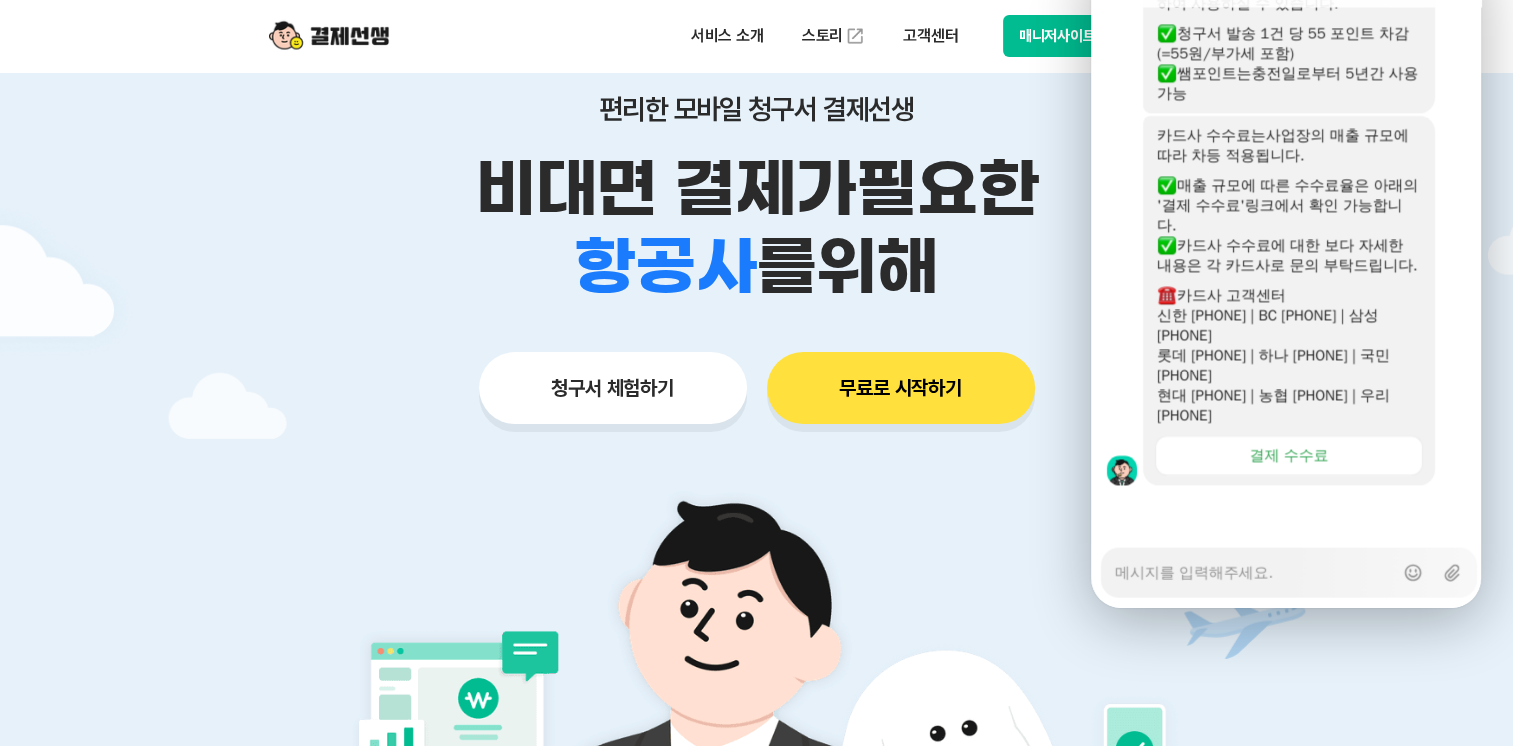 click at bounding box center [1289, 513] 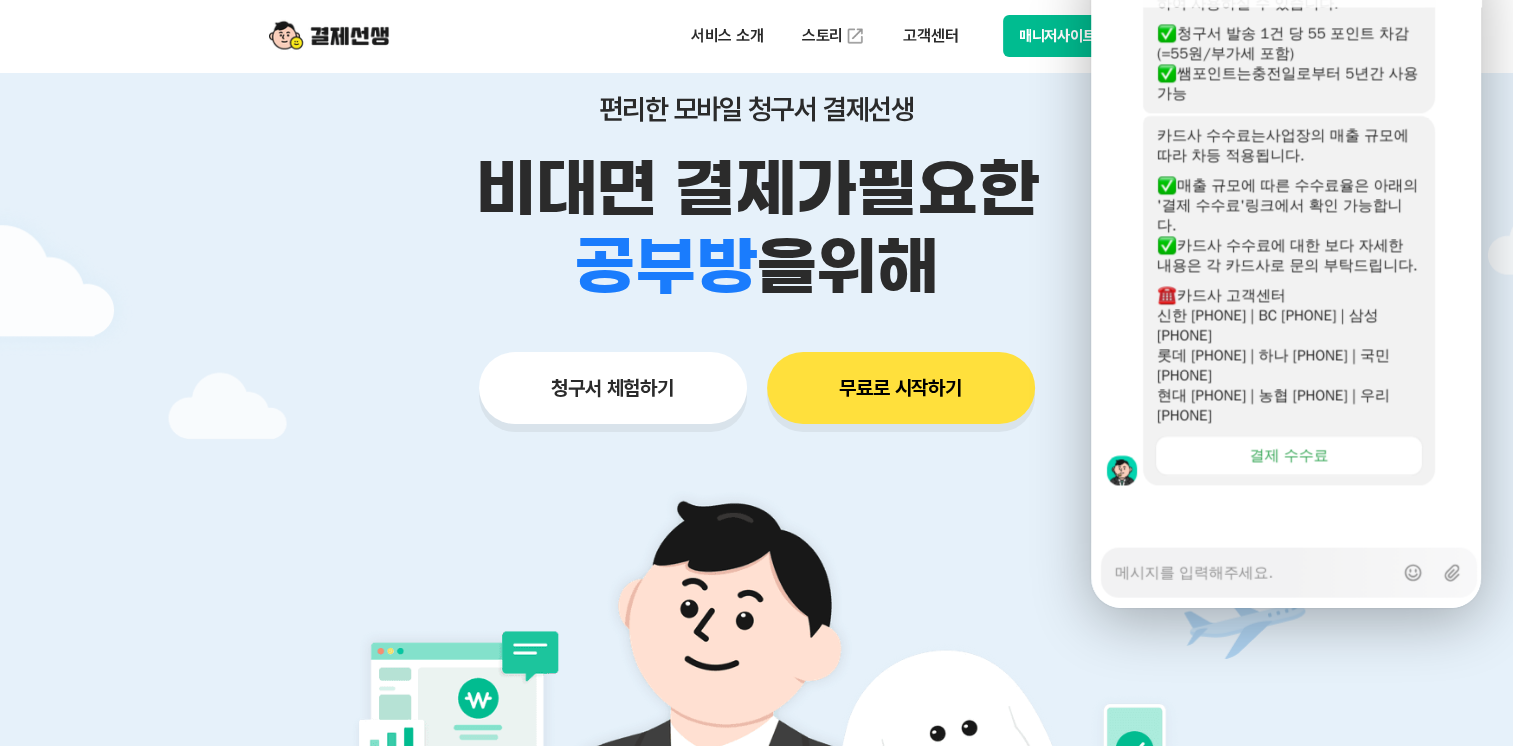click at bounding box center (1289, 513) 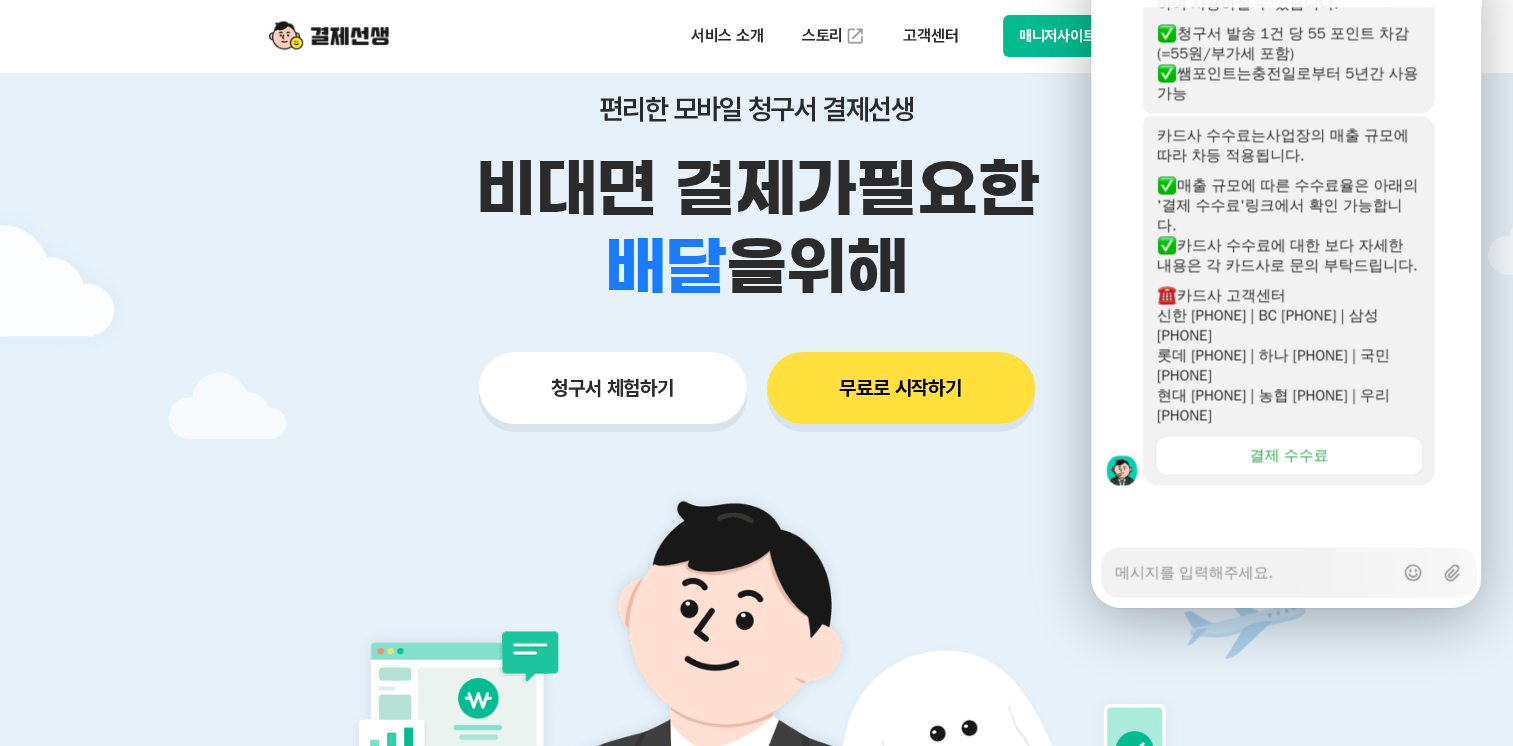 scroll, scrollTop: 4297, scrollLeft: 0, axis: vertical 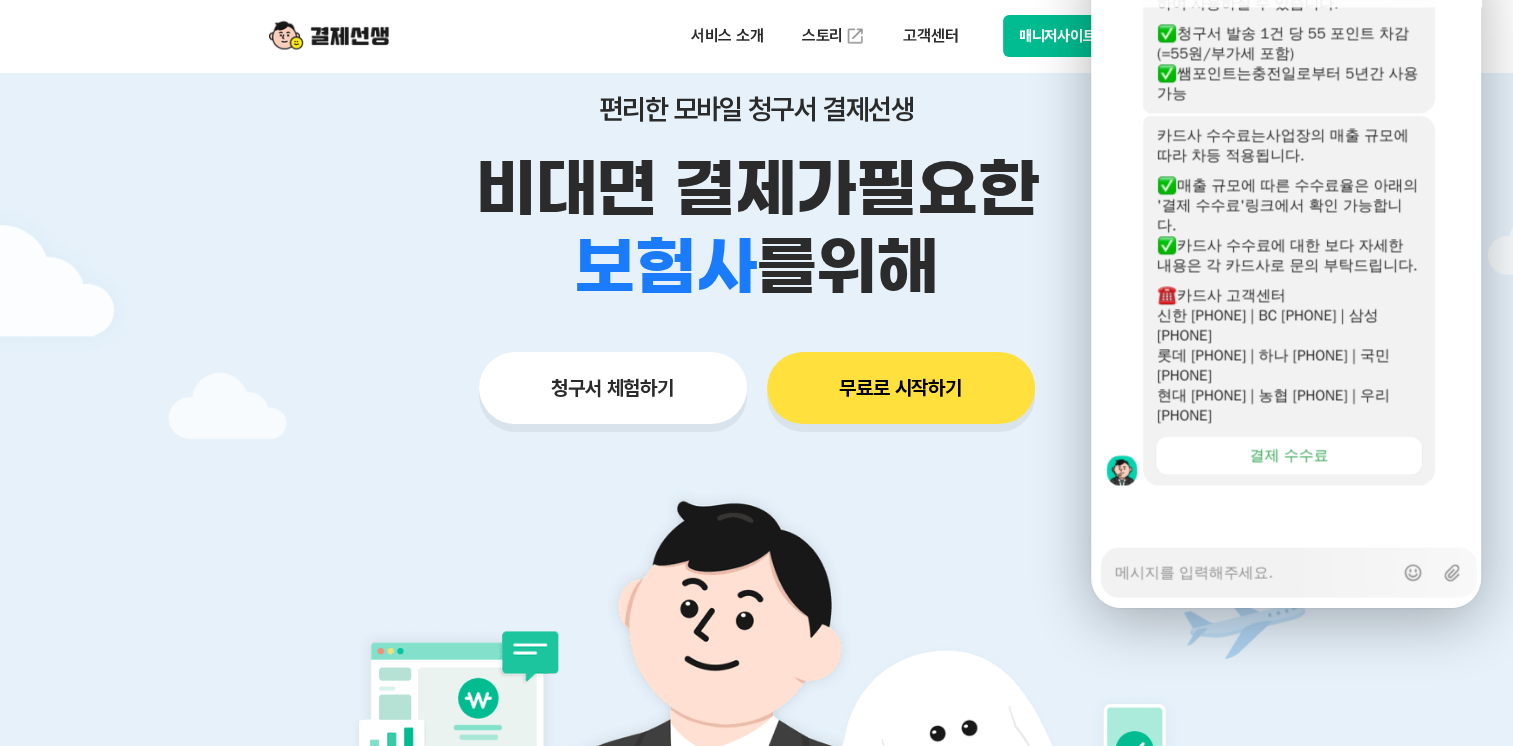 click at bounding box center [1289, 513] 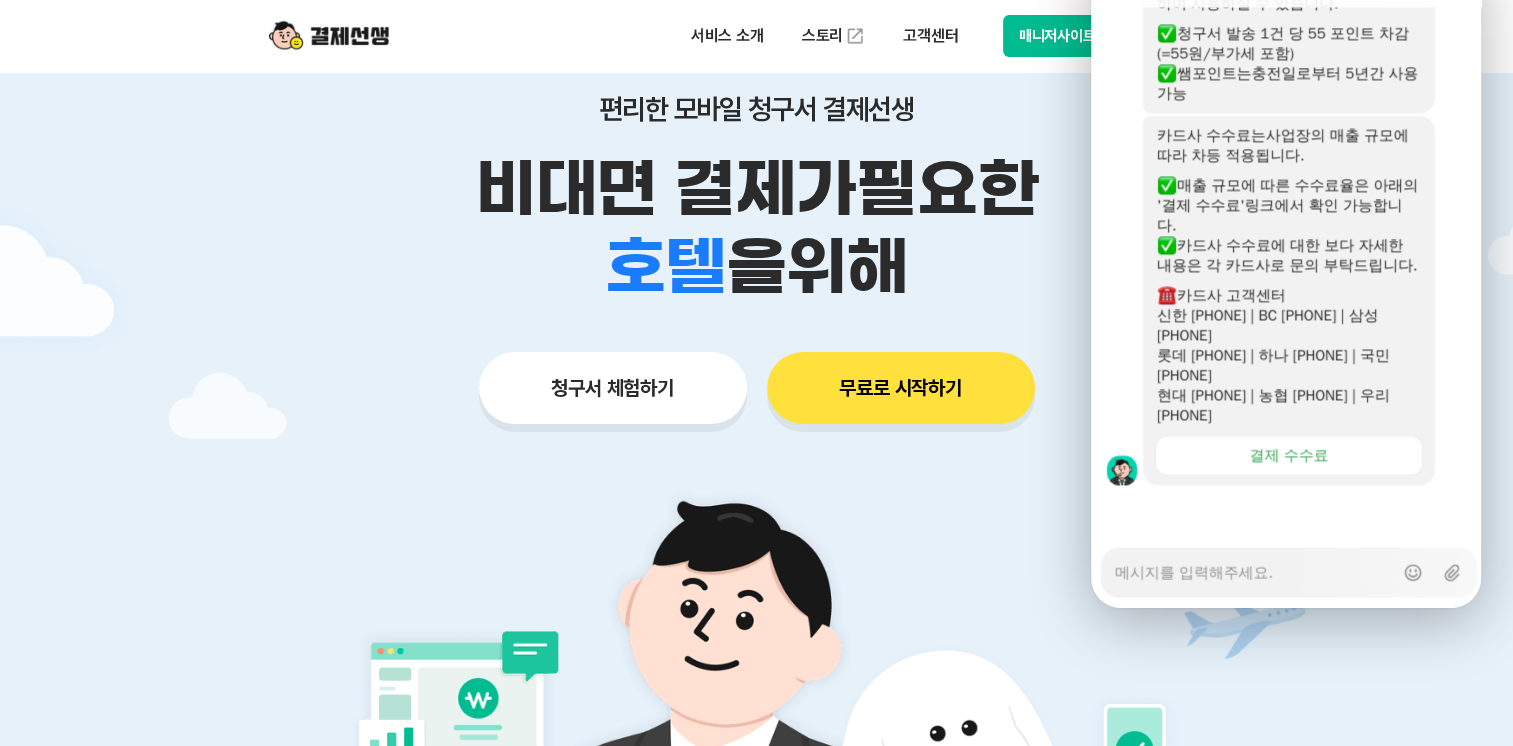 click at bounding box center [1289, 513] 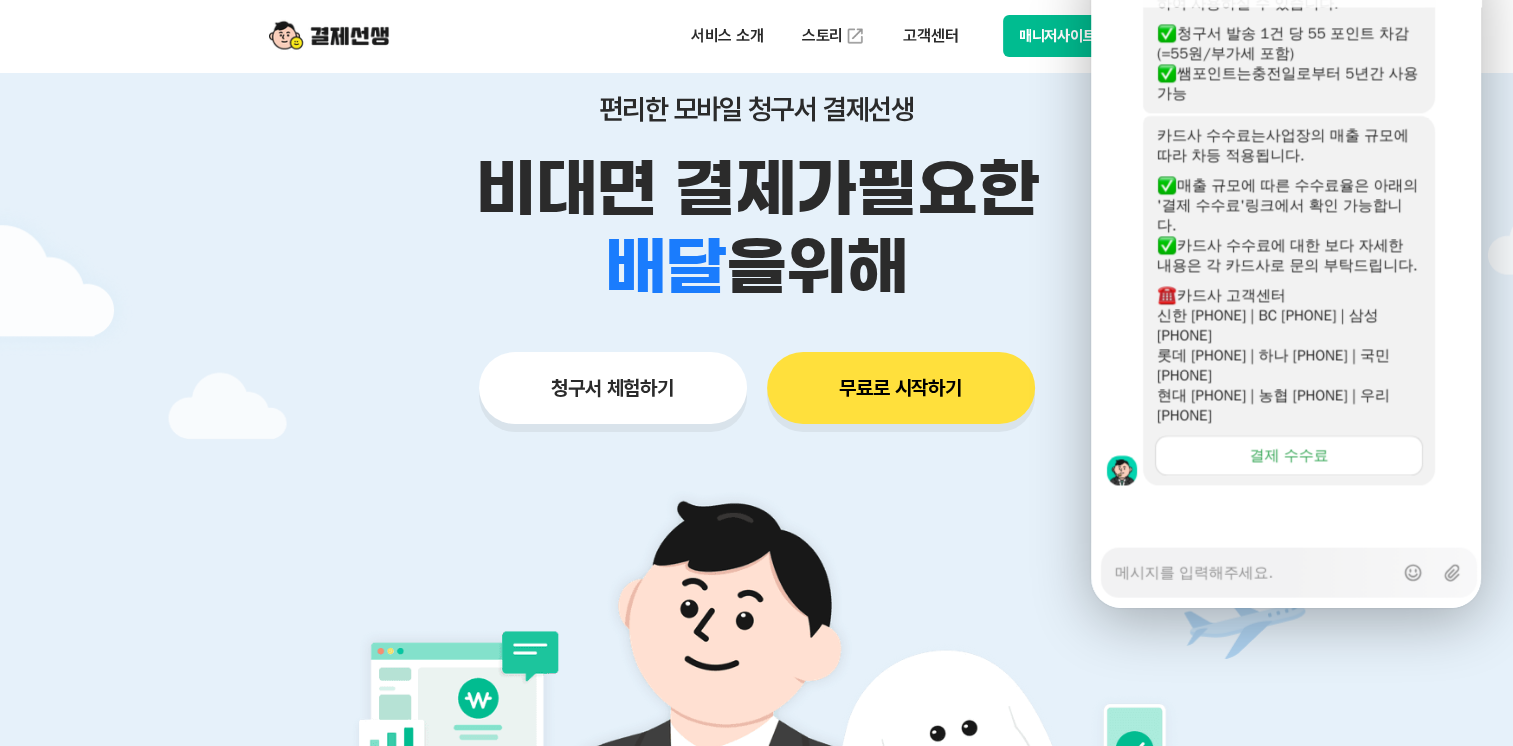 scroll, scrollTop: 4297, scrollLeft: 0, axis: vertical 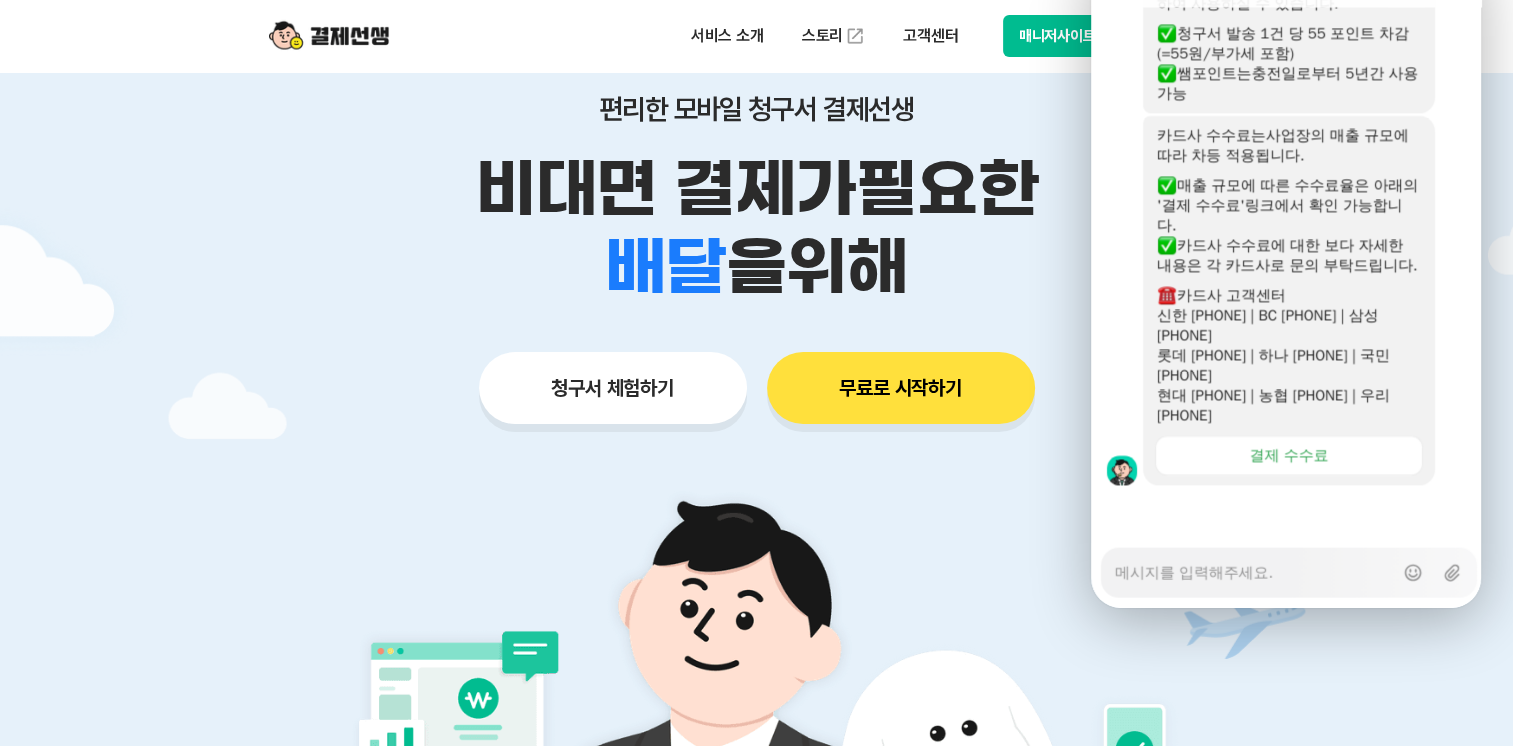 click on "Message List  민생회복 소비쿠폰은 거주지 기준 지자체 내 연 매출 30억 원 이하 일반 카드 가맹점 및 지역사랑상품권 가맹점에서 사용 가능합니다.
다만, 지자체별 승인 조건이 다를 수 있으니 거래 전 카드사 앱 또는 지역사랑상품권 안내 사이트에서 확인해 주세요. 더보기 결제선생에 문의하기 오전 11:17  A message sent by an agent  이민트 안녕하세요, 고객님!  편리한 모바일 청구서  결제선생 입니다. 궁금하신 내용이 있다면 아래 항목을 선택해 주세요.   ​ 결제선생 이용 방법이 궁금하시다면? 가이드를 통해 쉽게 확인하실 수 있어요.  ​ 전화 상담은 지원하지 않습니다. 채팅을 통해 문의해 주세요.  ​ 운영시간 안내 월-목: 09:30~18:00 (점심시간: 12:00~13:00) 금요일: 09:30~13:00 주말 및 공휴일 휴무 결제선생 이용 가이드  A message sent by me  단말기•매출자료 관련 7️⃣ 이민트 *" at bounding box center [1289, -1775] 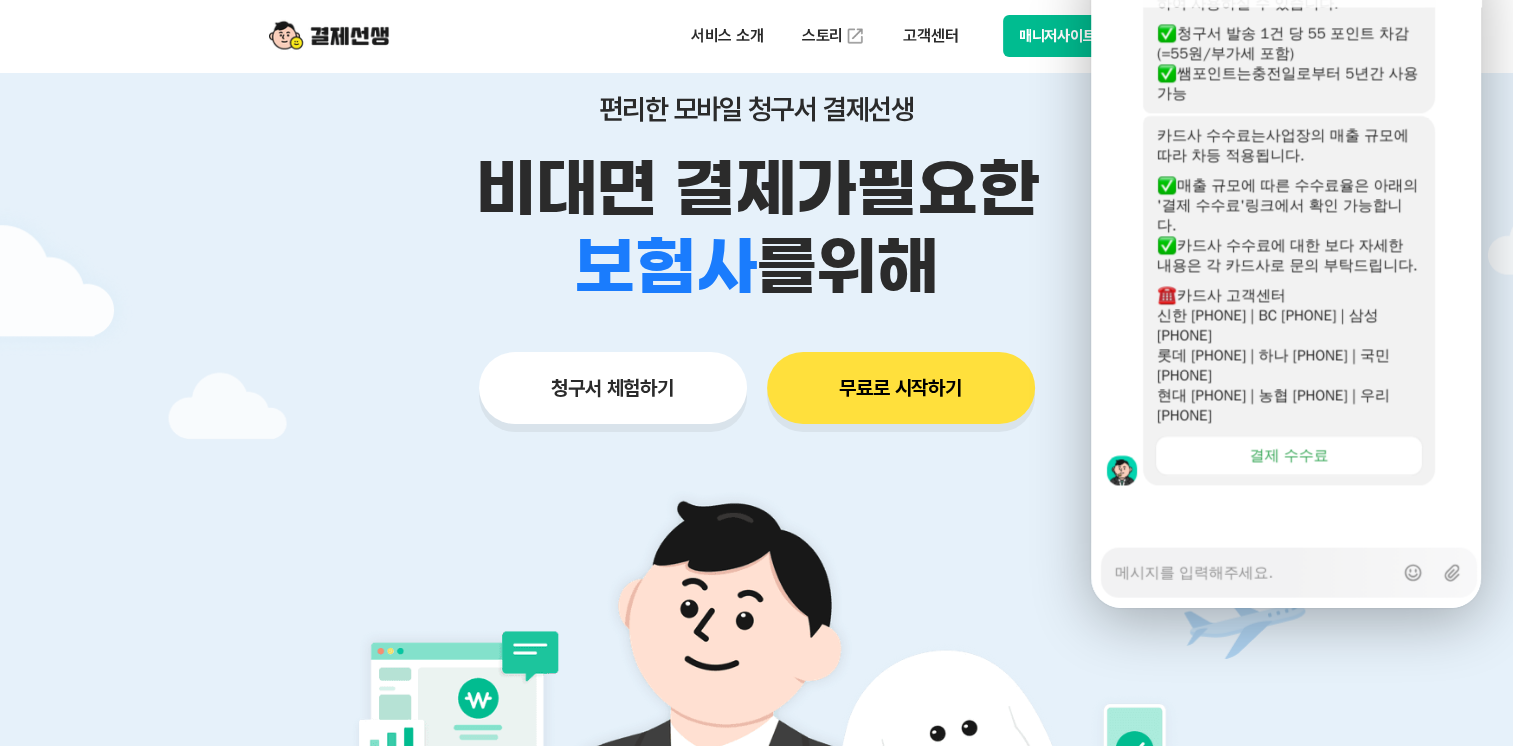 click on "Message List  민생회복 소비쿠폰은 거주지 기준 지자체 내 연 매출 30억 원 이하 일반 카드 가맹점 및 지역사랑상품권 가맹점에서 사용 가능합니다.
다만, 지자체별 승인 조건이 다를 수 있으니 거래 전 카드사 앱 또는 지역사랑상품권 안내 사이트에서 확인해 주세요. 더보기 결제선생에 문의하기 오전 11:17  A message sent by an agent  이민트 안녕하세요, 고객님!  편리한 모바일 청구서  결제선생 입니다. 궁금하신 내용이 있다면 아래 항목을 선택해 주세요.   ​ 결제선생 이용 방법이 궁금하시다면? 가이드를 통해 쉽게 확인하실 수 있어요.  ​ 전화 상담은 지원하지 않습니다. 채팅을 통해 문의해 주세요.  ​ 운영시간 안내 월-목: 09:30~18:00 (점심시간: 12:00~13:00) 금요일: 09:30~13:00 주말 및 공휴일 휴무 결제선생 이용 가이드  A message sent by me  단말기•매출자료 관련 7️⃣ 이민트 *" at bounding box center (1289, -1775) 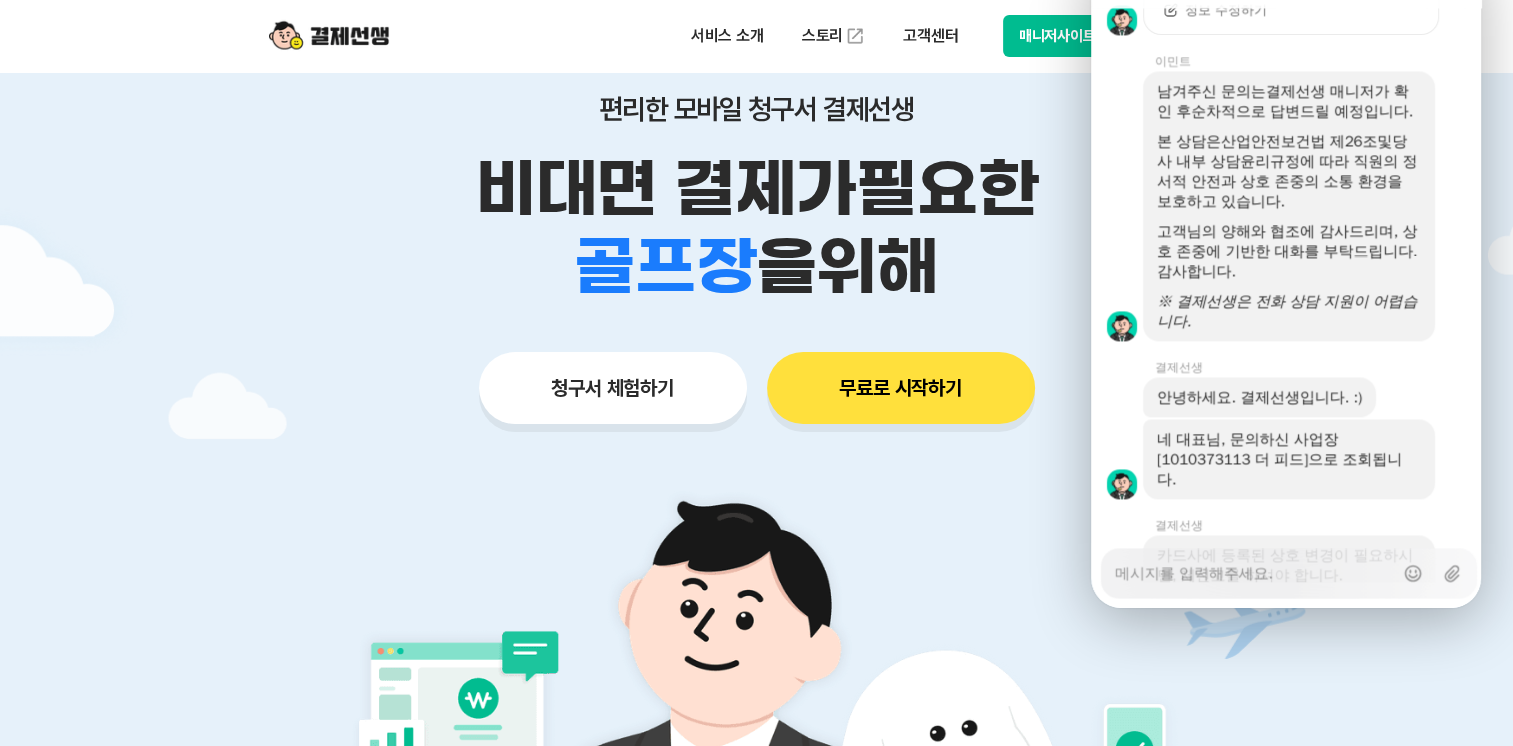 scroll, scrollTop: 2897, scrollLeft: 0, axis: vertical 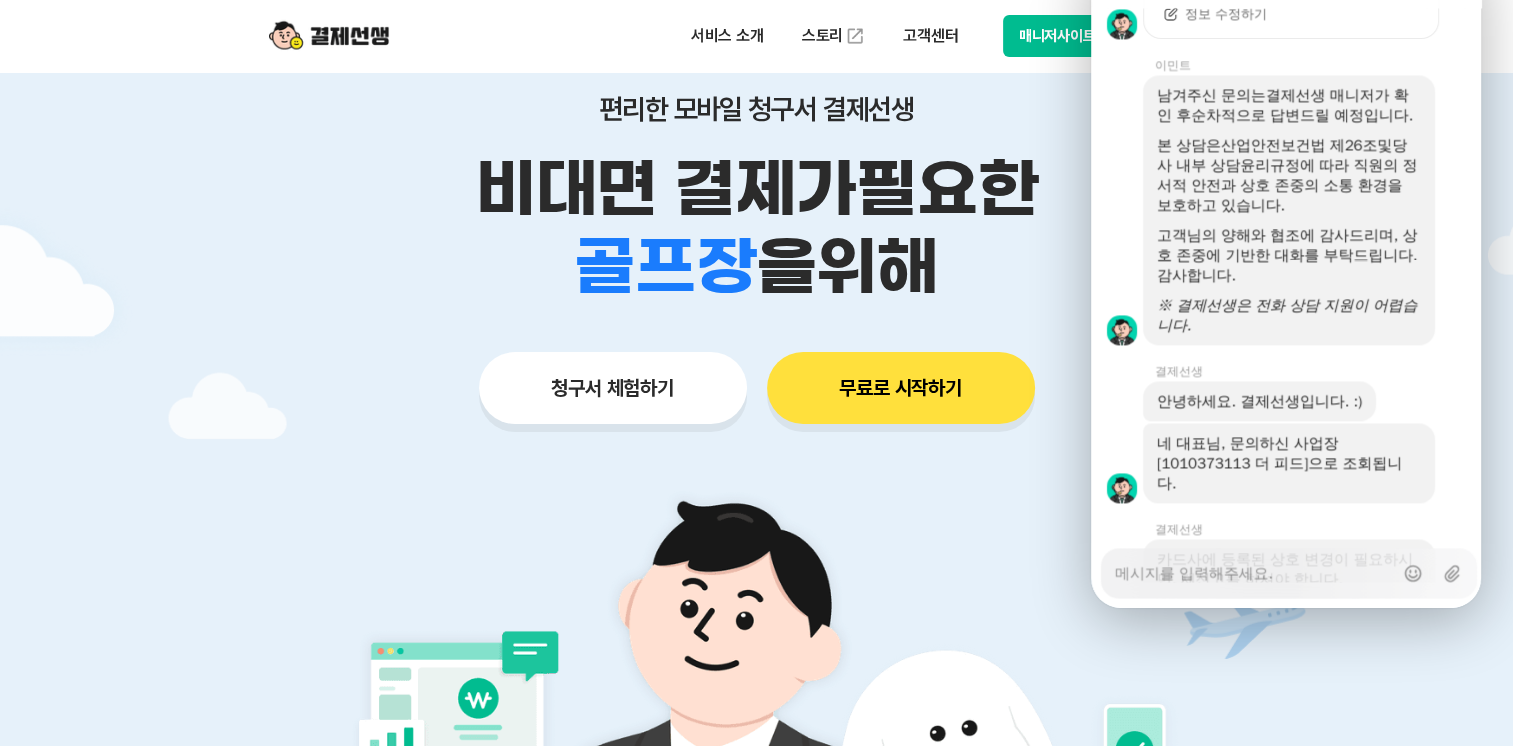 click at bounding box center (1117, 210) 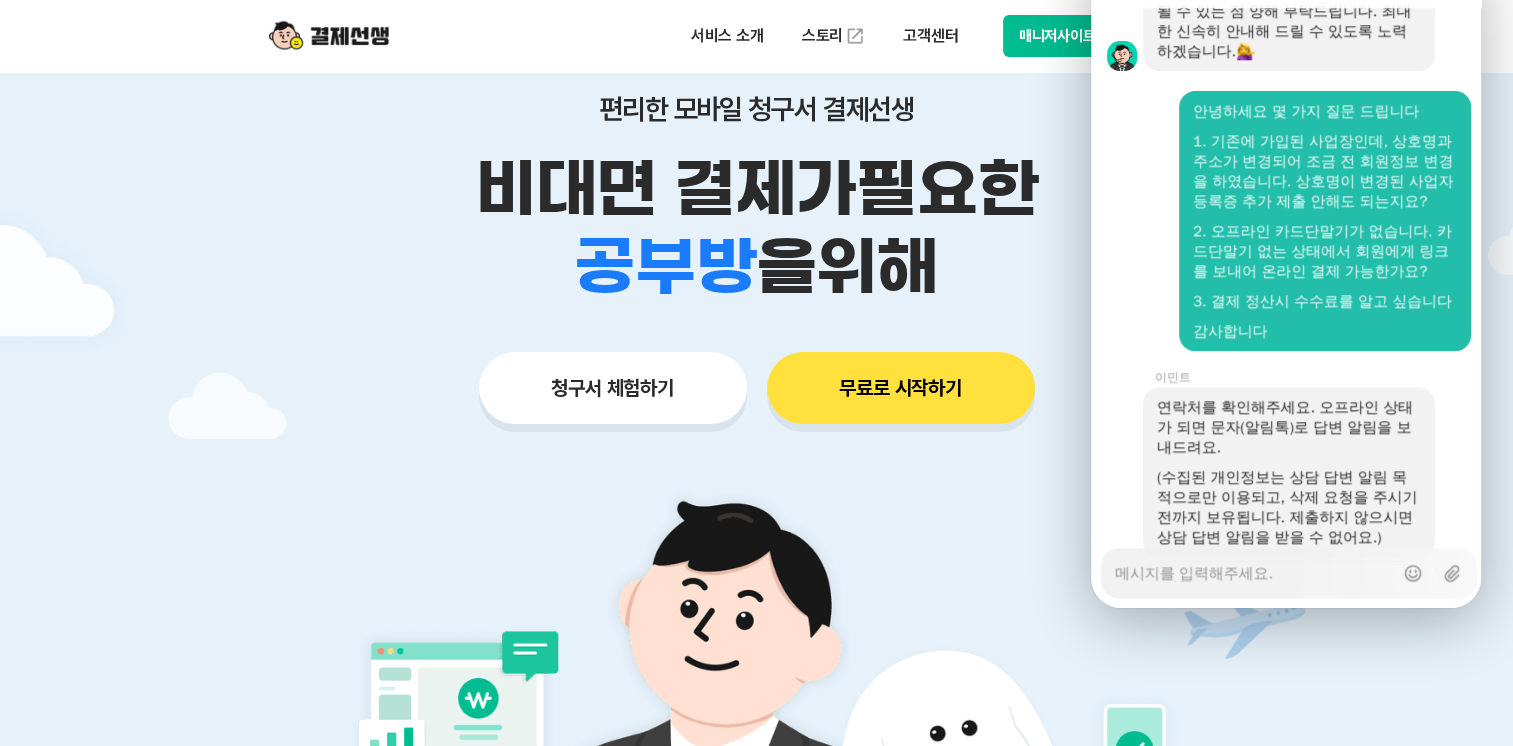 scroll, scrollTop: 1997, scrollLeft: 0, axis: vertical 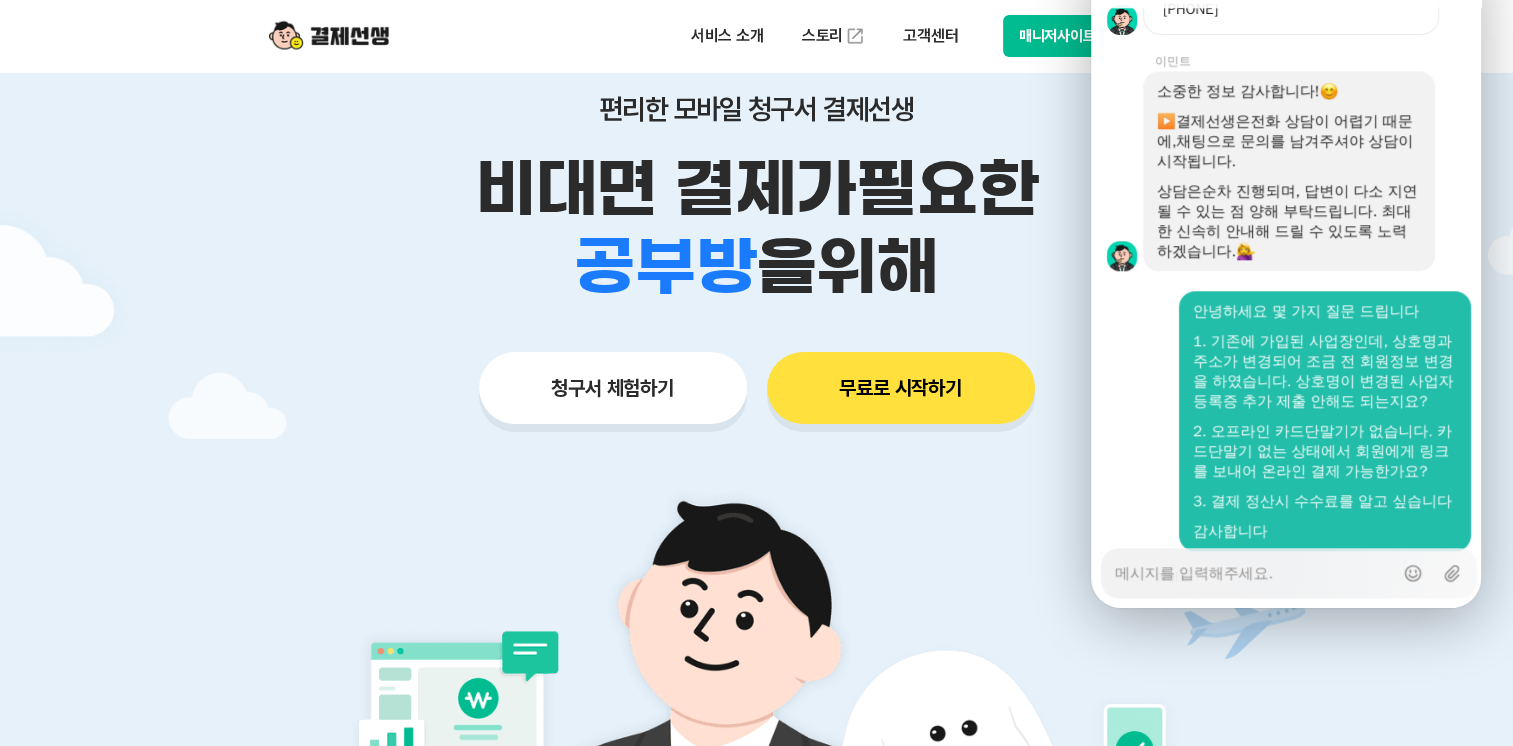 click at bounding box center (1117, 171) 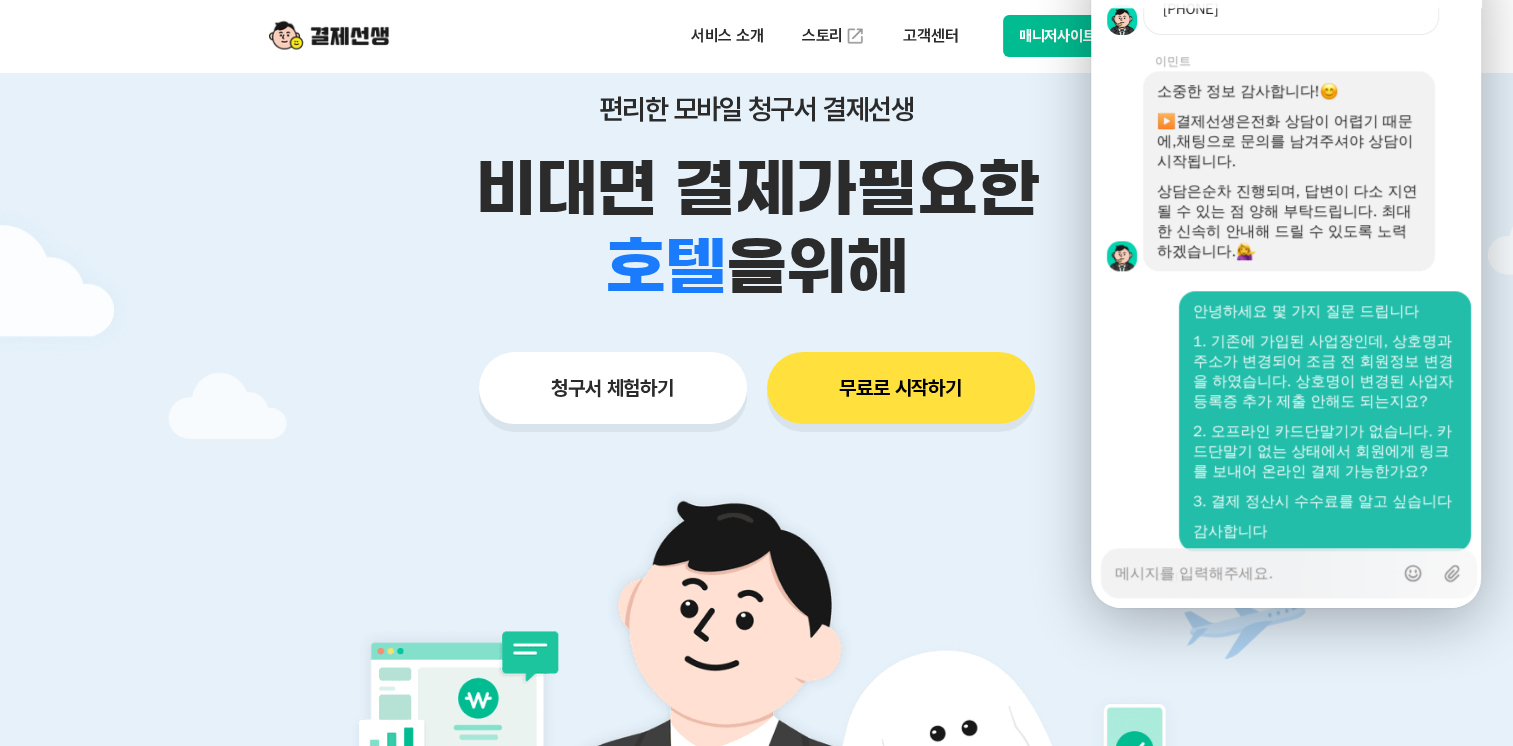 click at bounding box center [1117, 171] 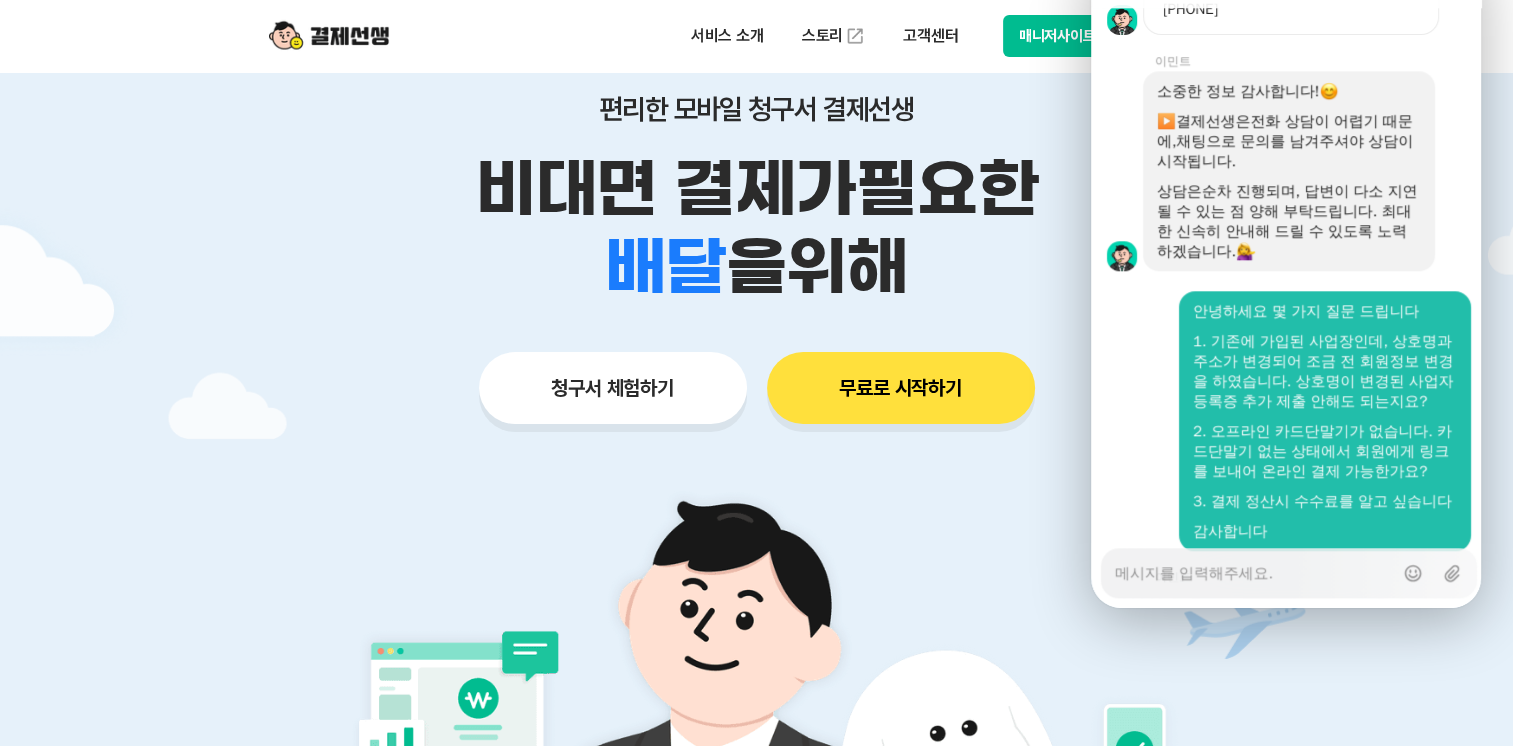 click at bounding box center [1117, 171] 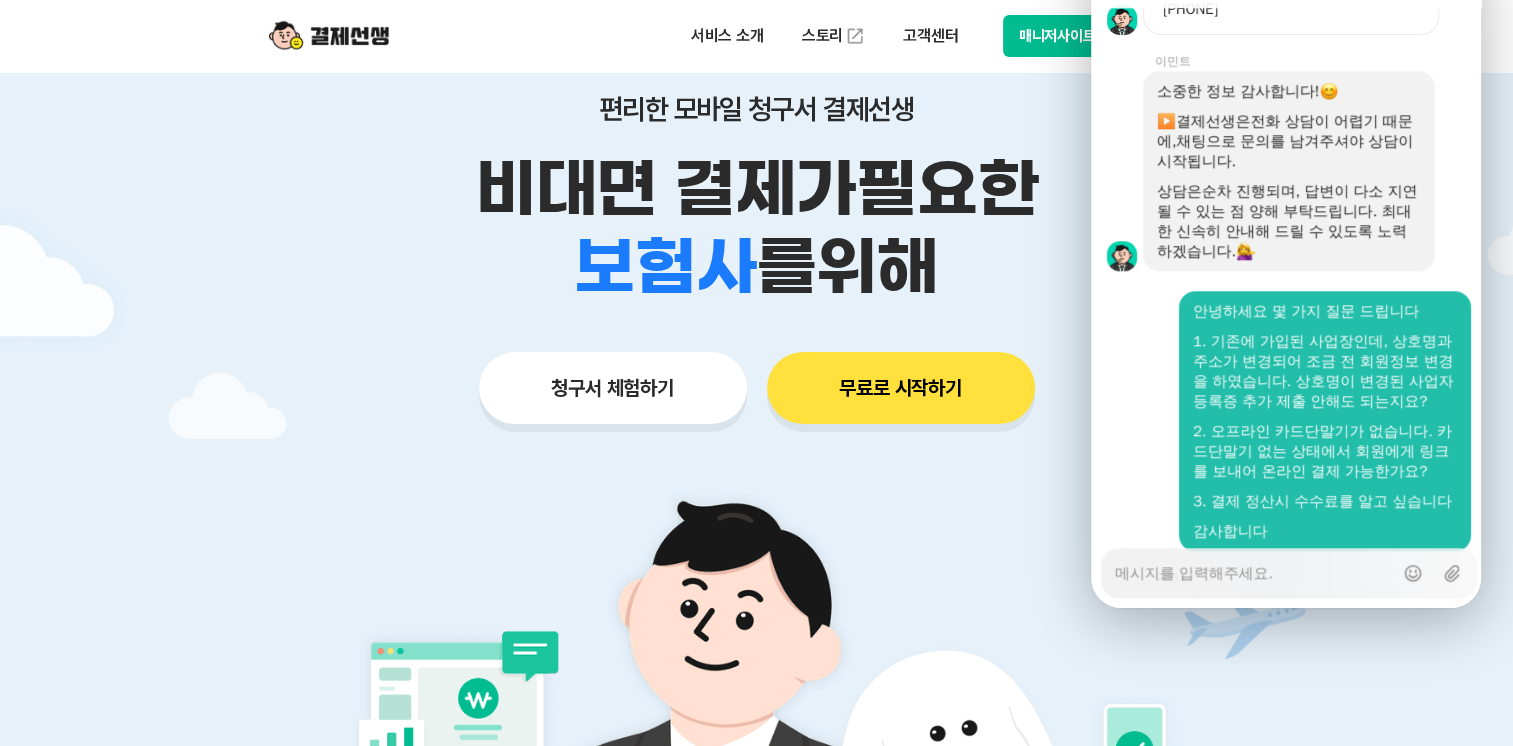 click at bounding box center (1117, 171) 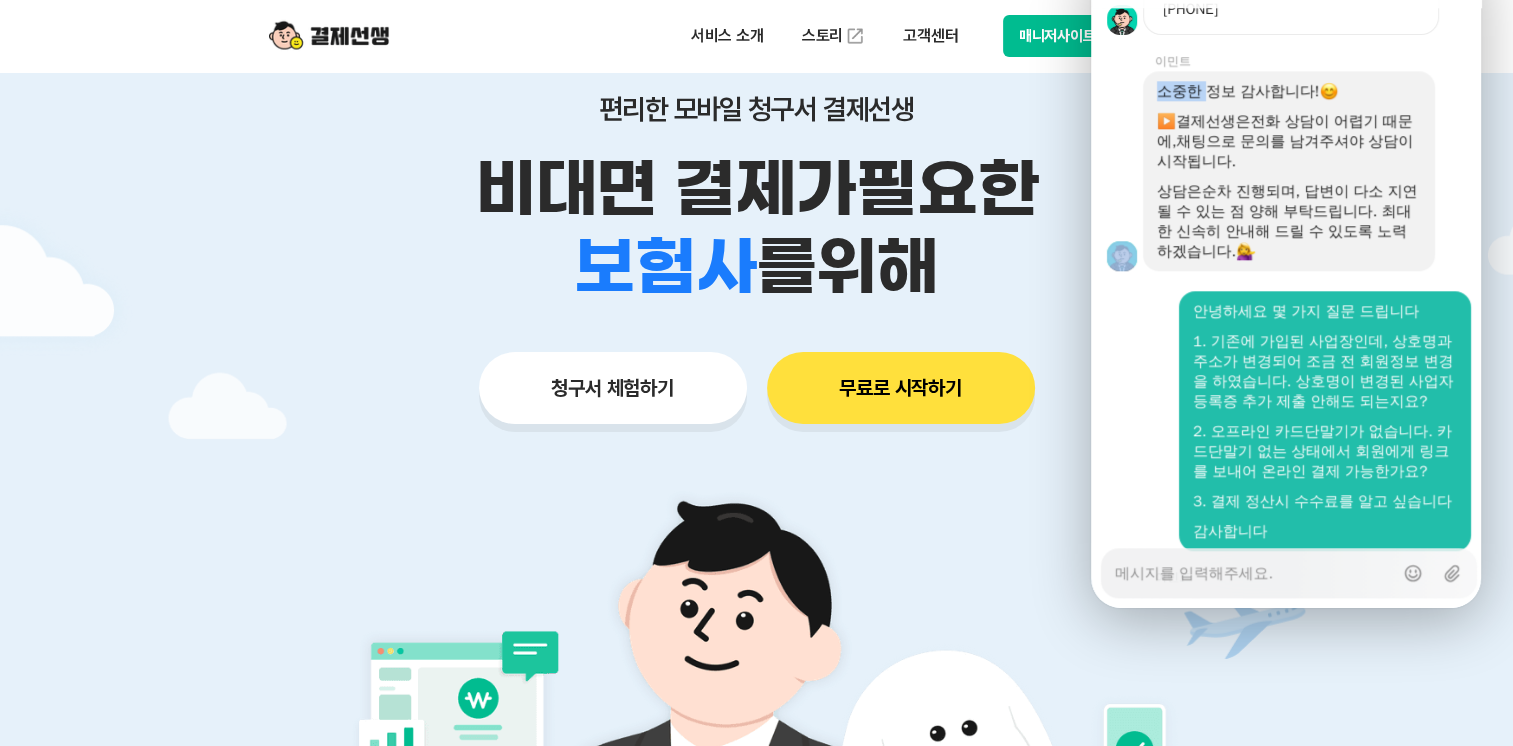 click at bounding box center [1117, 171] 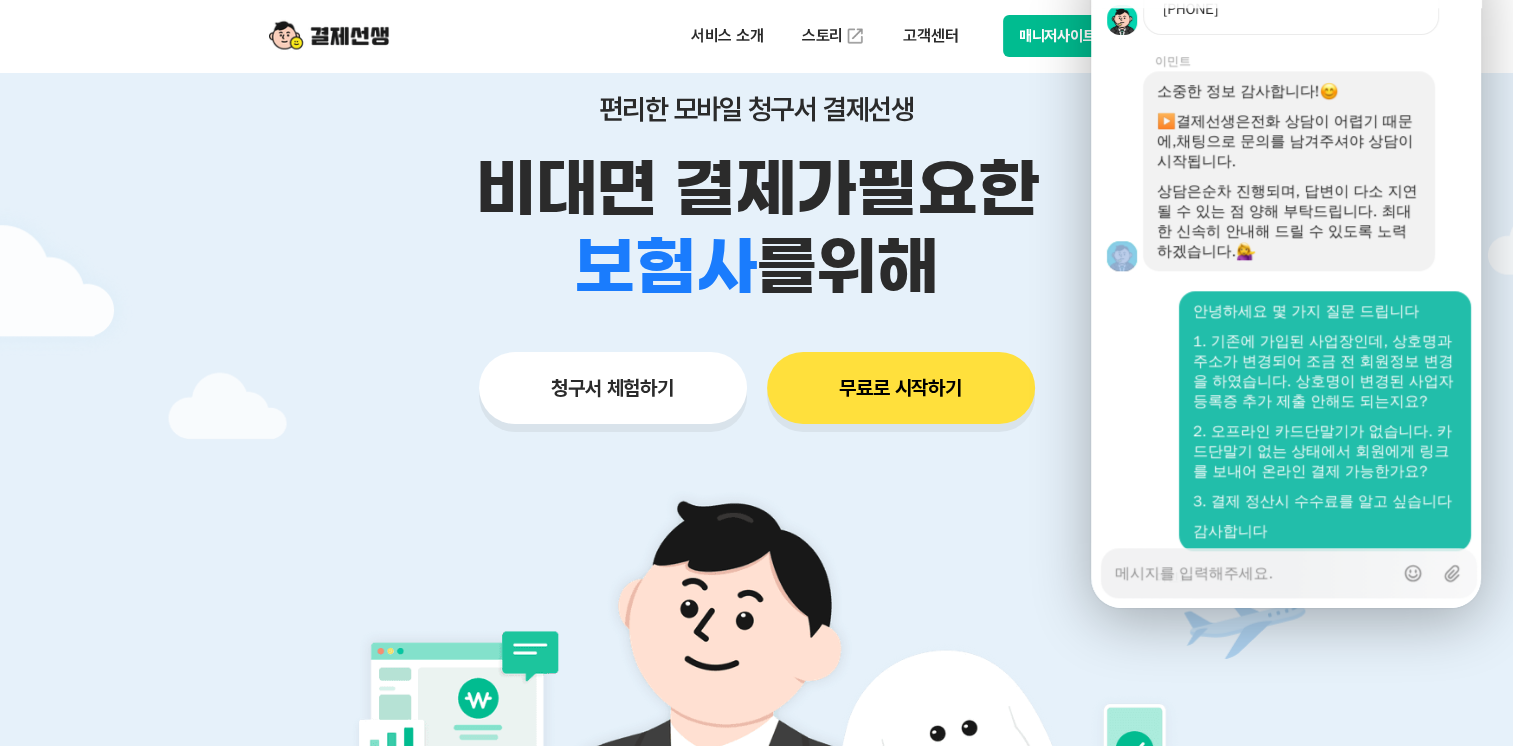 click at bounding box center [1117, 171] 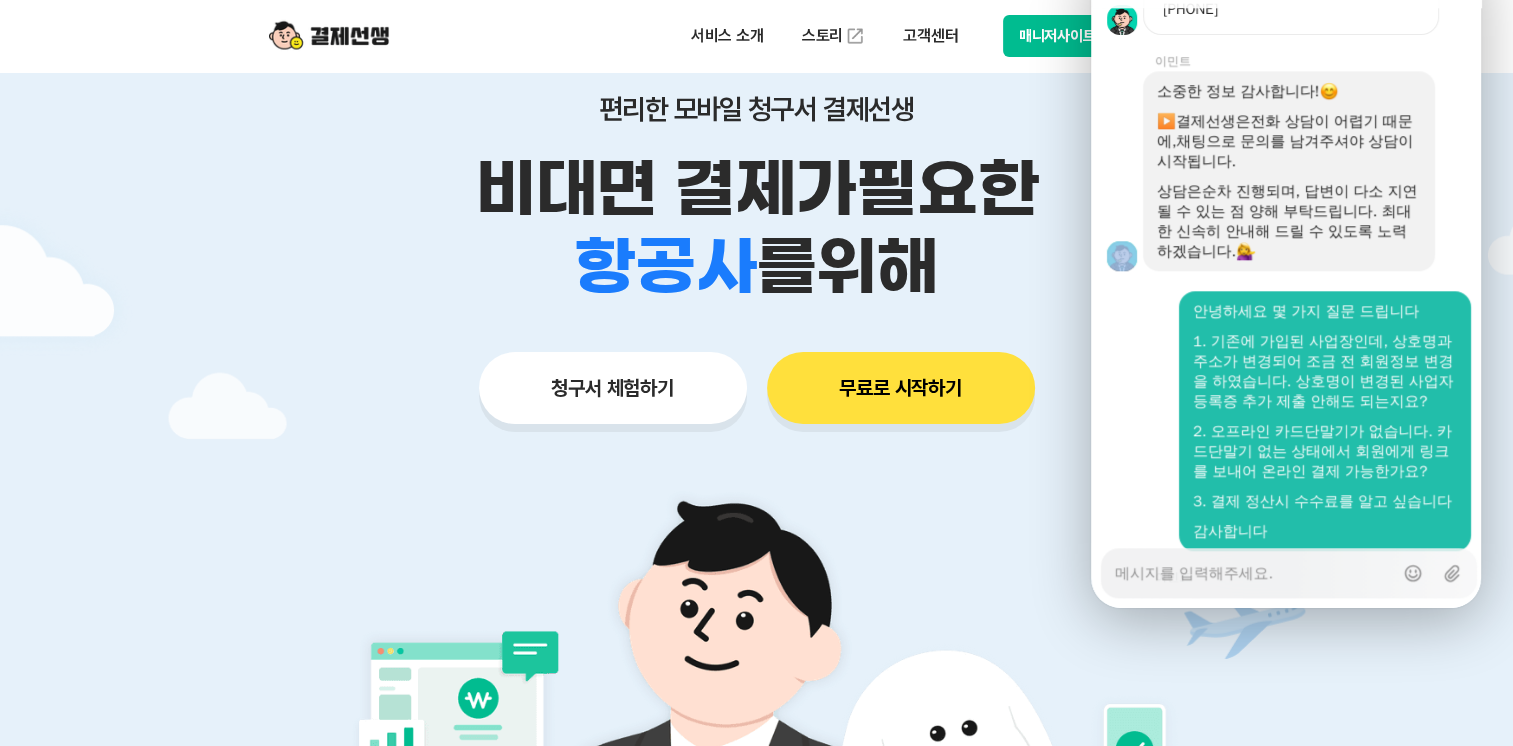 click at bounding box center (1117, 171) 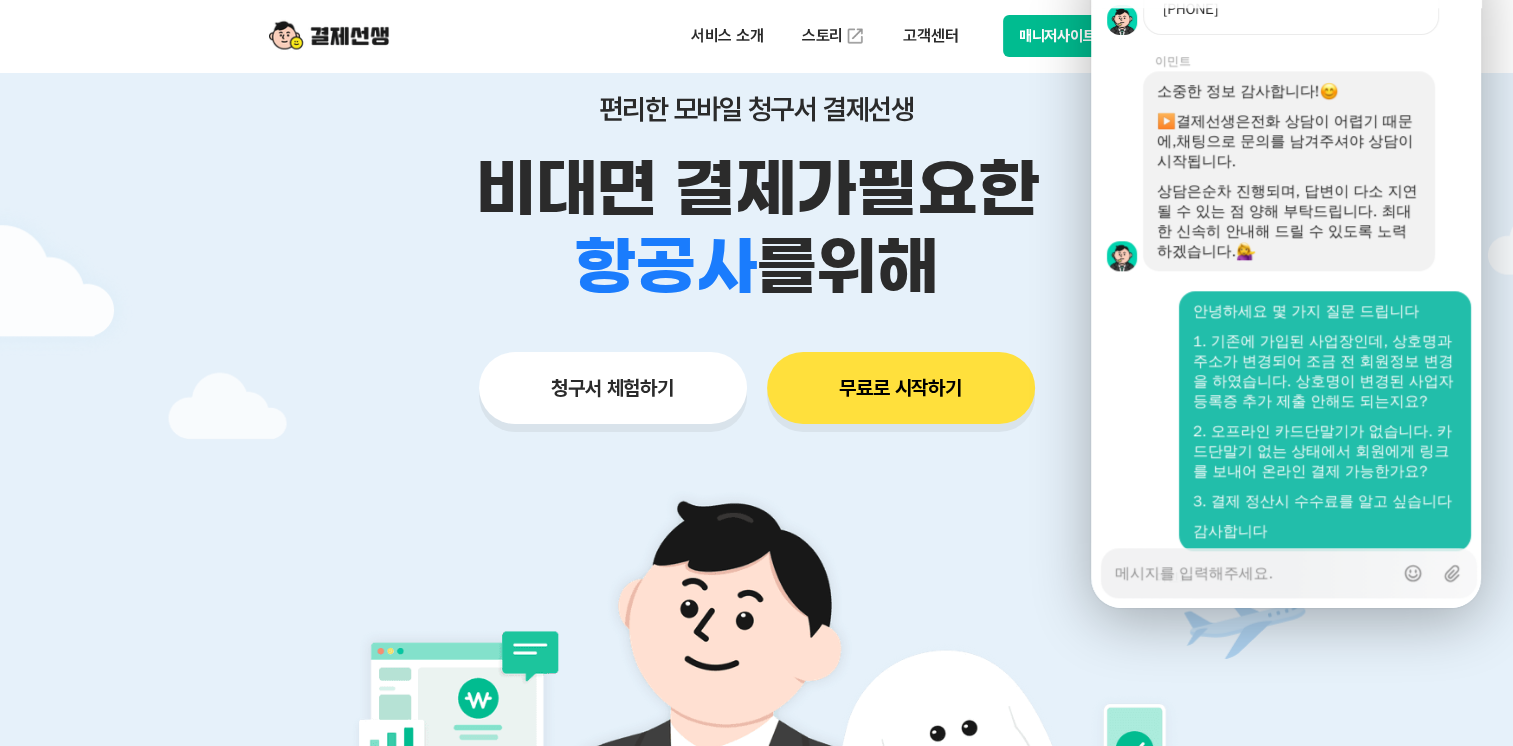 click at bounding box center (1117, 171) 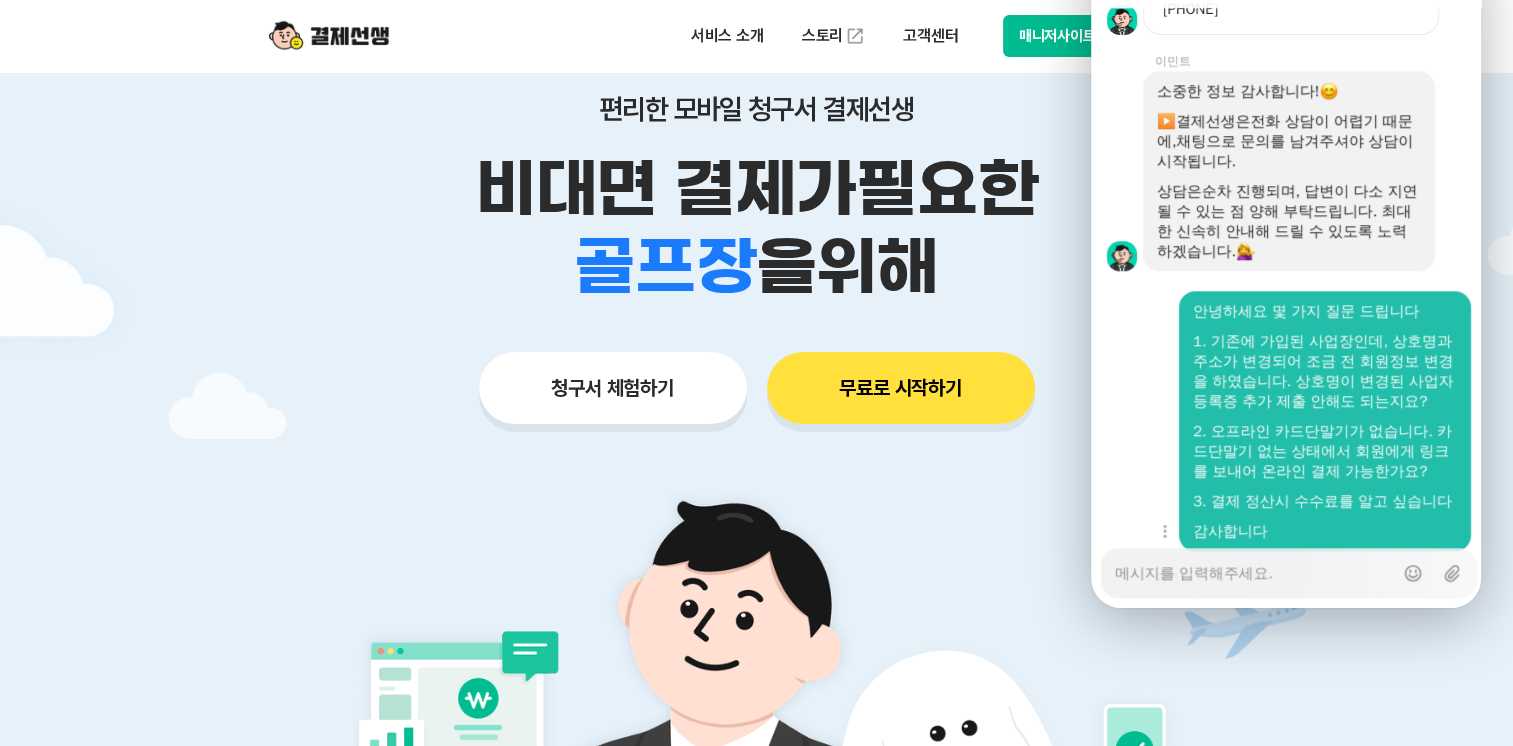 click on "안녕하세요 몇 가지 질문 드립니다 1. 기존에 가입된 사업장인데, 상호명과 주소가 변경되어 조금 전 회원정보 변경을 하였습니다. 상호명이 변경된 사업자등록증 추가 제출 안해도 되는지요? 2. 오프라인 카드단말기가 없습니다. 카드단말기 없는 상태에서 회원에게 링크를 보내어 온라인 결제 가능한가요? 3. 결제 정산시 수수료를 알고 싶습니다 감사합니다" at bounding box center [1289, 421] 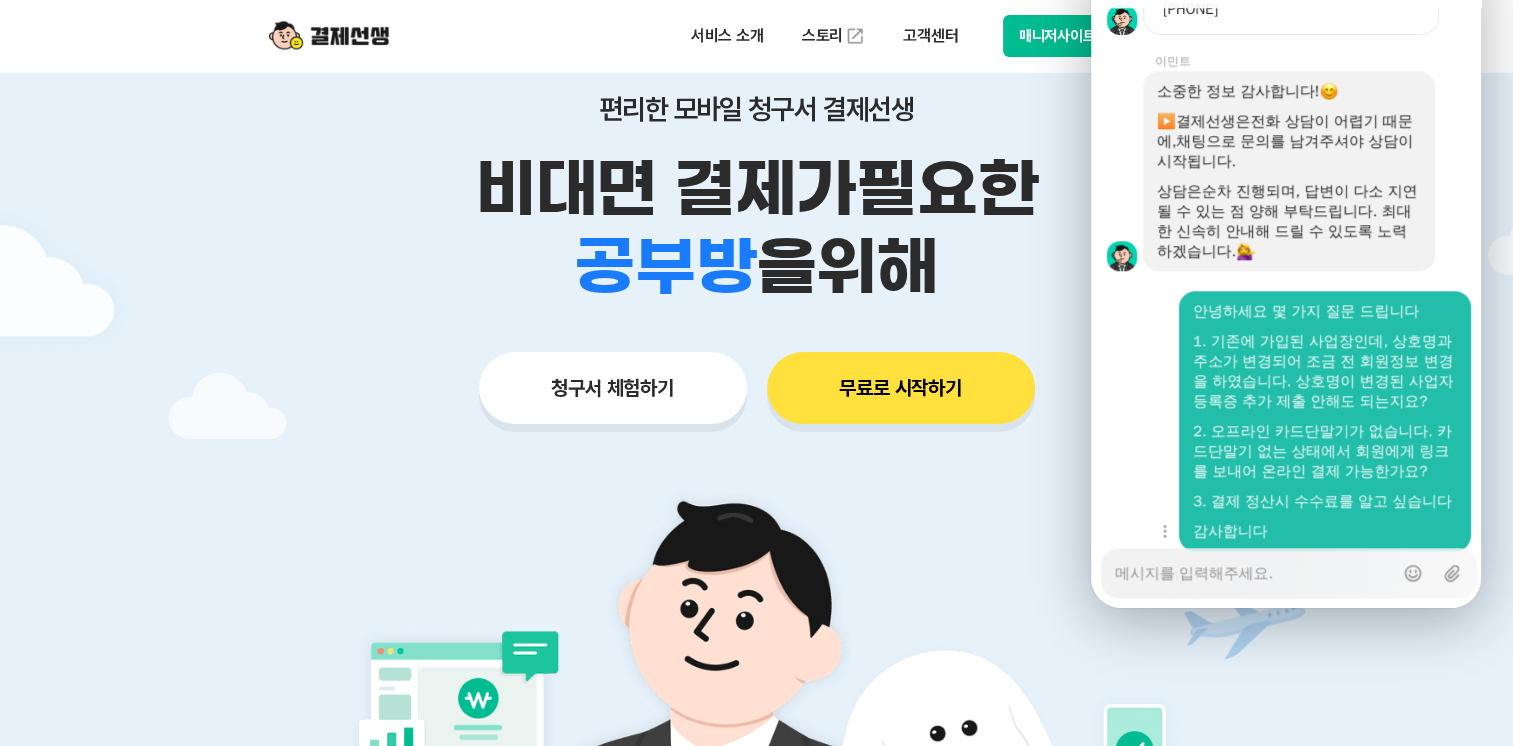 click on "안녕하세요 몇 가지 질문 드립니다 1. 기존에 가입된 사업장인데, 상호명과 주소가 변경되어 조금 전 회원정보 변경을 하였습니다. 상호명이 변경된 사업자등록증 추가 제출 안해도 되는지요? 2. 오프라인 카드단말기가 없습니다. 카드단말기 없는 상태에서 회원에게 링크를 보내어 온라인 결제 가능한가요? 3. 결제 정산시 수수료를 알고 싶습니다 감사합니다" at bounding box center (1289, 421) 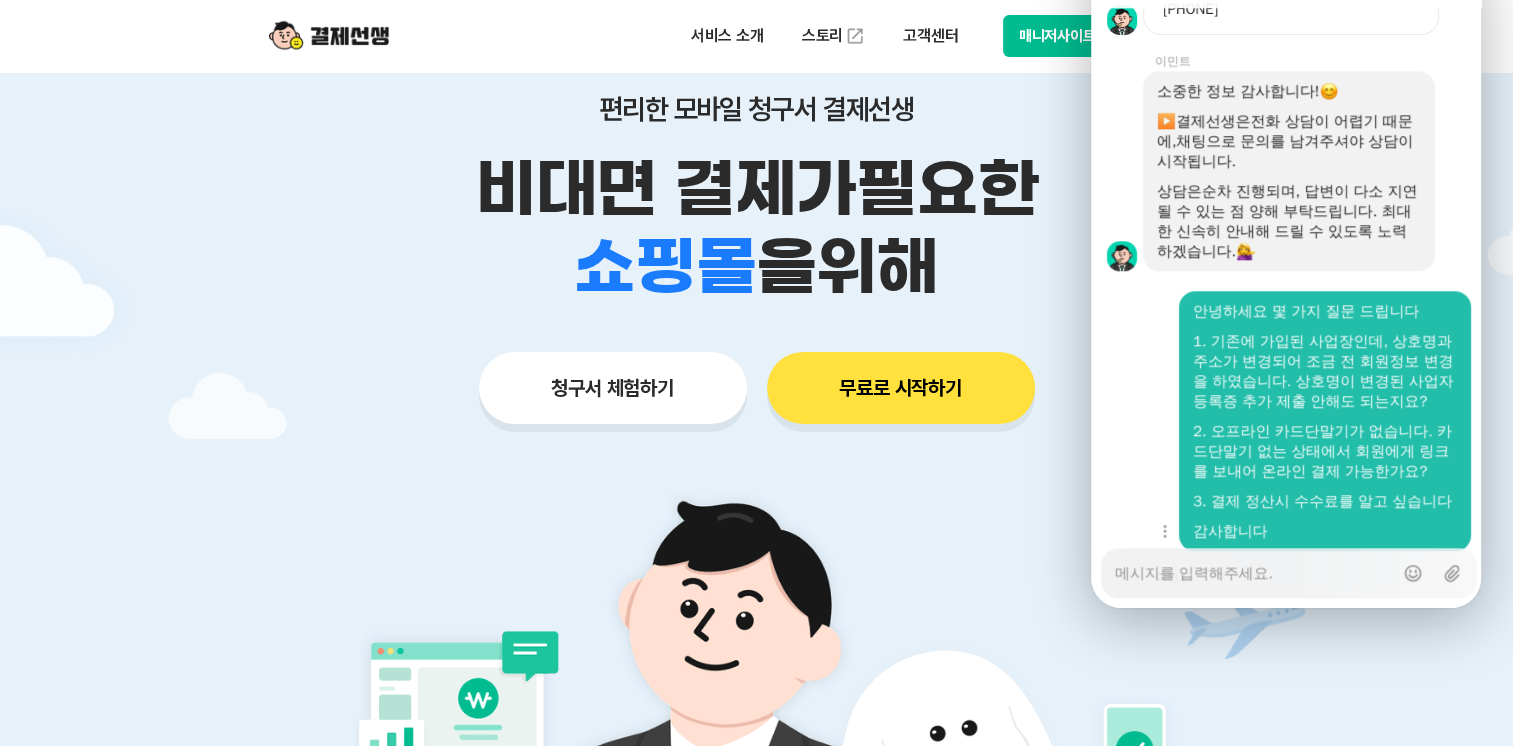 drag, startPoint x: 1117, startPoint y: 398, endPoint x: 1101, endPoint y: 415, distance: 23.345236 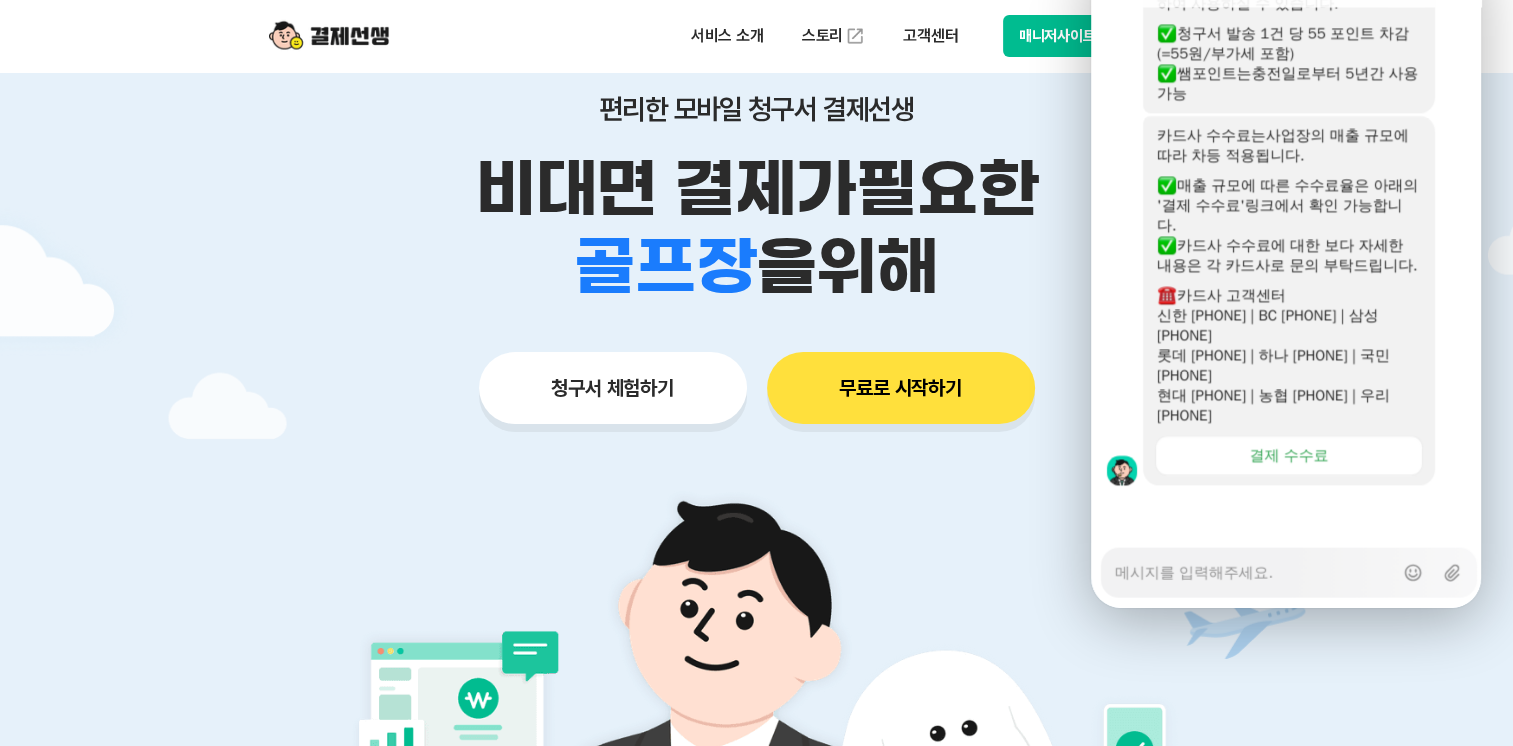 scroll, scrollTop: 4297, scrollLeft: 0, axis: vertical 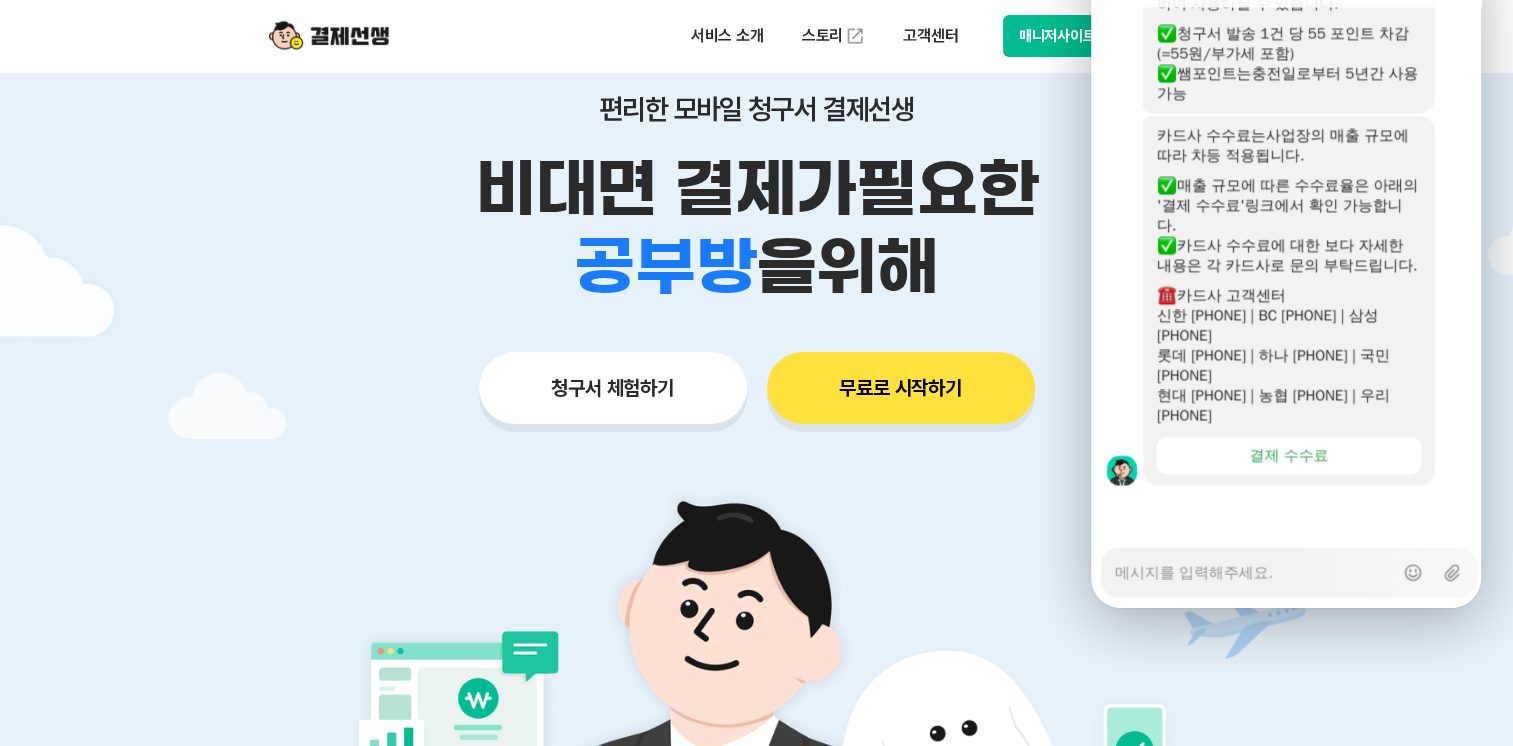 click at bounding box center (1117, 301) 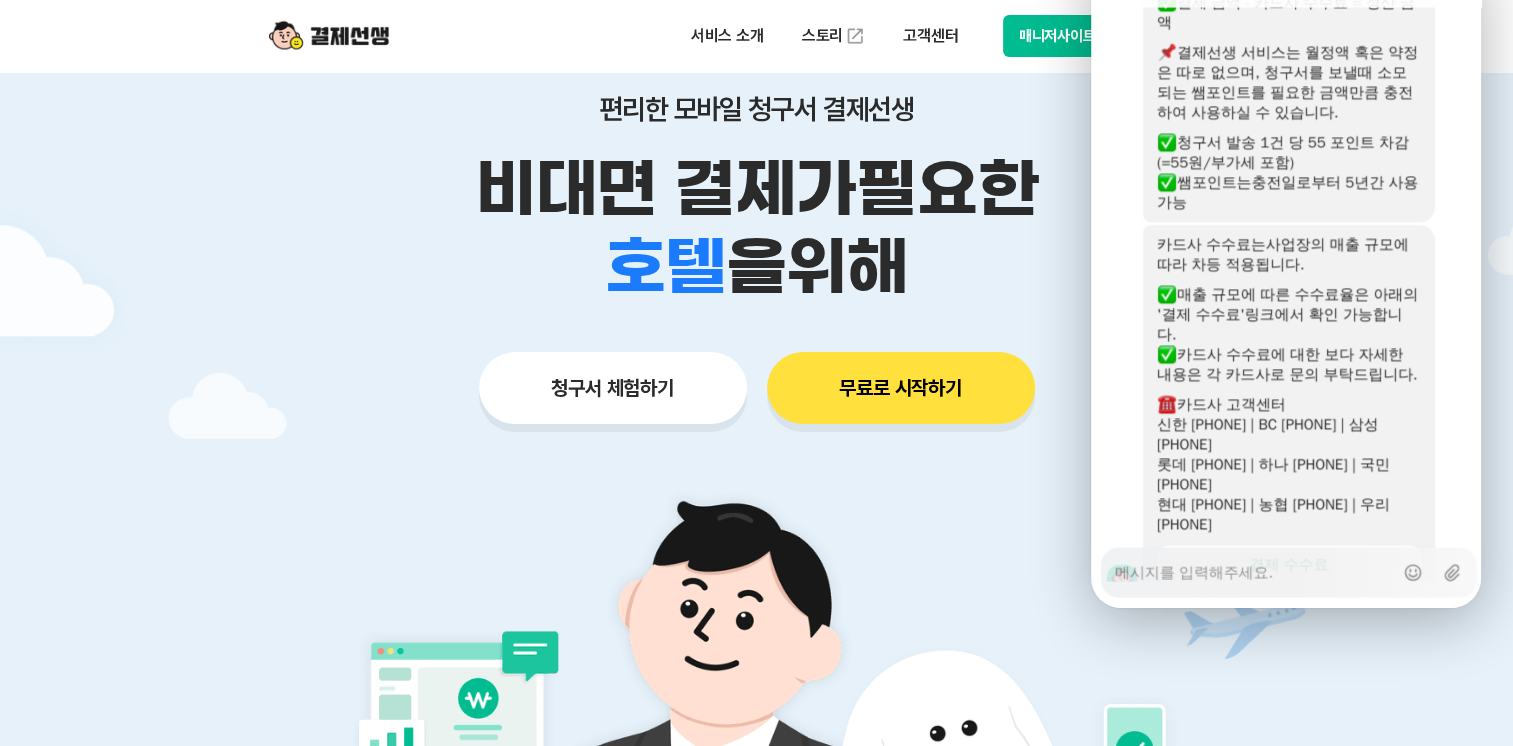 scroll, scrollTop: 4297, scrollLeft: 0, axis: vertical 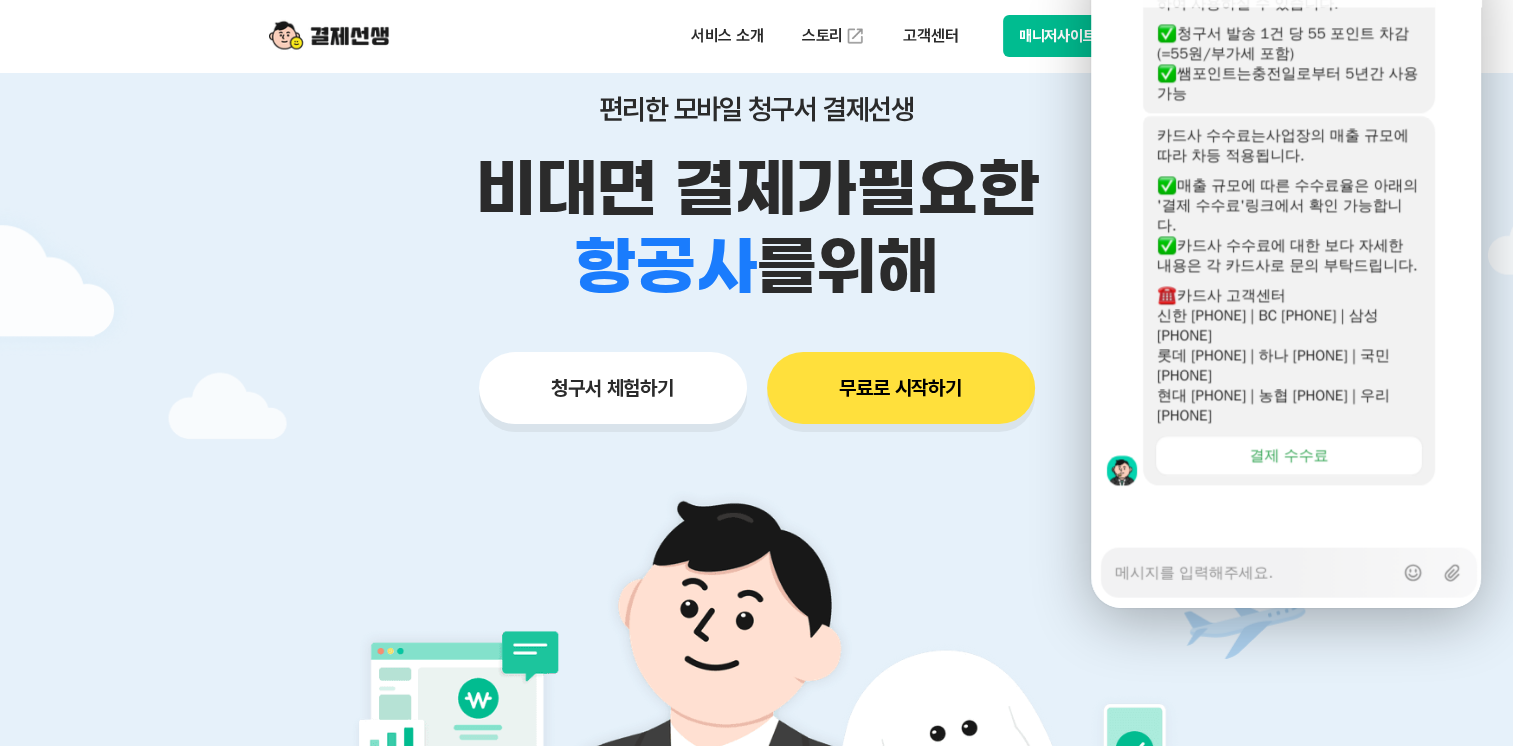 click on "Messenger Input Textarea" at bounding box center [1254, 566] 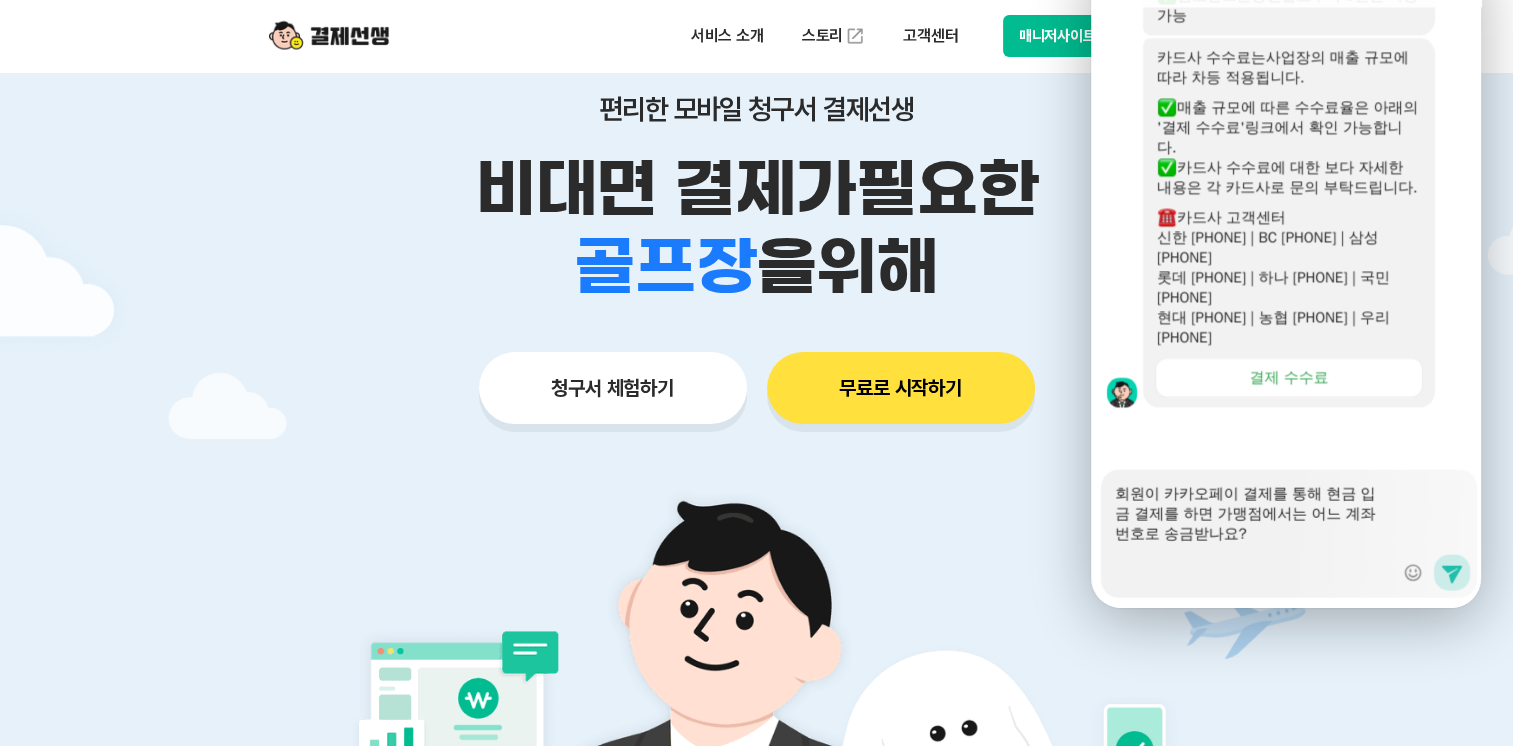 scroll, scrollTop: 4375, scrollLeft: 0, axis: vertical 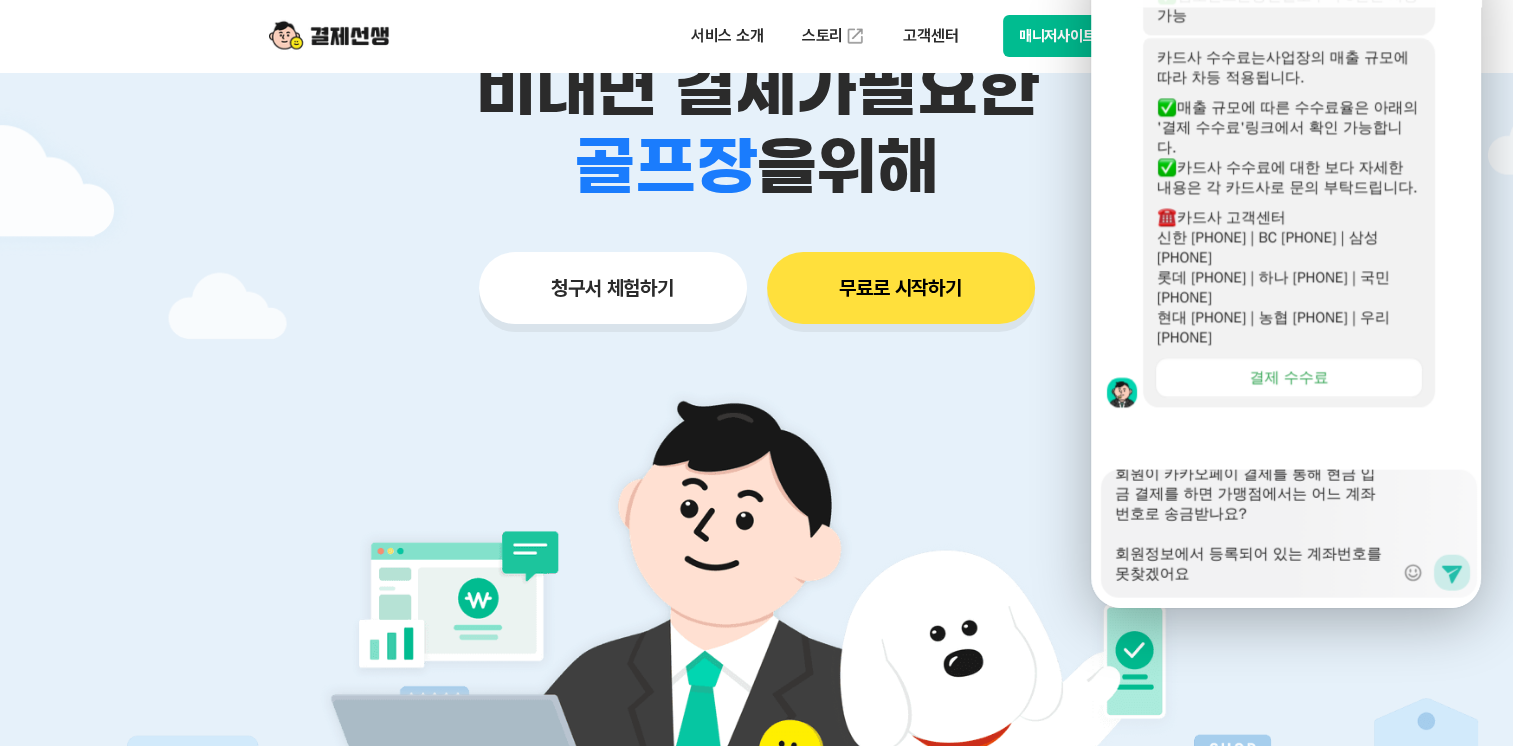 click on "회원이 카카오페이 결제를 통해 현금 입금 결제를 하면 가맹점에서는 어느 계좌번호로 송금받나요?
회원정보에서 등록되어 있는 계좌번호를 못찾겠어요" at bounding box center [1254, 527] 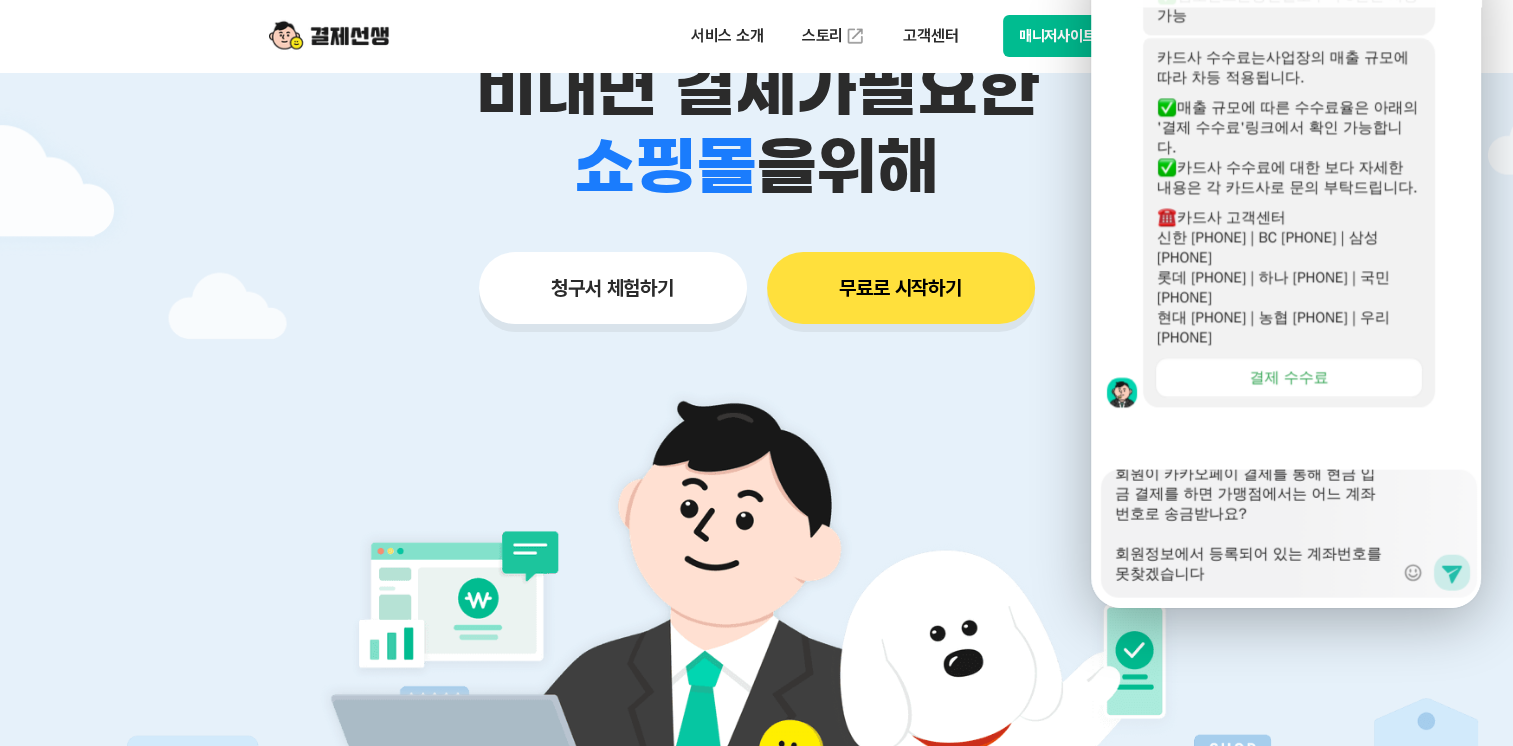 drag, startPoint x: 1230, startPoint y: 499, endPoint x: 1109, endPoint y: 485, distance: 121.80723 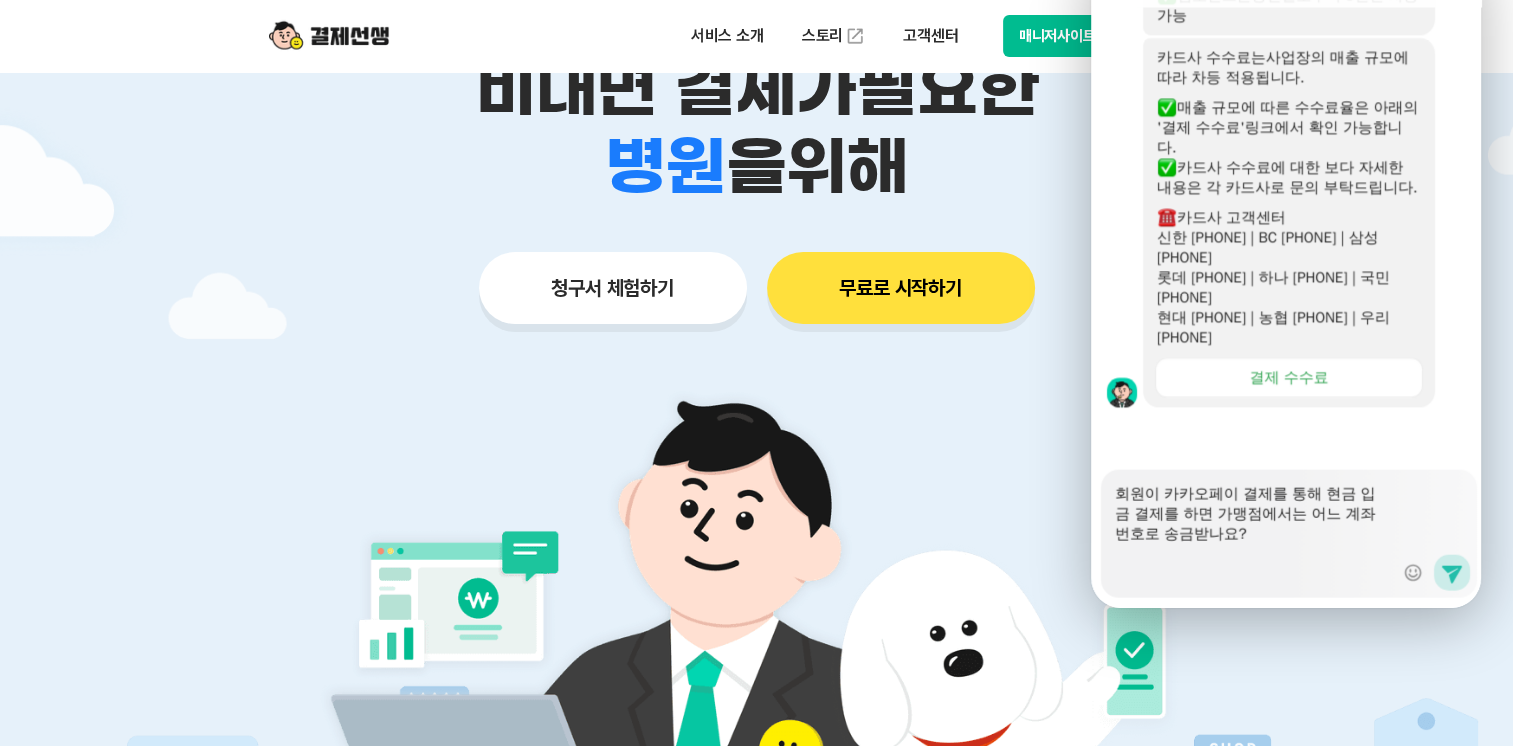 scroll, scrollTop: 0, scrollLeft: 0, axis: both 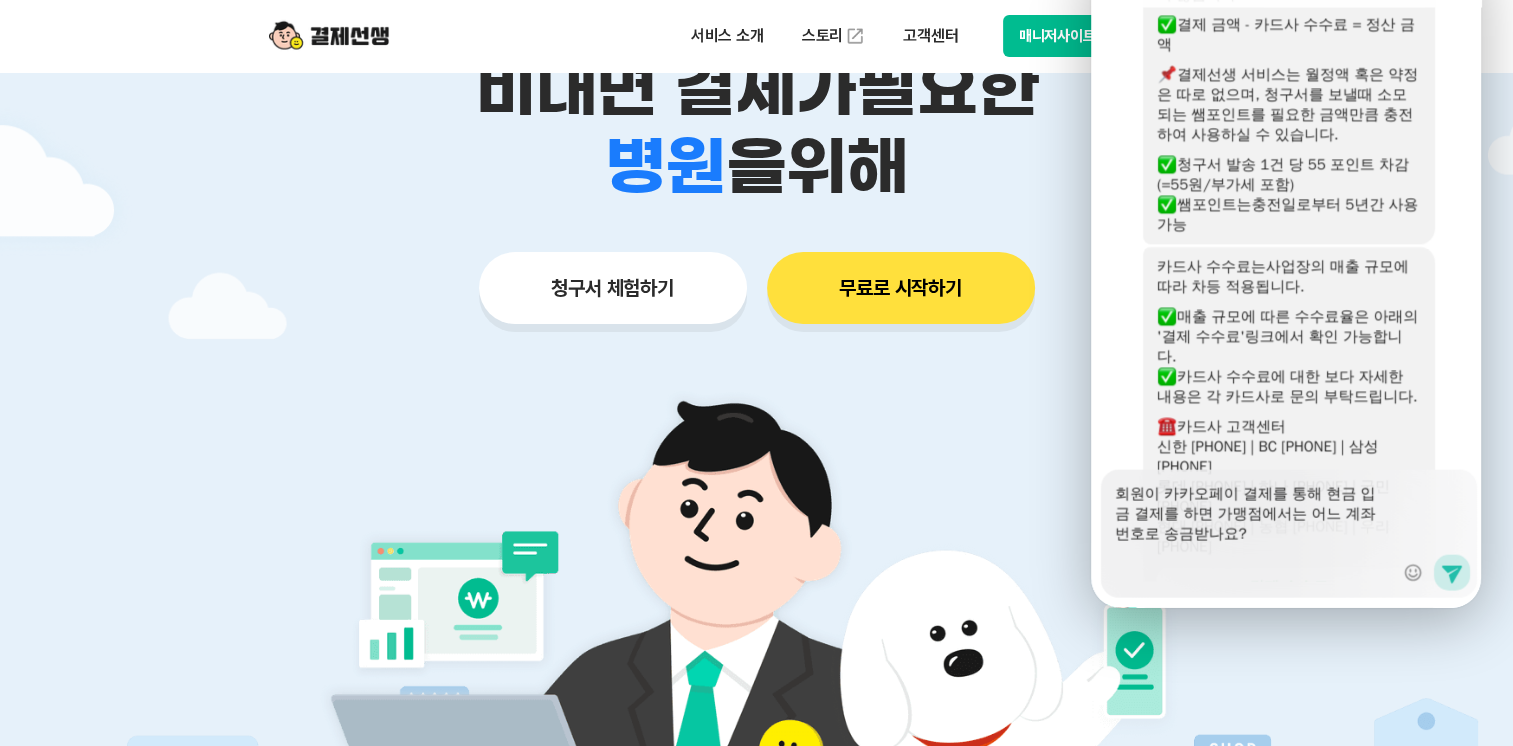 click on "회원이 카카오페이 결제를 통해 현금 입금 결제를 하면 가맹점에서는 어느 계좌번호로 송금받나요?" at bounding box center [1254, 527] 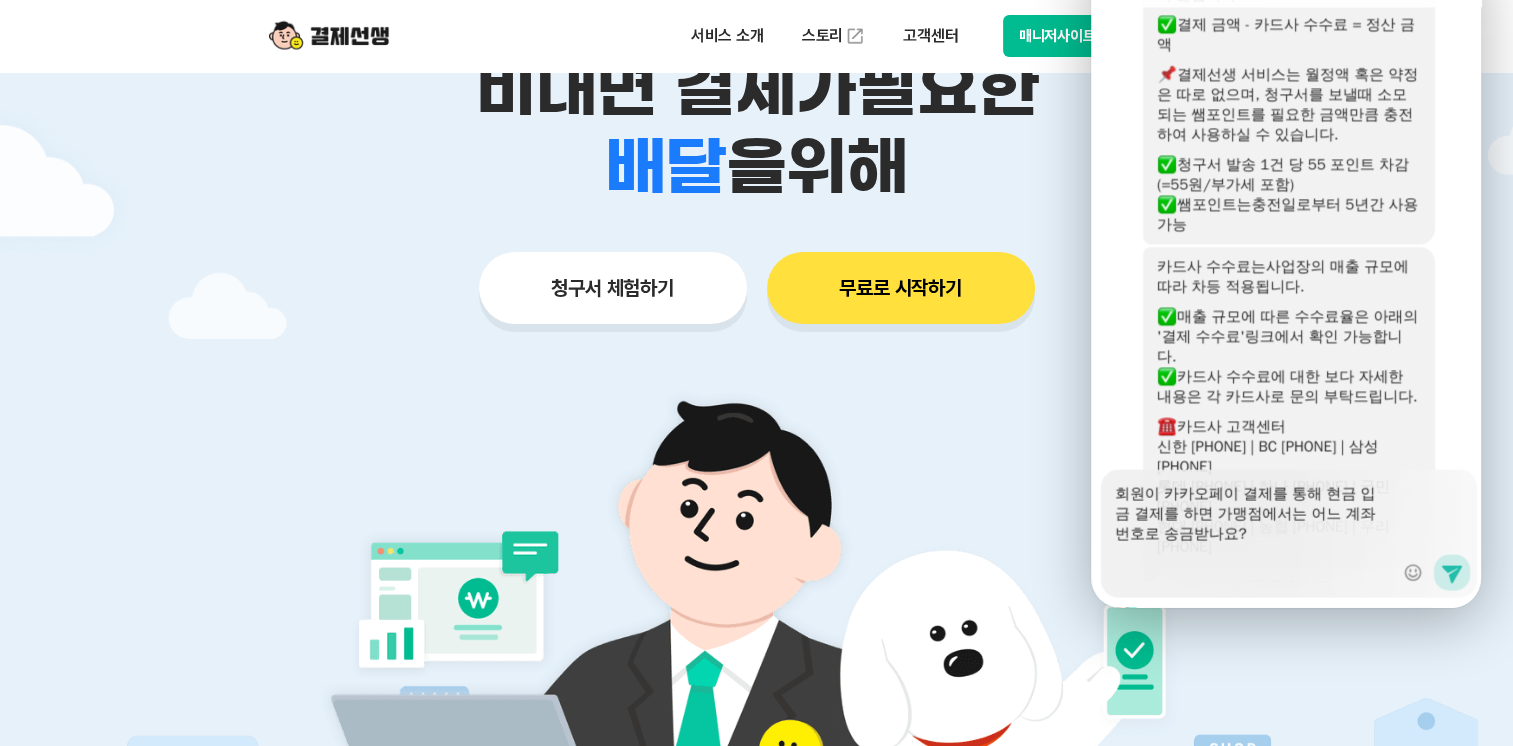 paste on "회원정보에서 등록되어 있는 계좌번호를 못찾겠습니다" 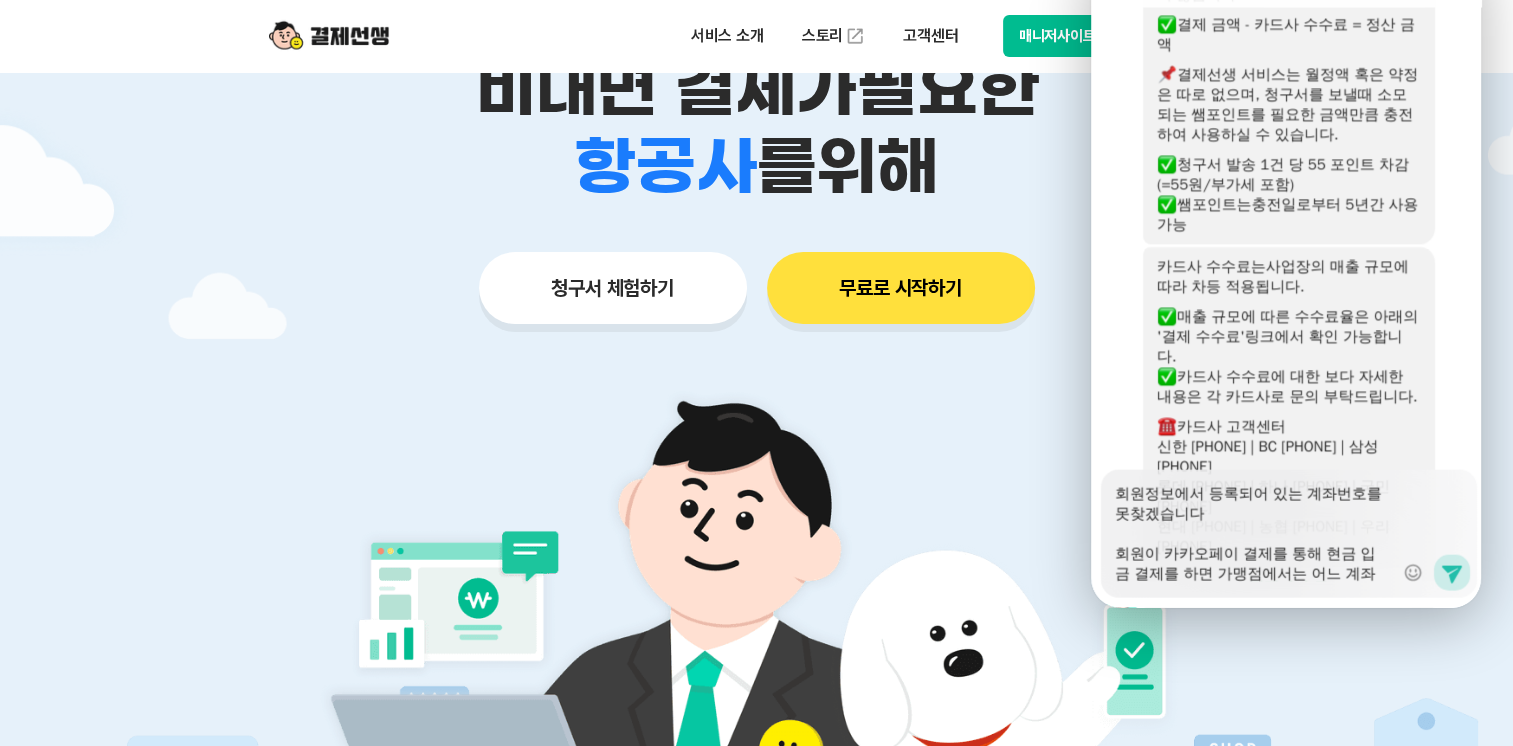 click on "회원정보에서 등록되어 있는 계좌번호를 못찾겠습니다
회원이 카카오페이 결제를 통해 현금 입금 결제를 하면 가맹점에서는 어느 계좌번호로 송금받나요?" at bounding box center (1254, 527) 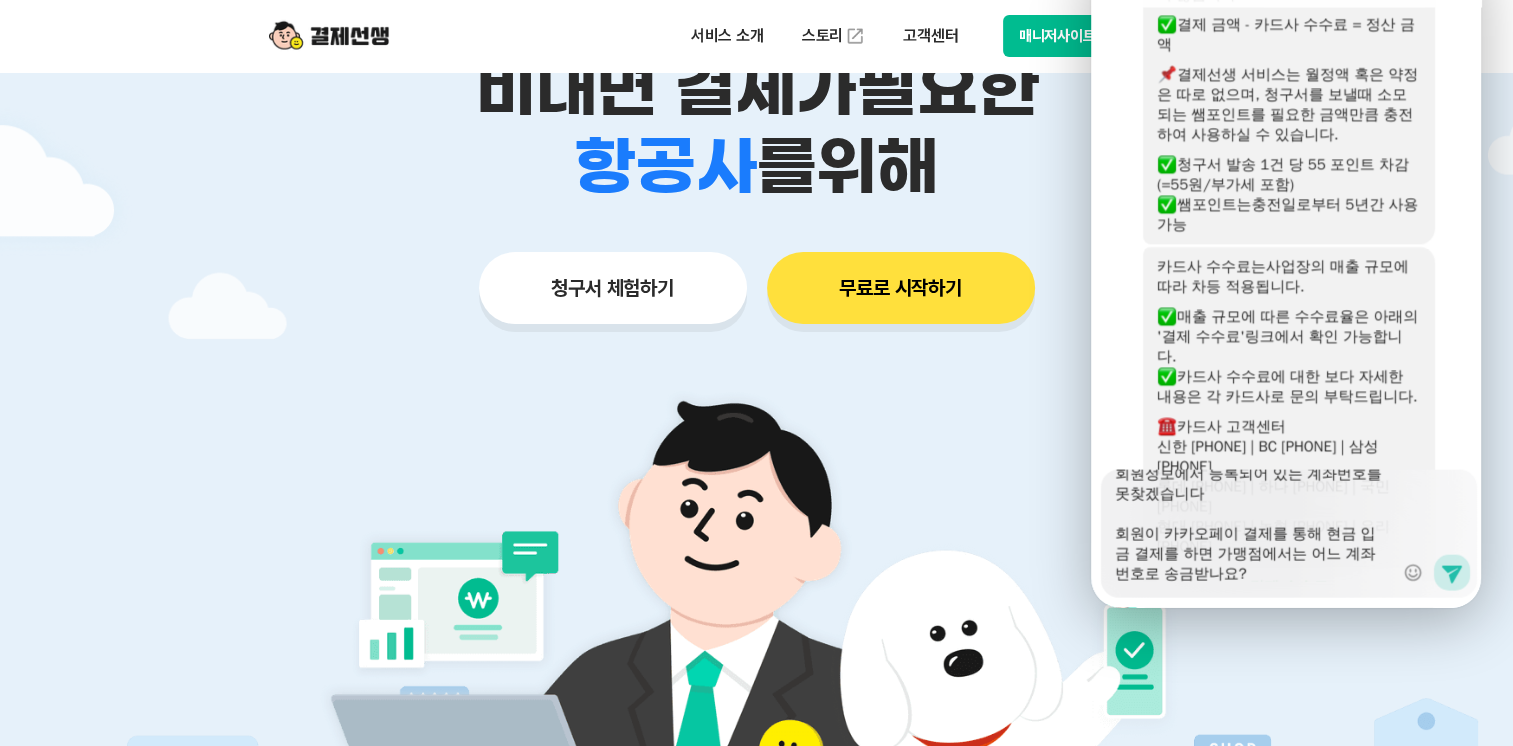 scroll, scrollTop: 60, scrollLeft: 0, axis: vertical 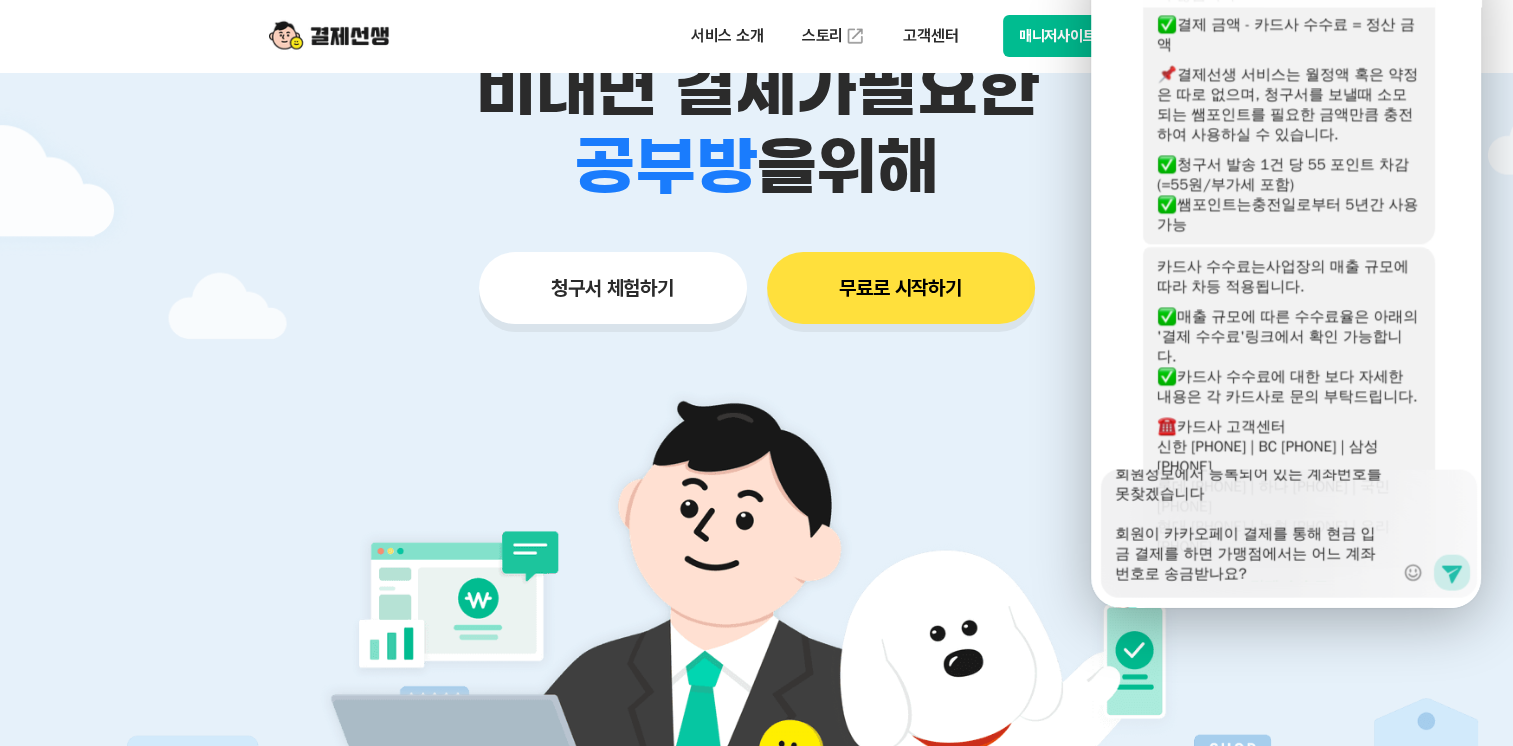 click on "회원정보에서 등록되어 있는 계좌번호를 못찾겠습니다
회원이 카카오페이 결제를 통해 현금 입금 결제를 하면 가맹점에서는 어느 계좌번호로 송금받나요?" at bounding box center [1254, 527] 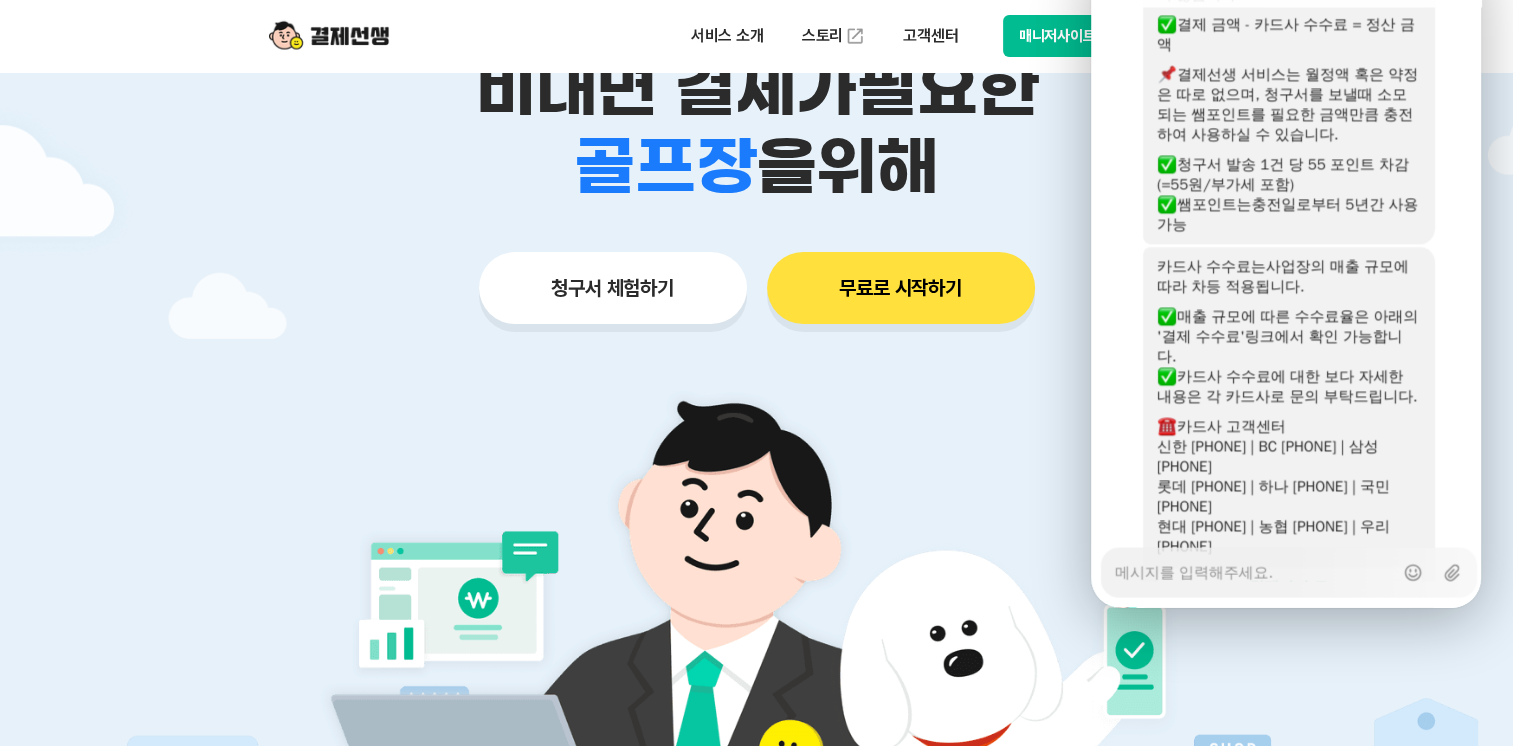 scroll, scrollTop: 4516, scrollLeft: 0, axis: vertical 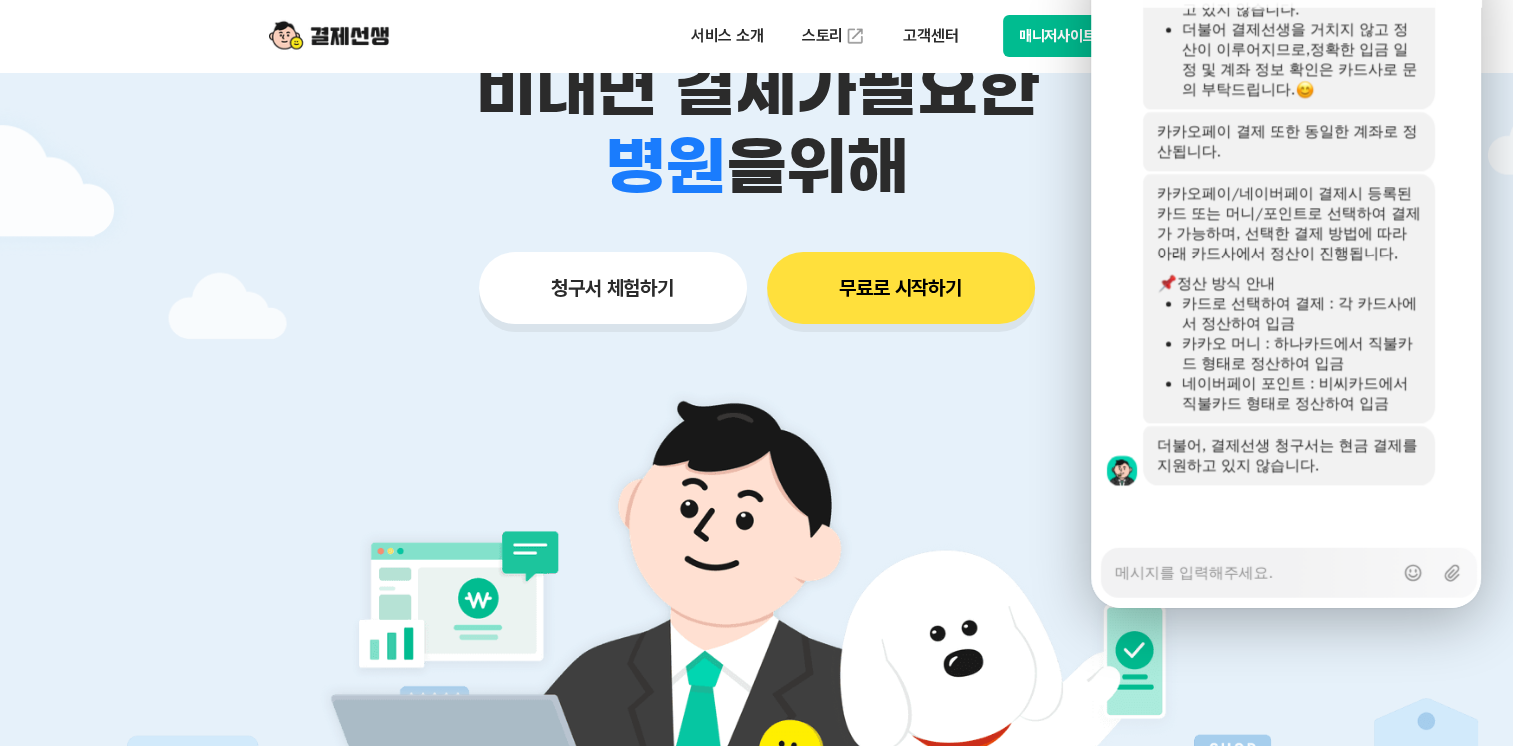 click at bounding box center [1117, 299] 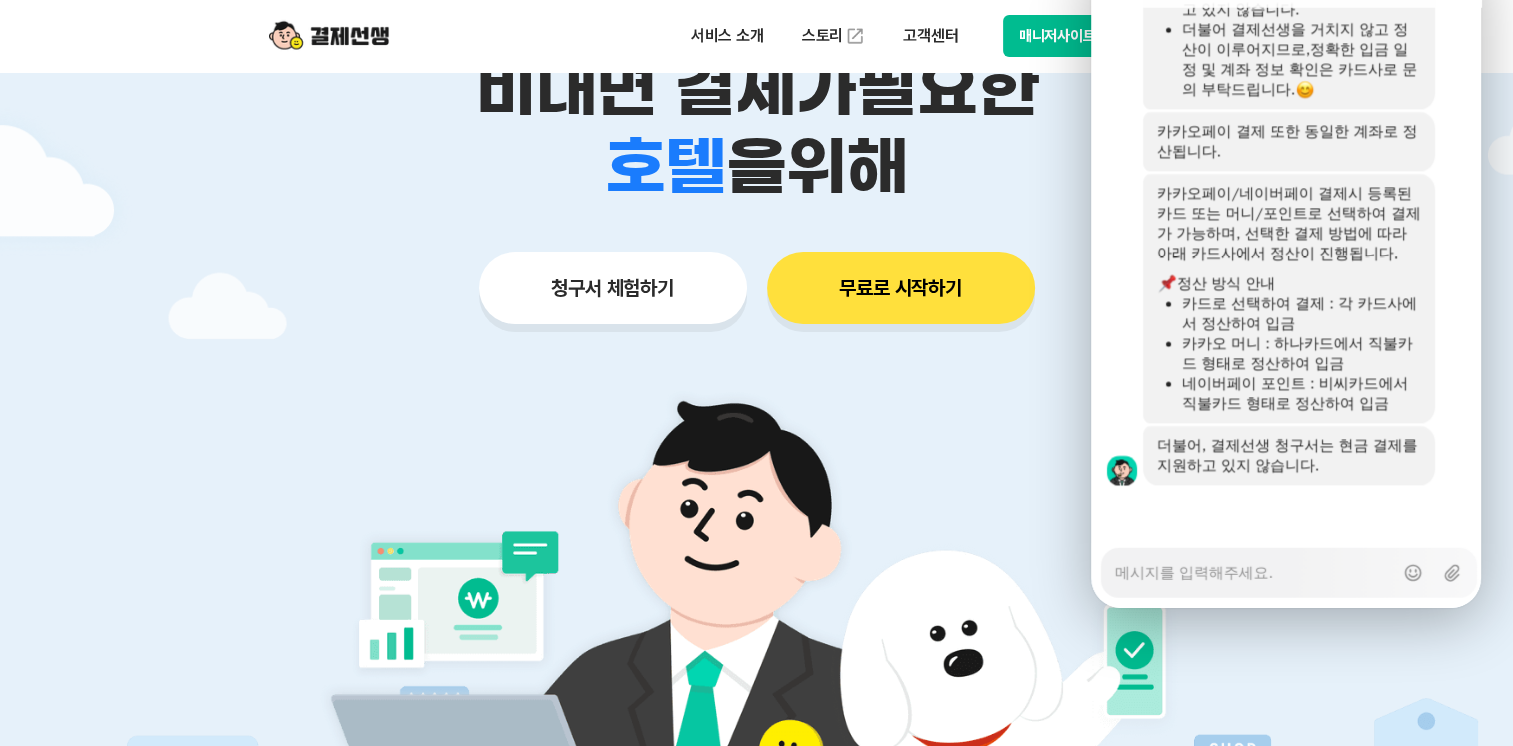scroll, scrollTop: 5448, scrollLeft: 0, axis: vertical 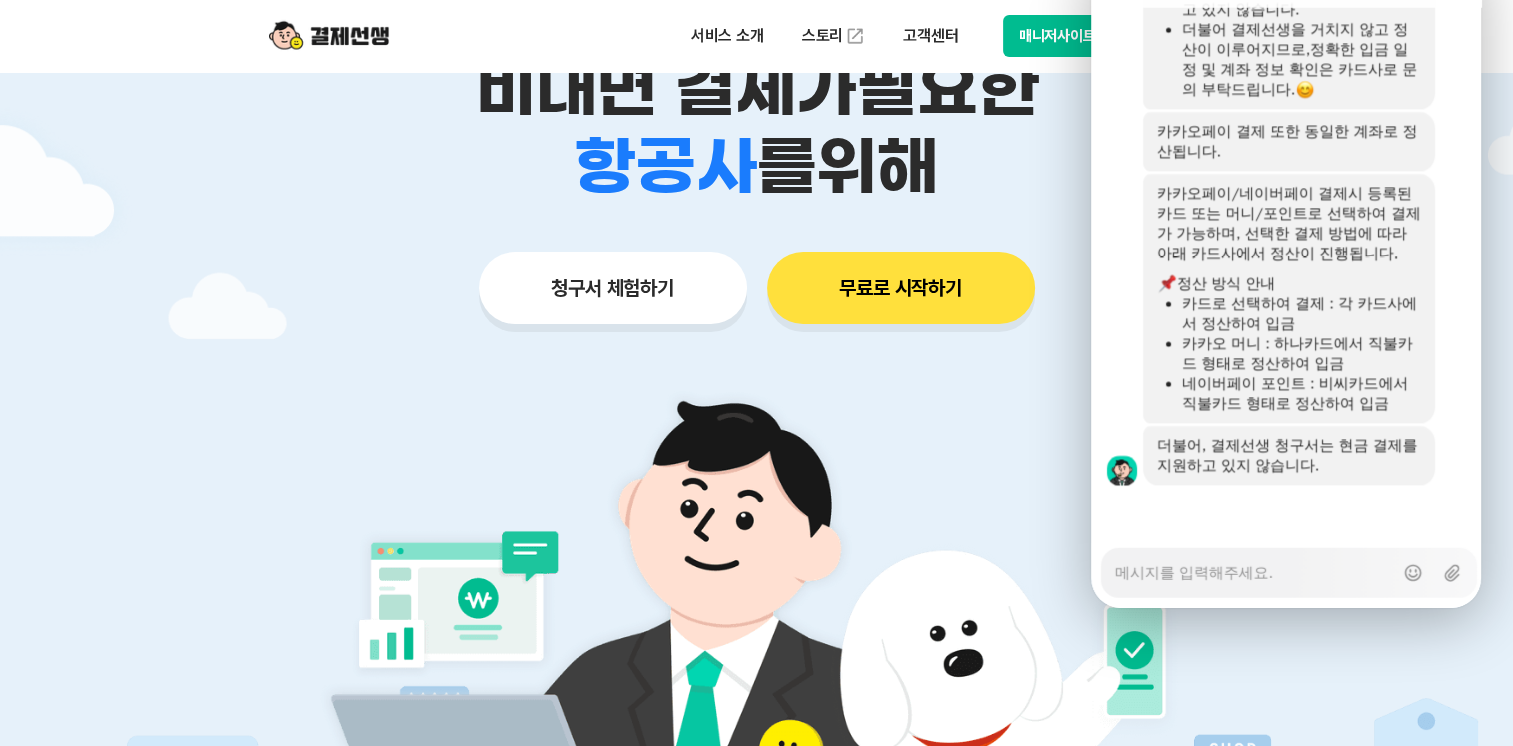 click at bounding box center [756, 399] 